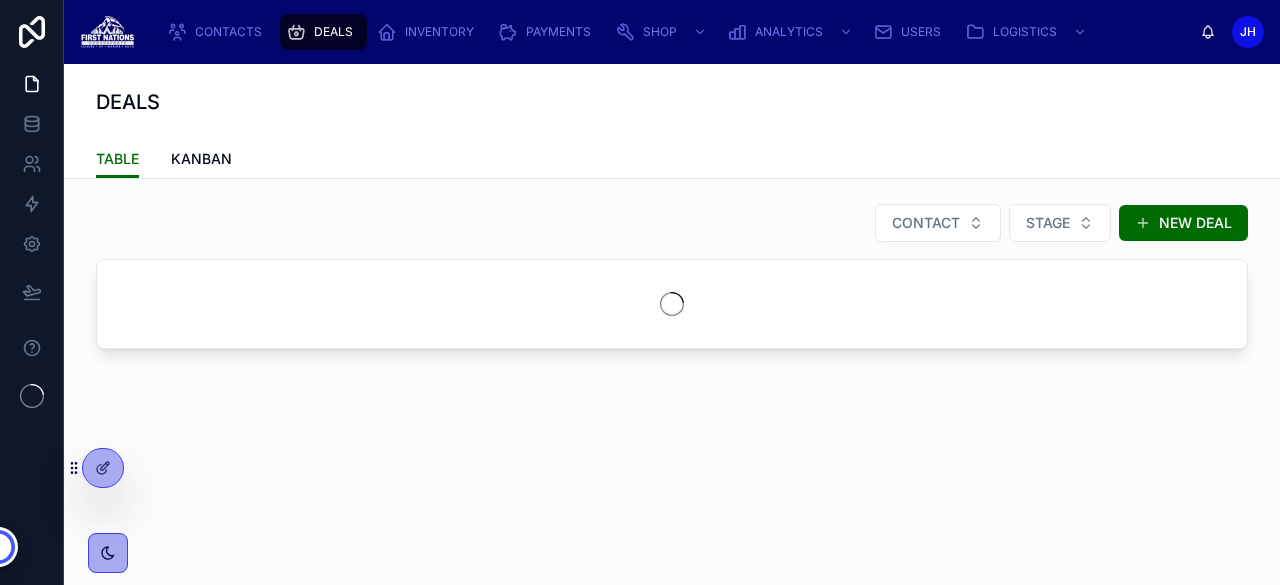 scroll, scrollTop: 0, scrollLeft: 0, axis: both 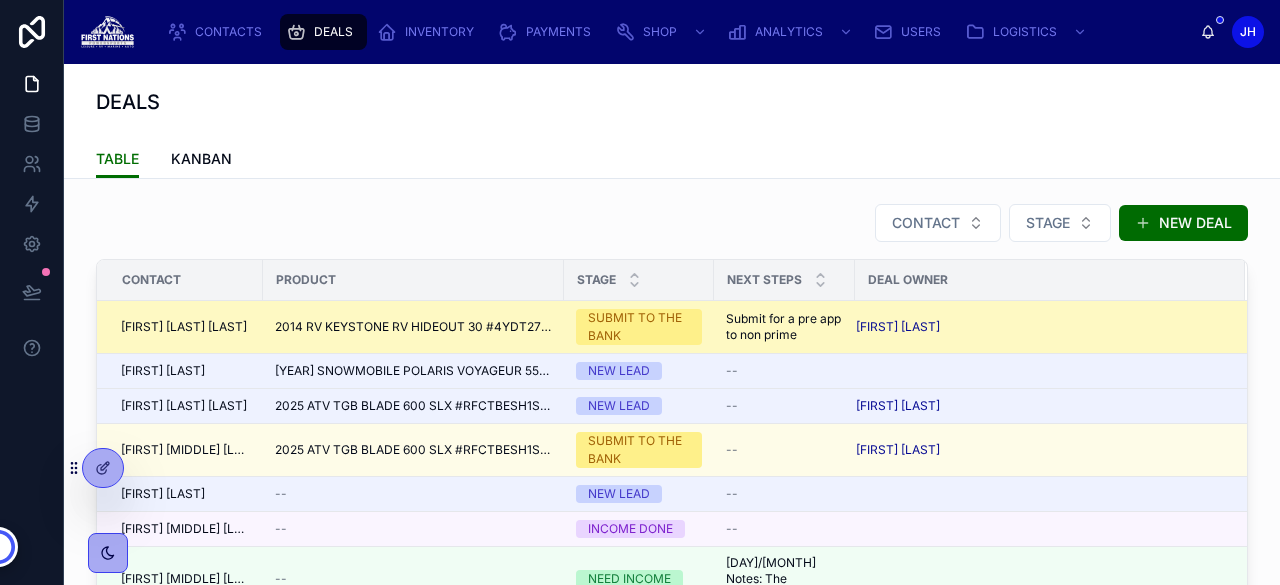 click on "2014 RV KEYSTONE RV HIDEOUT 30 #4YDT27R22EN203449" at bounding box center [413, 327] 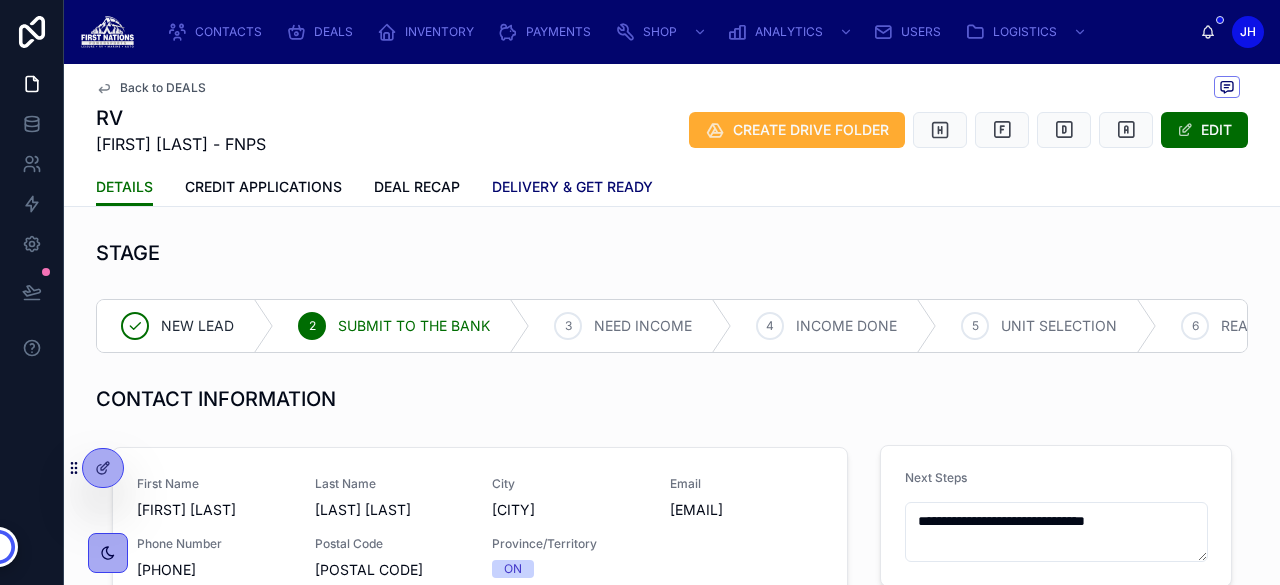 click on "DELIVERY & GET READY" at bounding box center [572, 187] 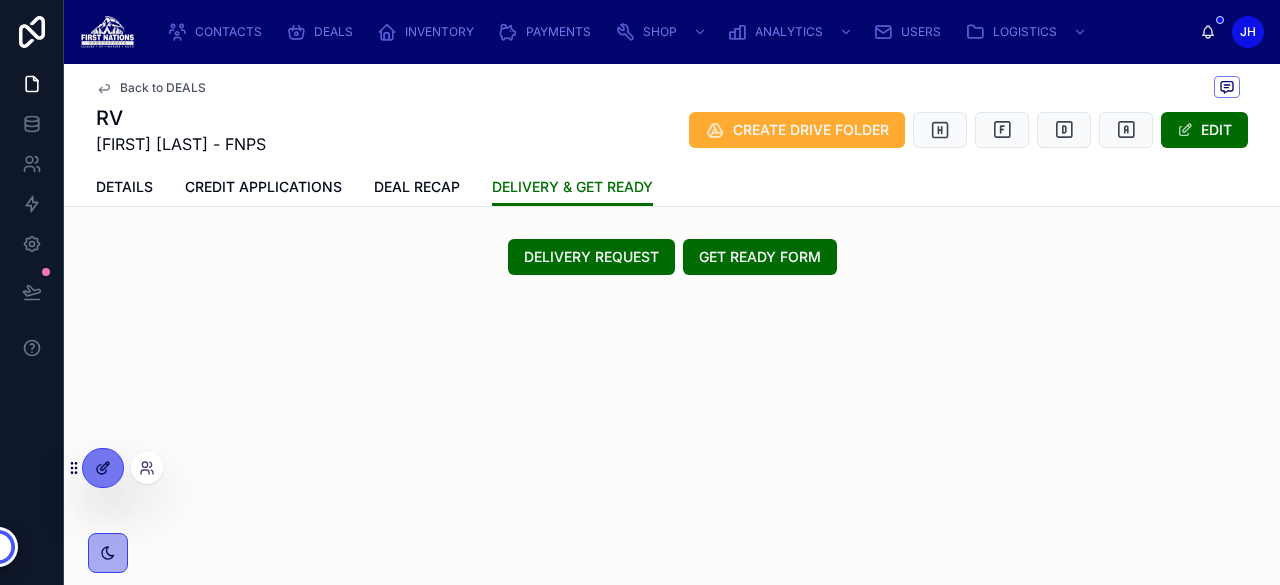 click at bounding box center [103, 468] 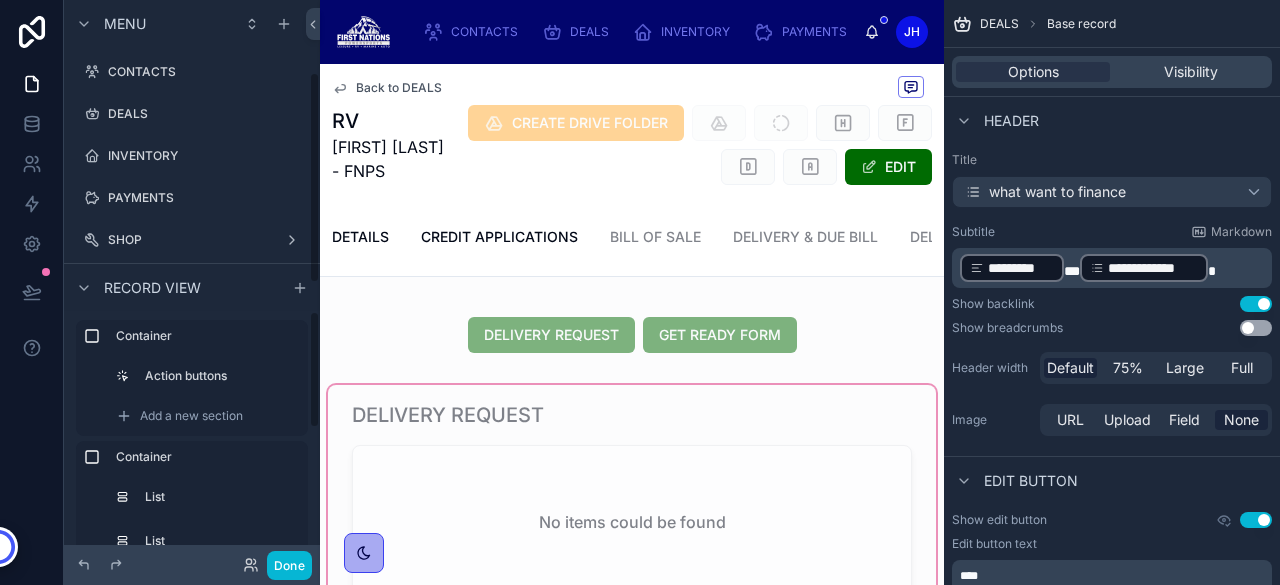 scroll, scrollTop: 193, scrollLeft: 0, axis: vertical 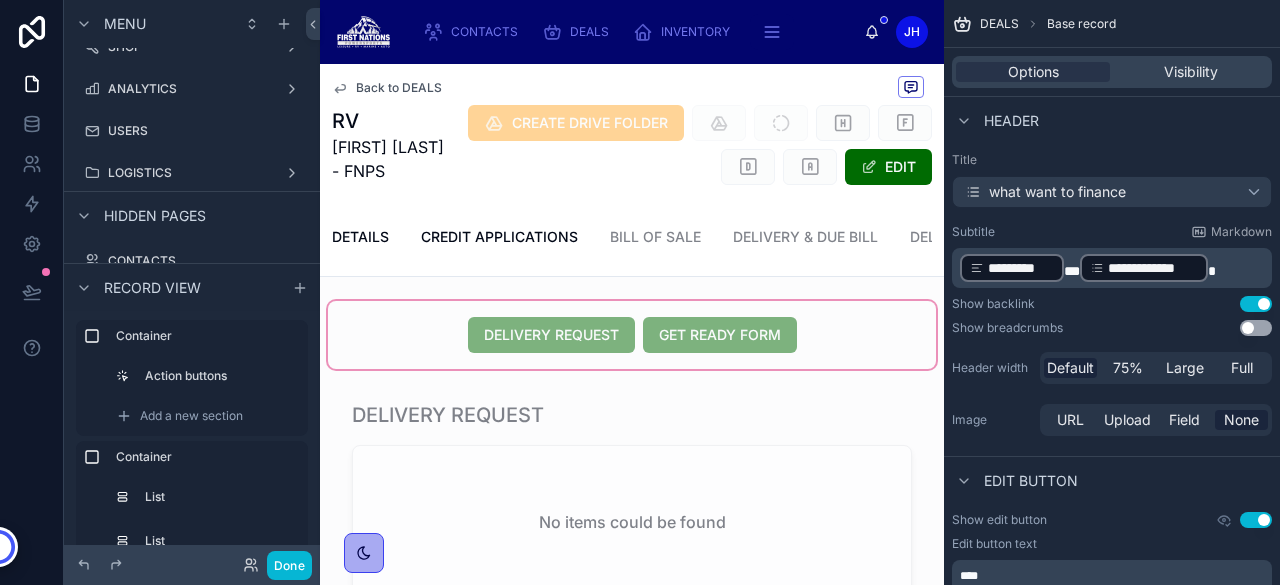 click at bounding box center (632, 335) 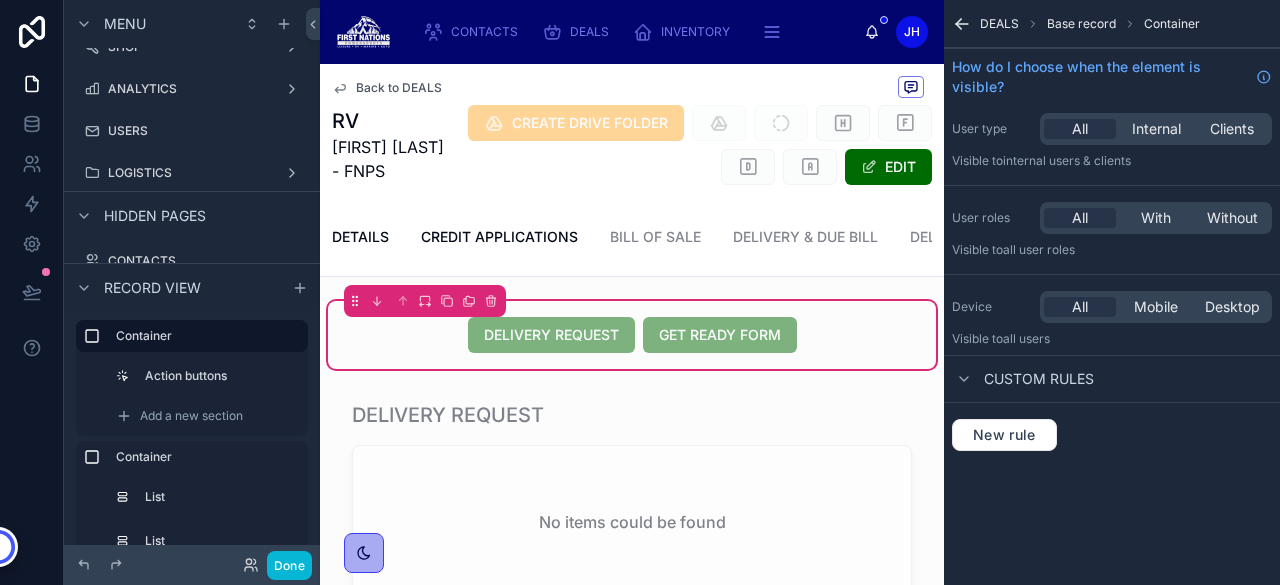 click at bounding box center (632, 335) 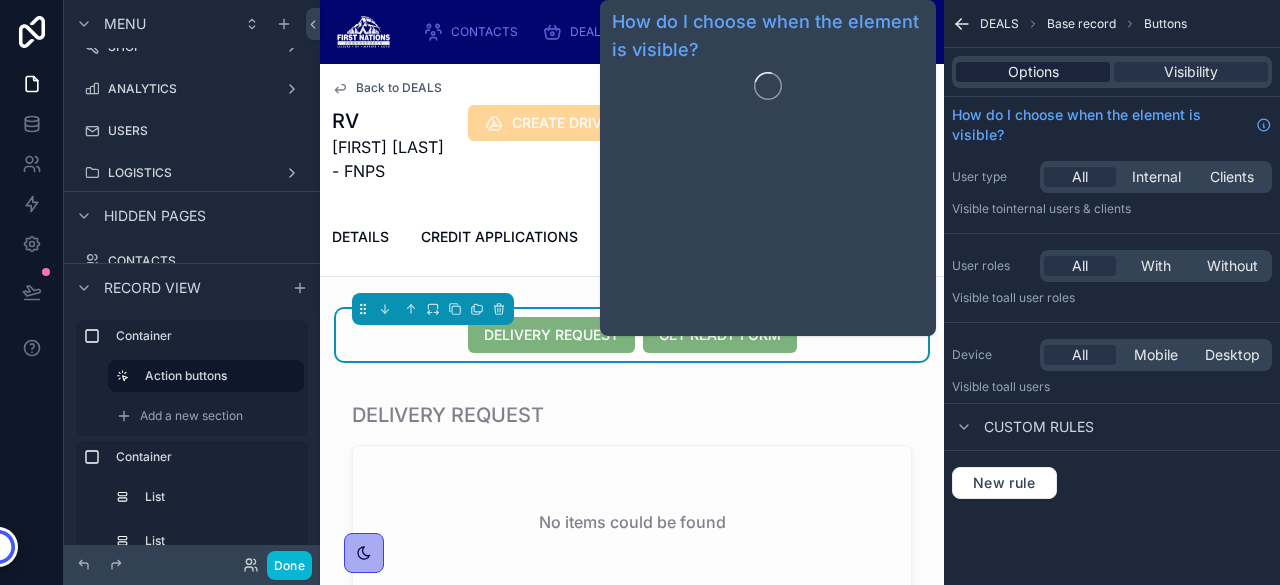 click on "Options" at bounding box center (1033, 72) 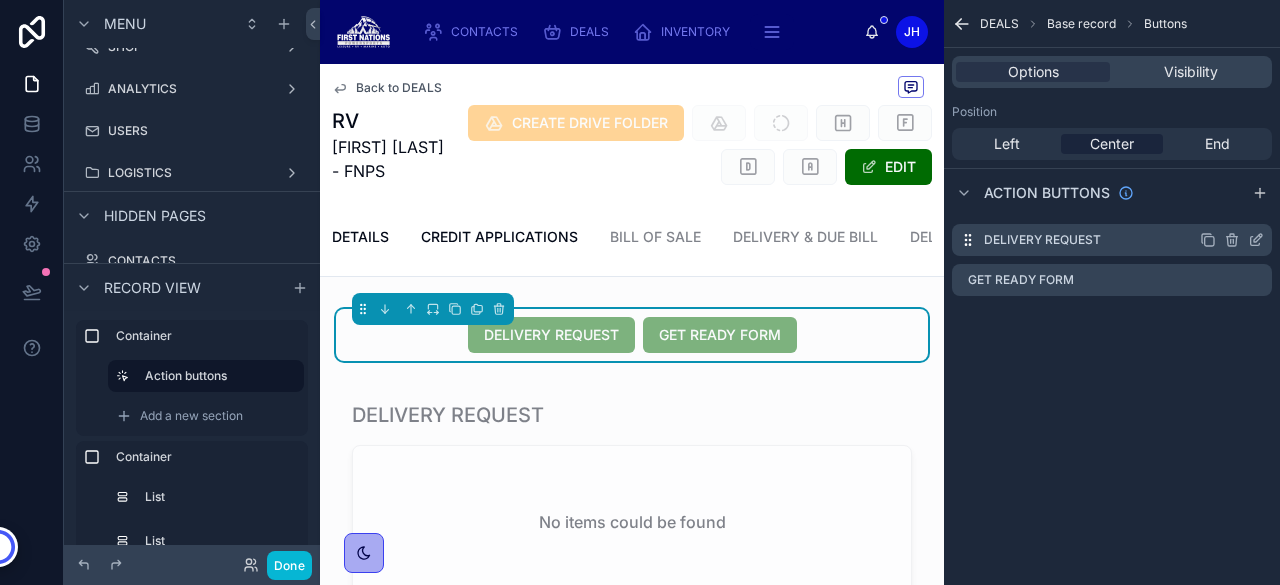 click 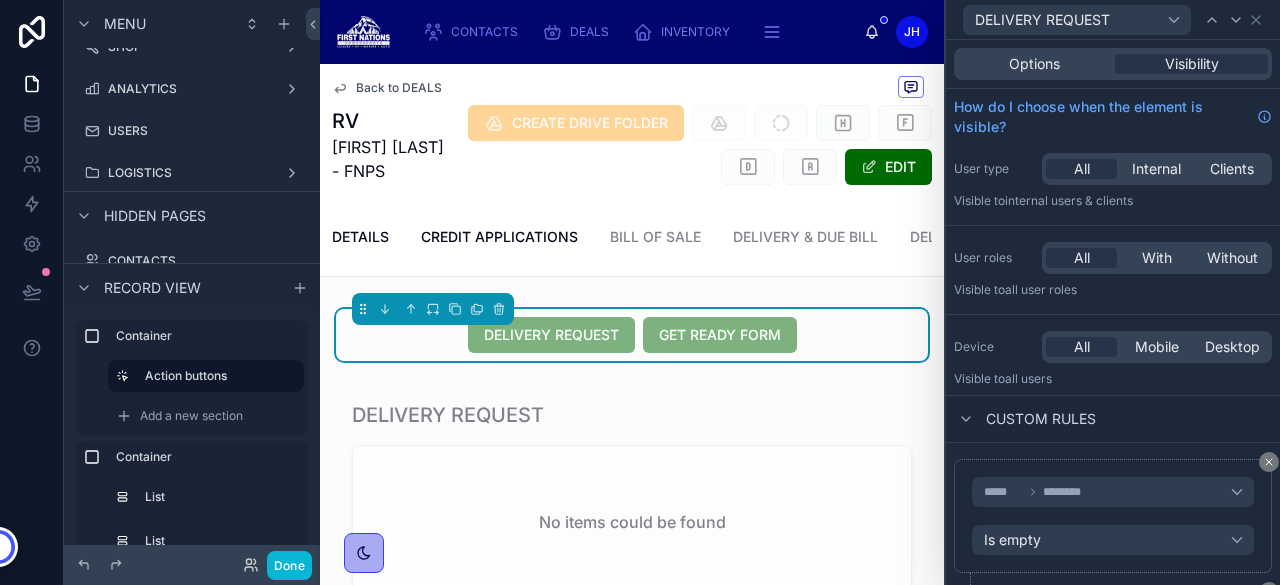 scroll, scrollTop: 211, scrollLeft: 0, axis: vertical 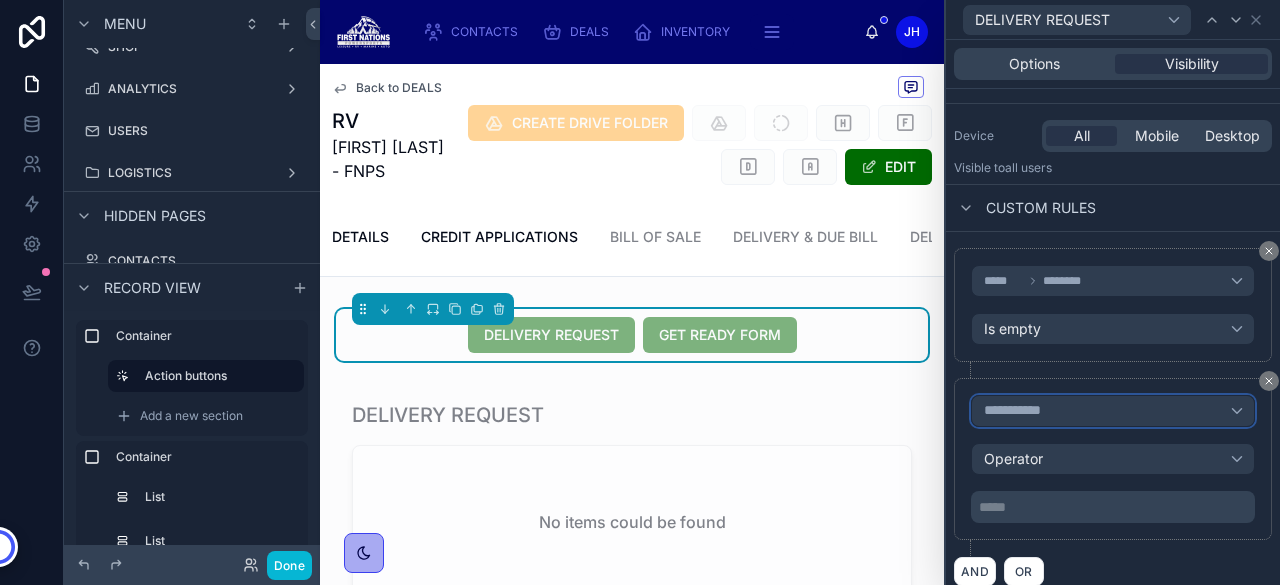 click on "**********" at bounding box center [1021, 411] 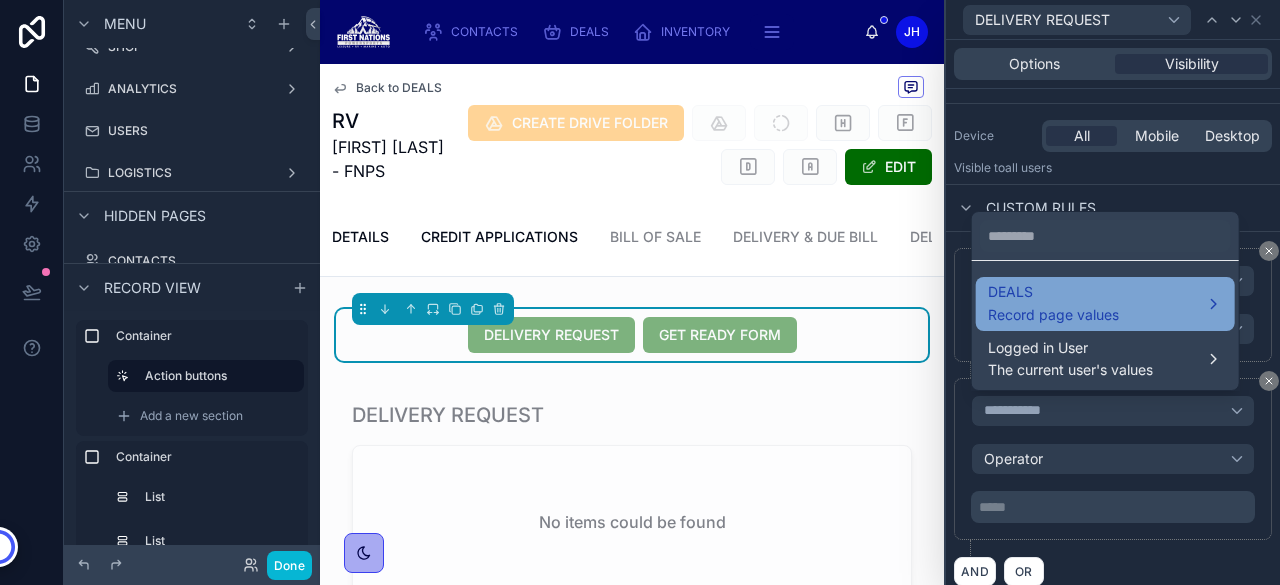 click on "Record page values" at bounding box center [1053, 315] 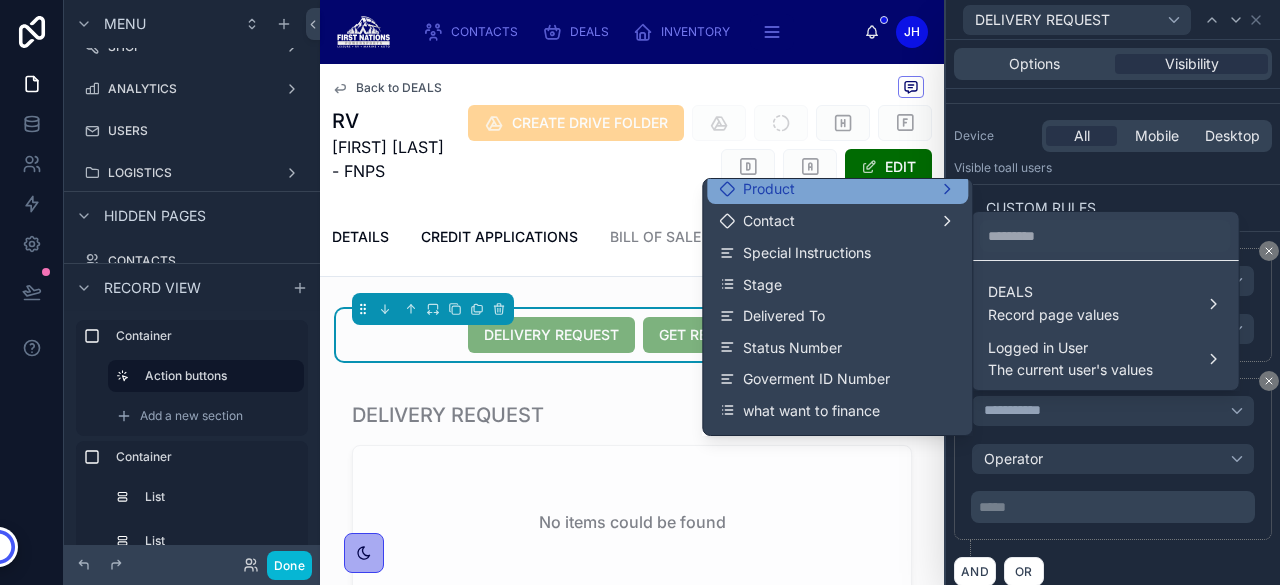 scroll, scrollTop: 0, scrollLeft: 0, axis: both 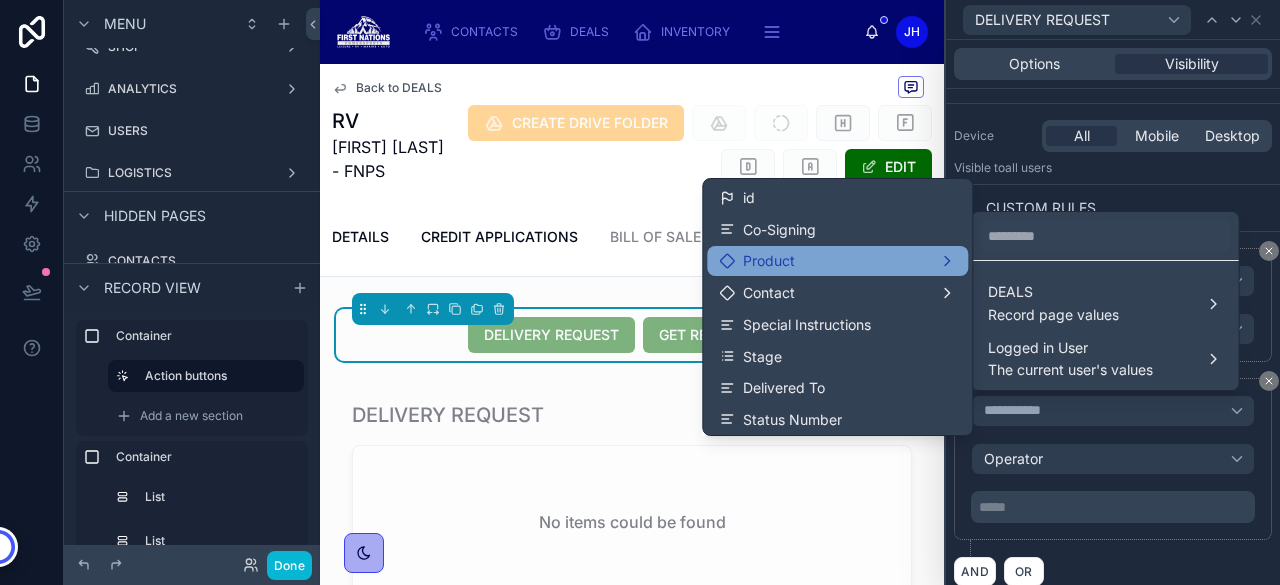 click on "Product" at bounding box center (837, 261) 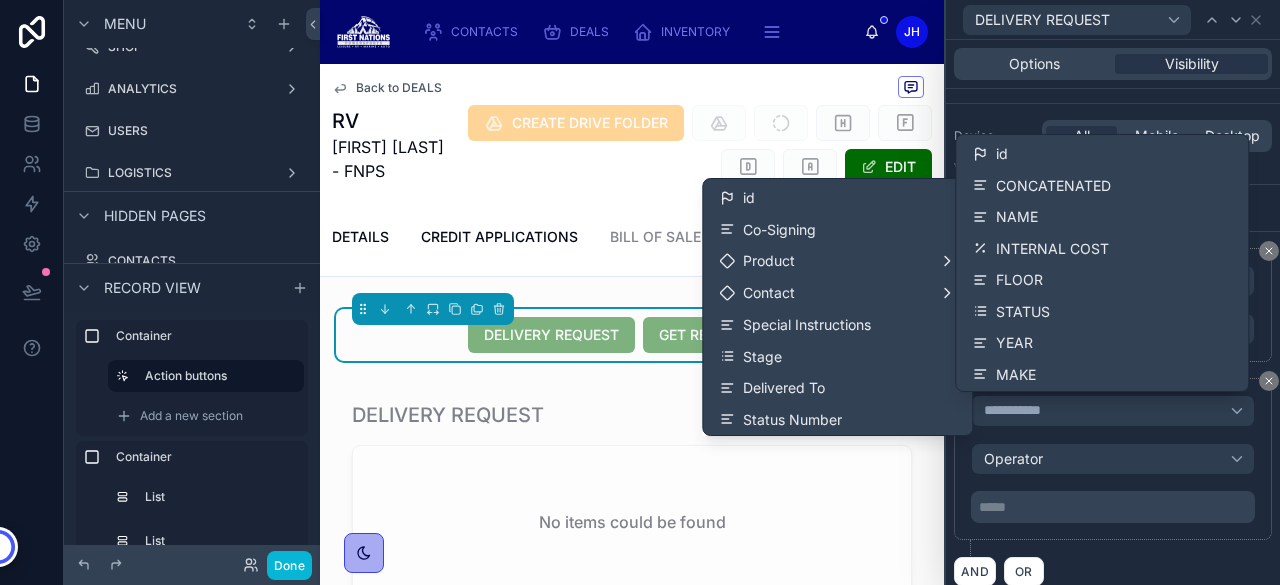 click on "CREATE DRIVE FOLDER EDIT" at bounding box center [690, 145] 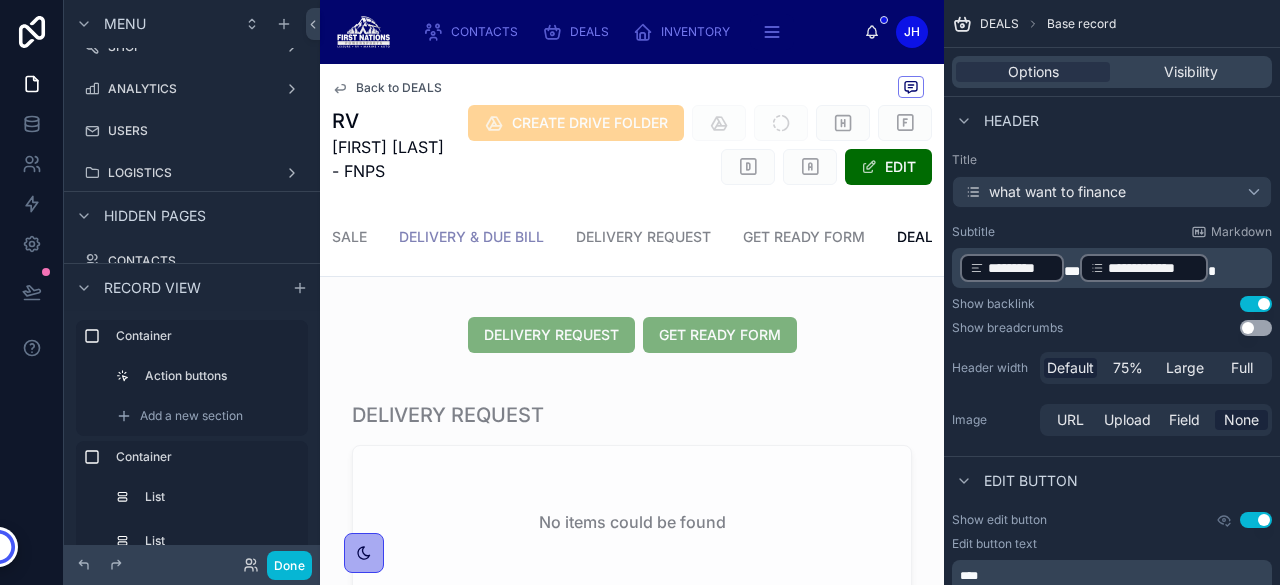 scroll, scrollTop: 0, scrollLeft: 501, axis: horizontal 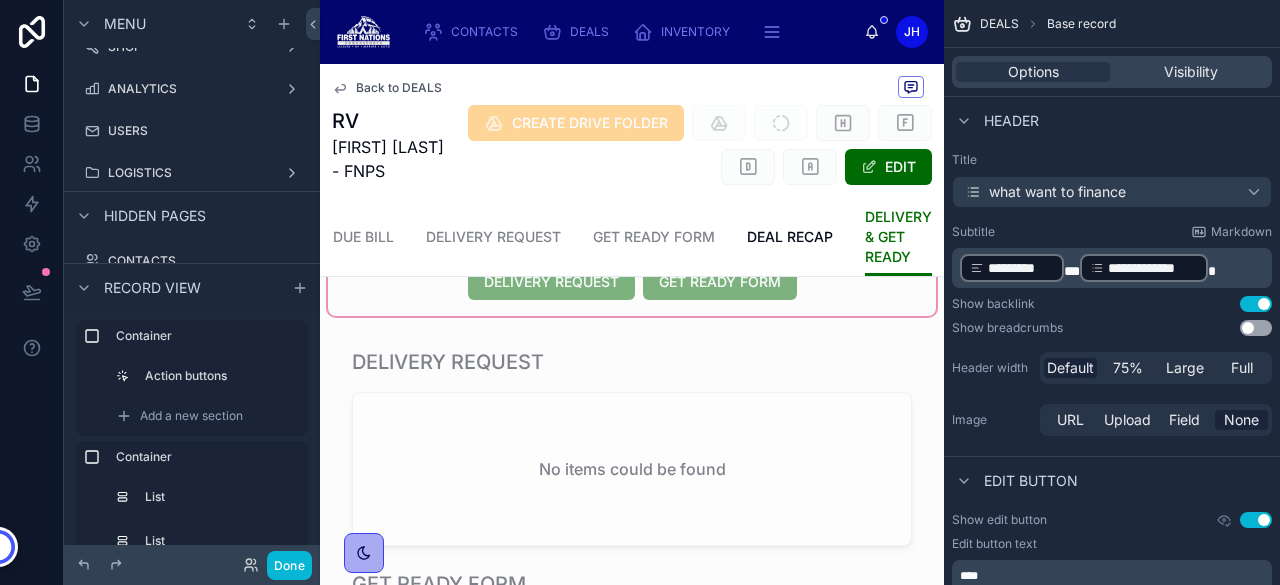 click at bounding box center [632, 282] 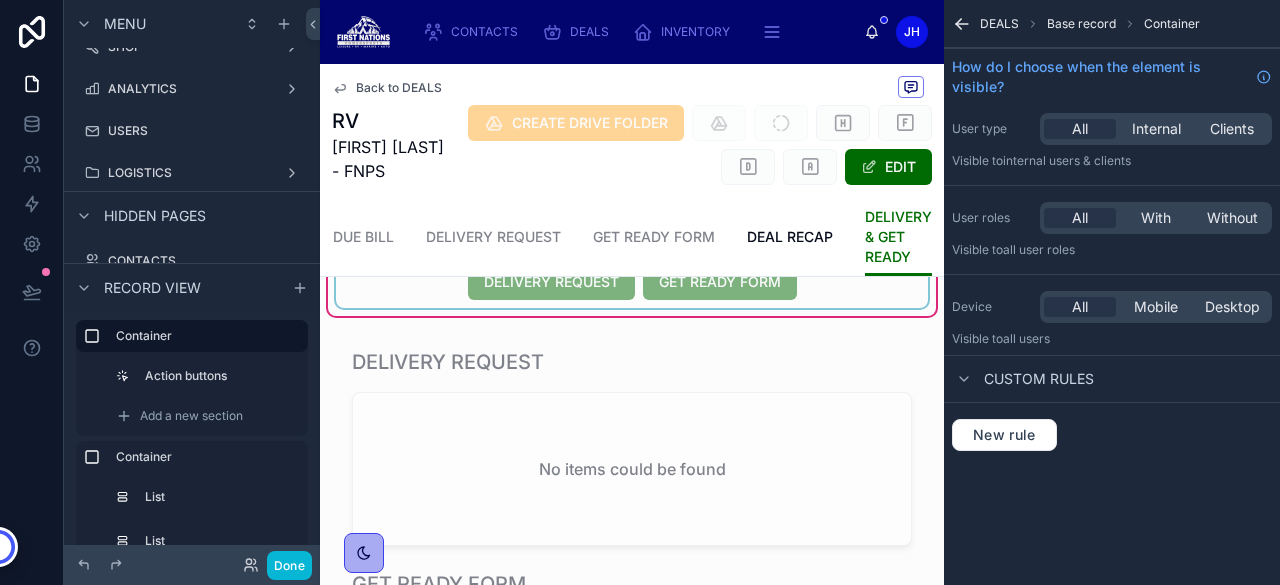 click at bounding box center (632, 282) 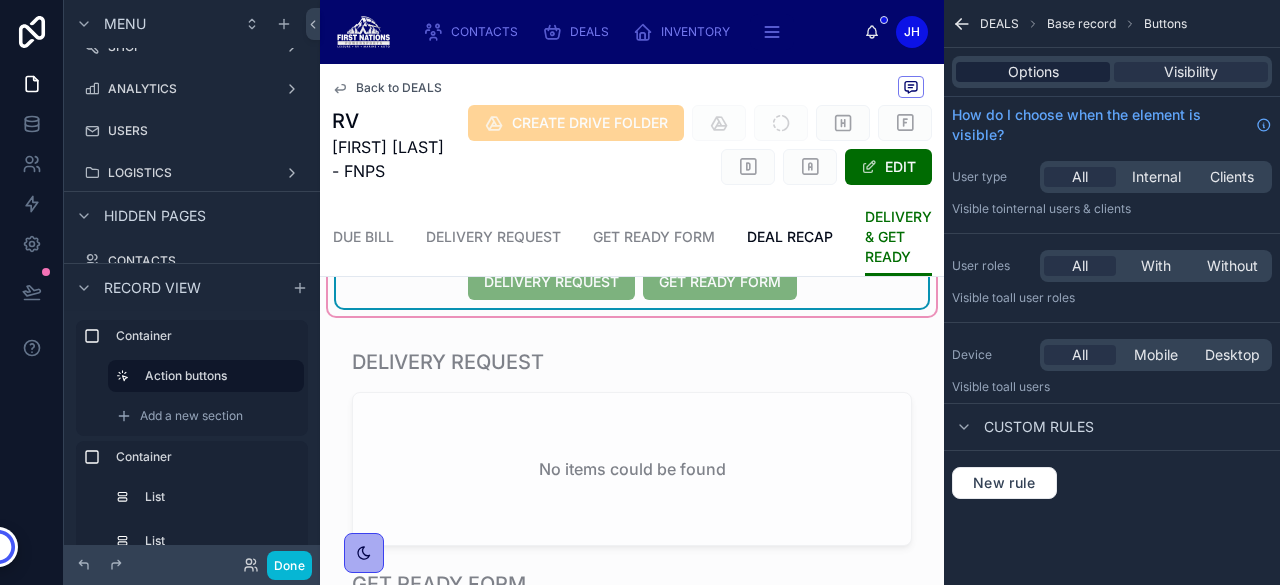 click on "Options" at bounding box center (1033, 72) 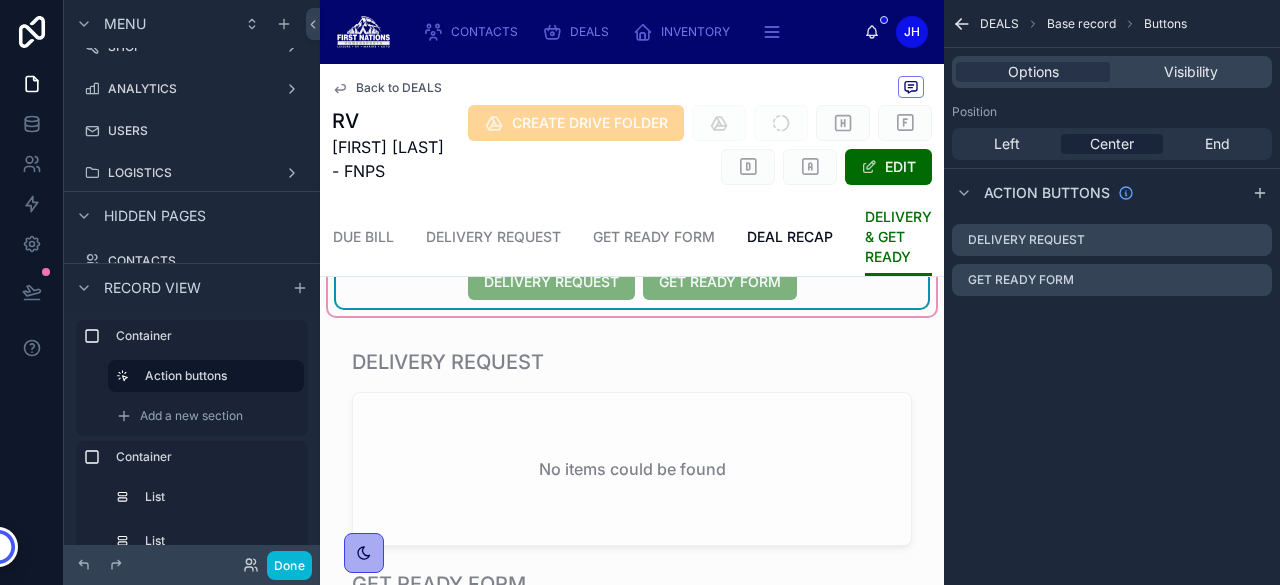 scroll, scrollTop: 0, scrollLeft: 0, axis: both 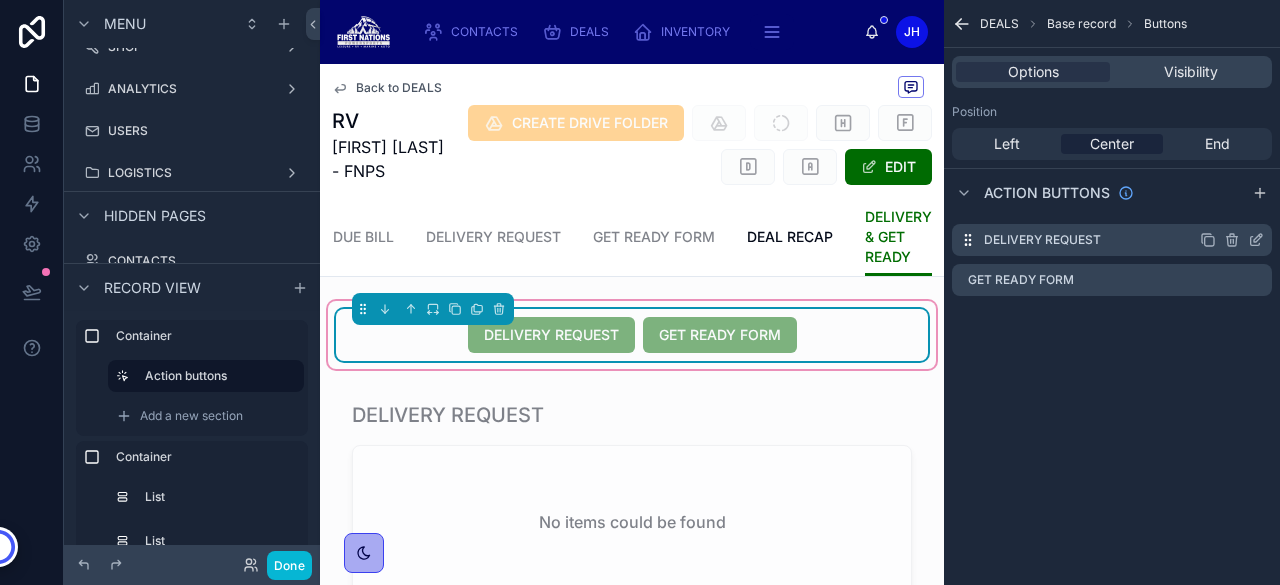 click 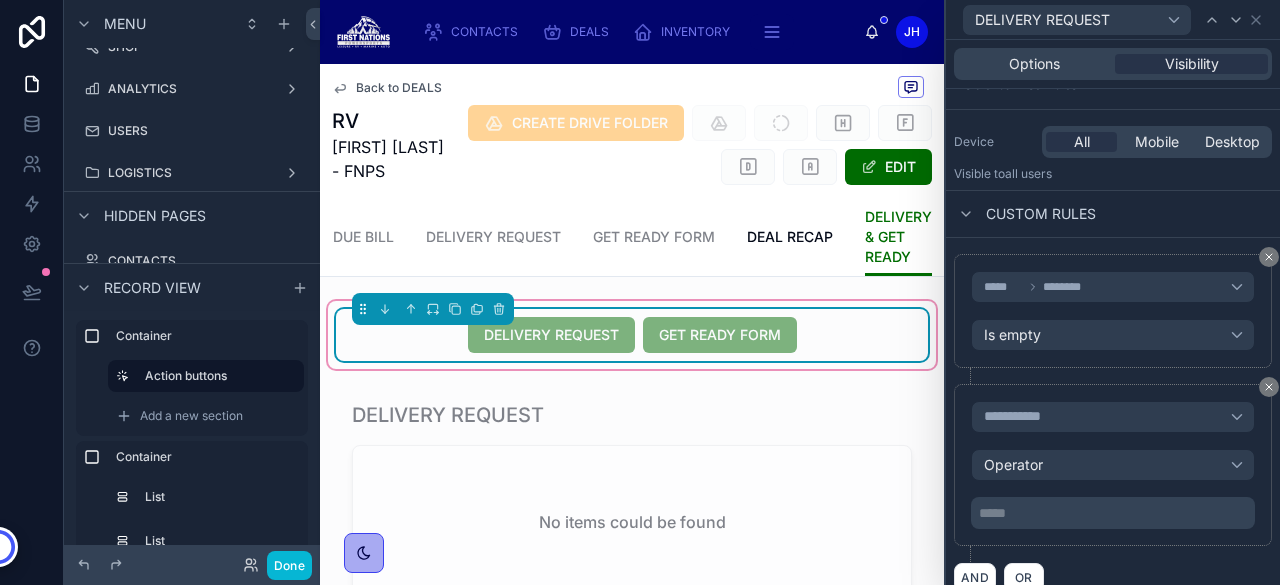 scroll, scrollTop: 210, scrollLeft: 0, axis: vertical 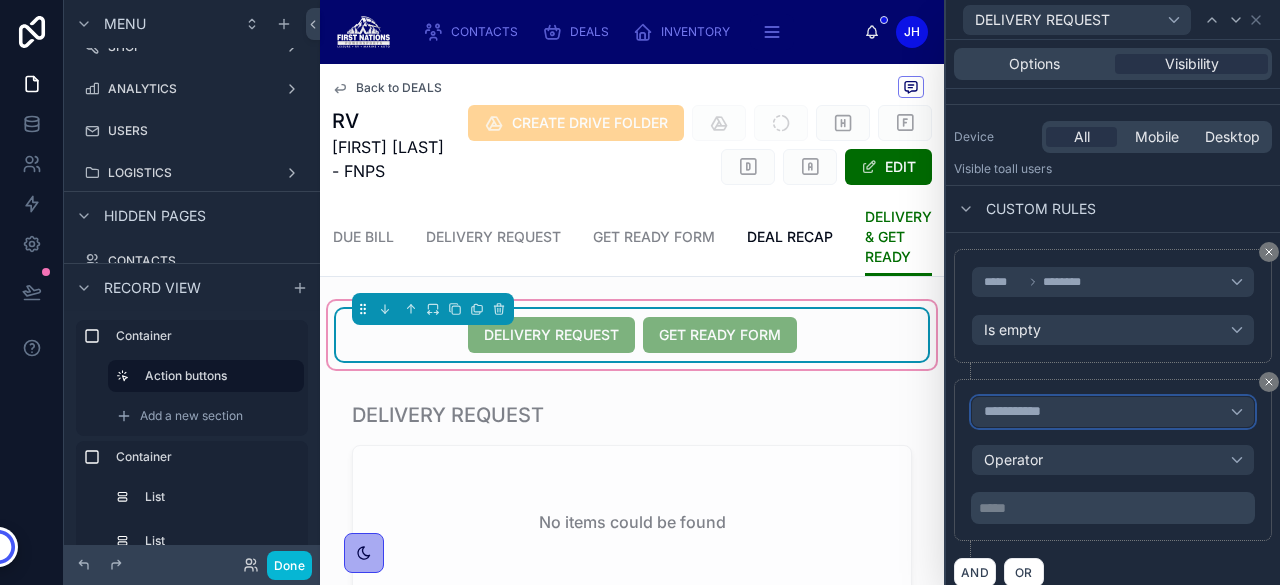 click on "**********" at bounding box center (1113, 412) 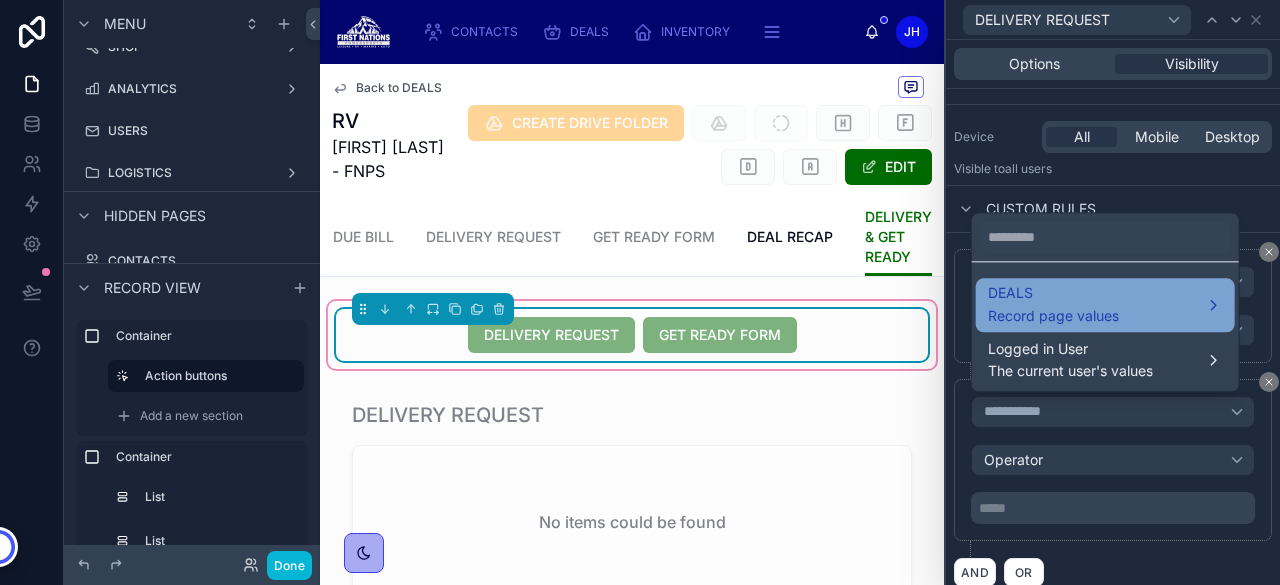 click on "DEALS" at bounding box center (1053, 293) 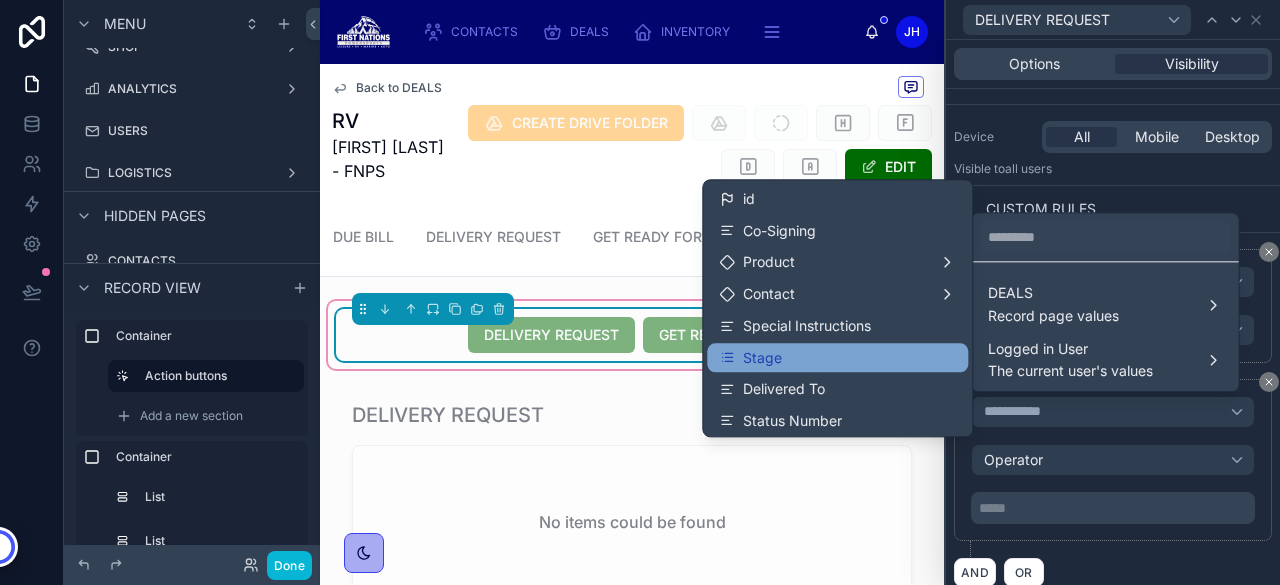 click on "Stage" at bounding box center (837, 358) 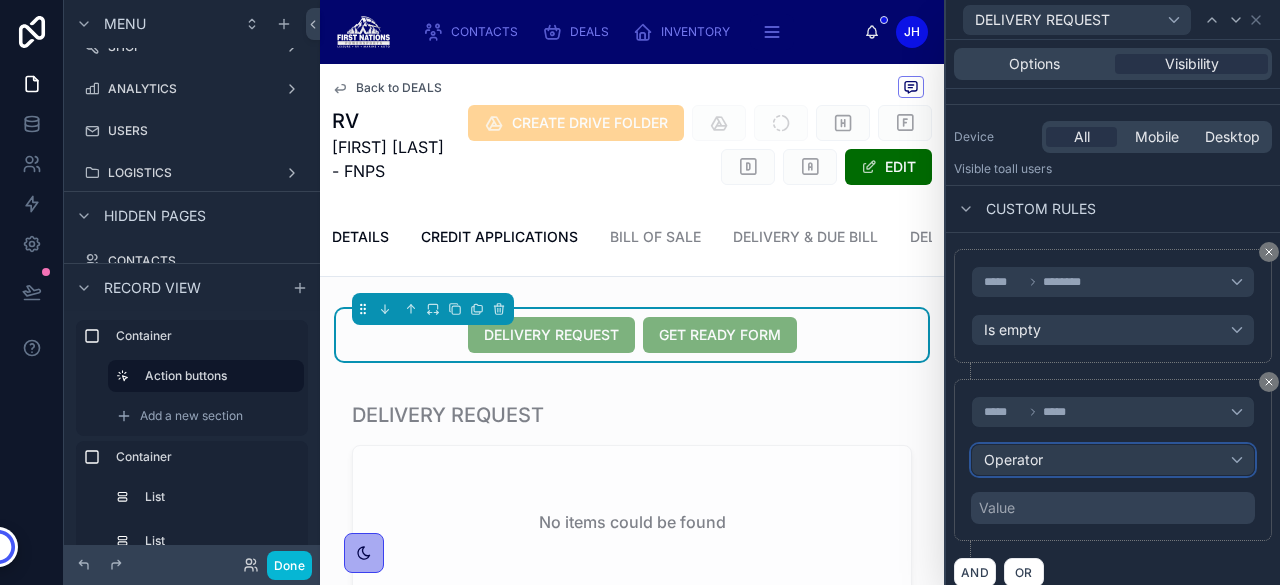 click on "Operator" at bounding box center [1013, 459] 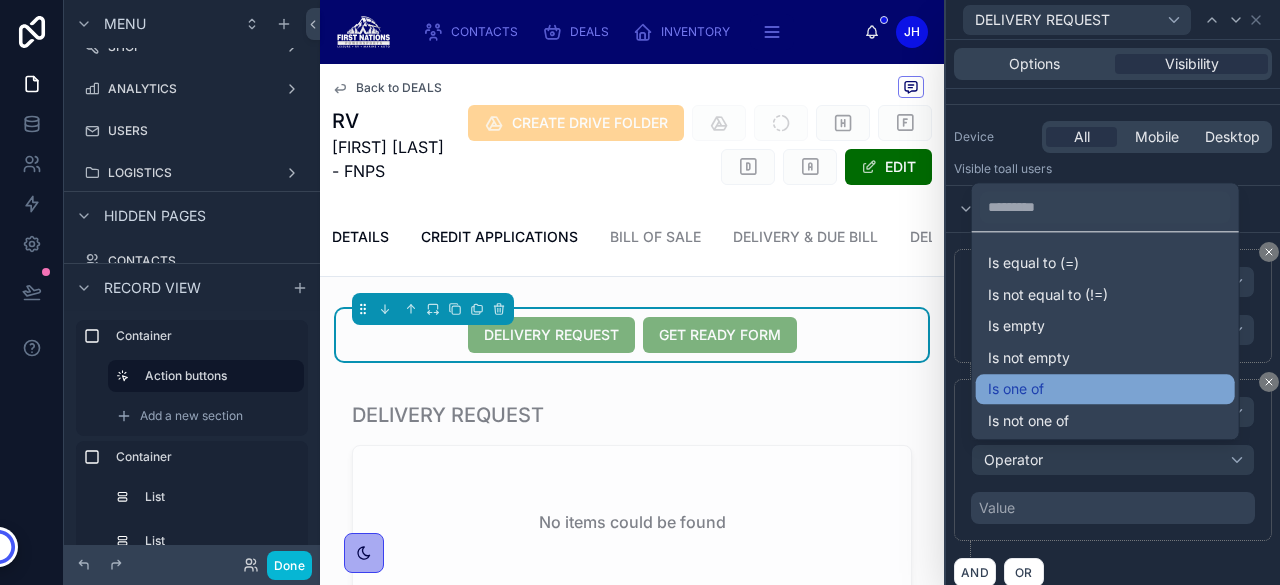 click on "Is one of" at bounding box center [1016, 389] 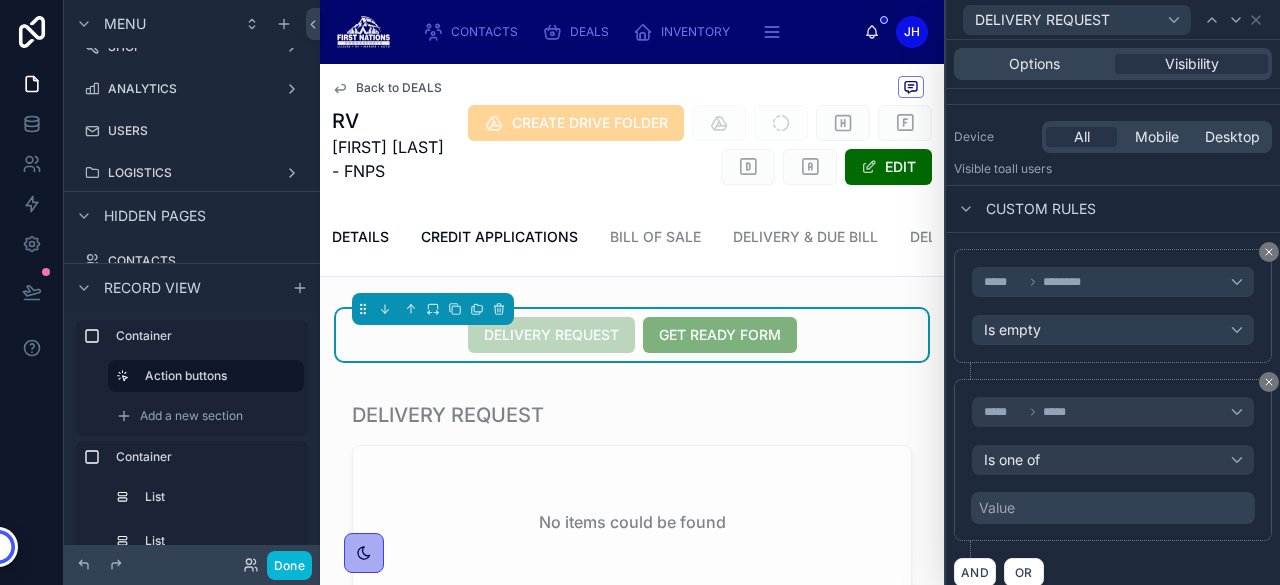 click on "Value" at bounding box center (1113, 508) 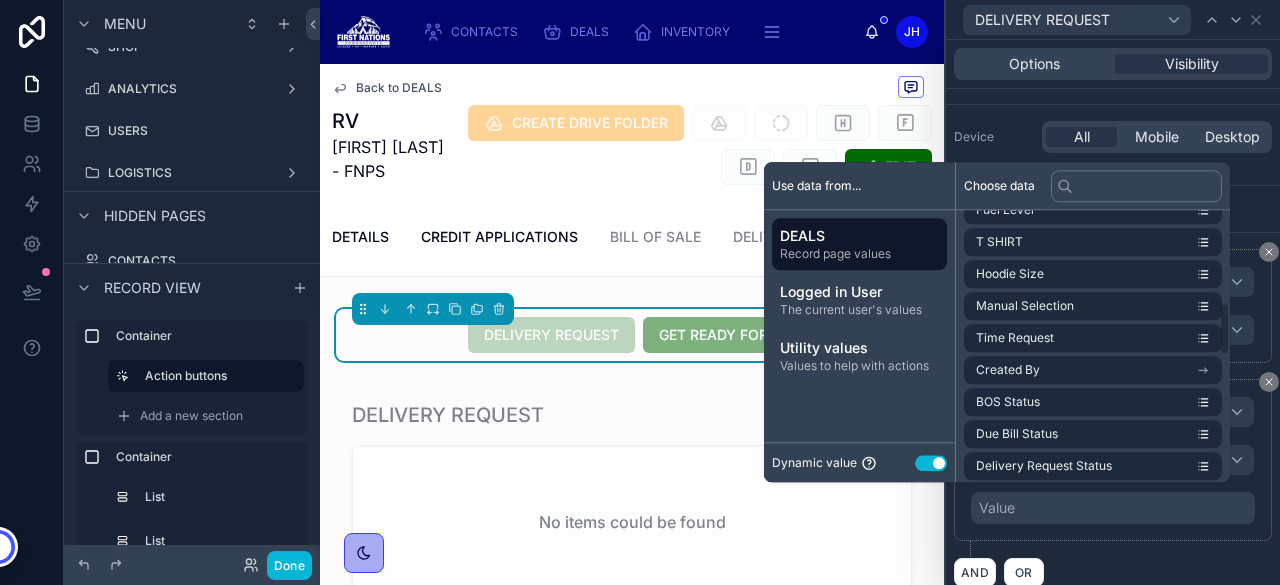 scroll, scrollTop: 472, scrollLeft: 0, axis: vertical 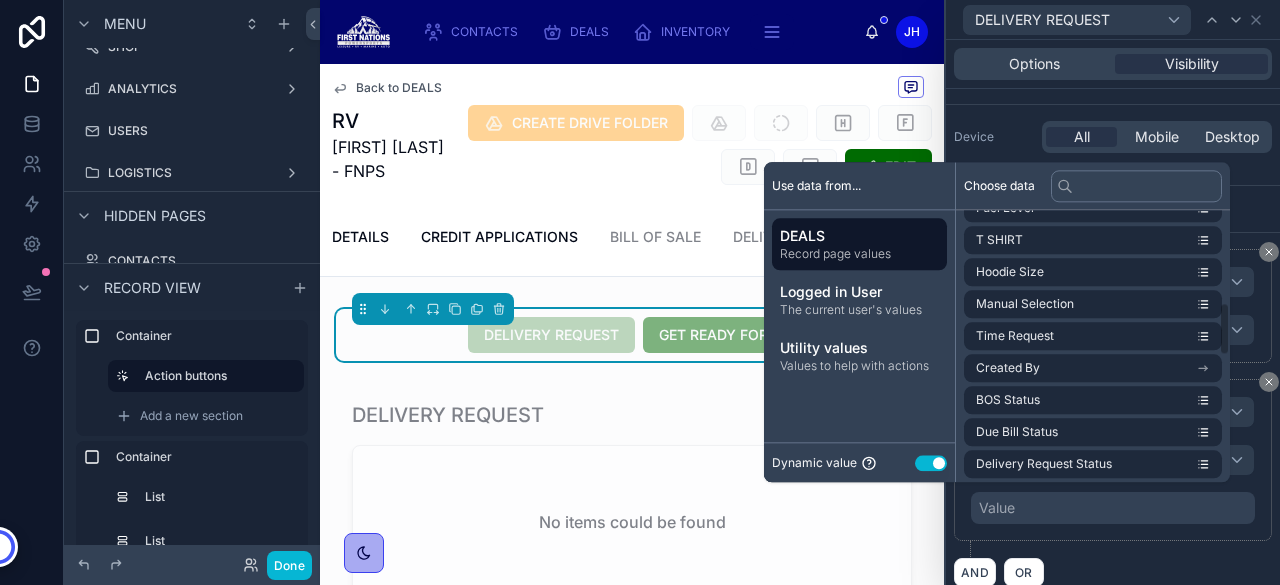 click on "Use setting" at bounding box center [931, 463] 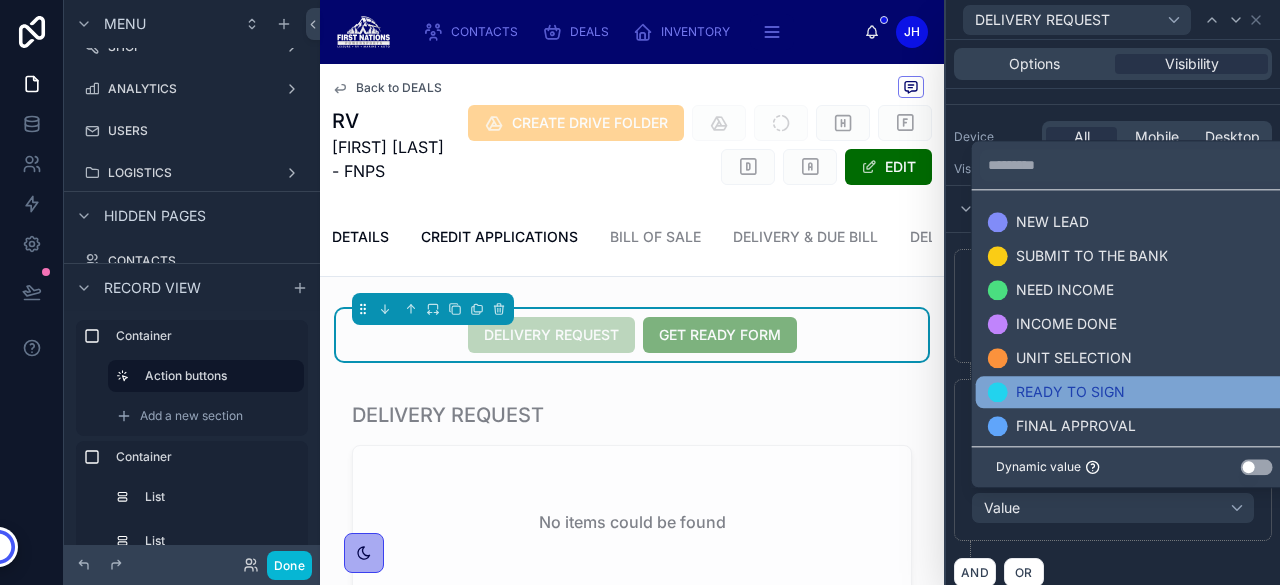 scroll, scrollTop: 153, scrollLeft: 0, axis: vertical 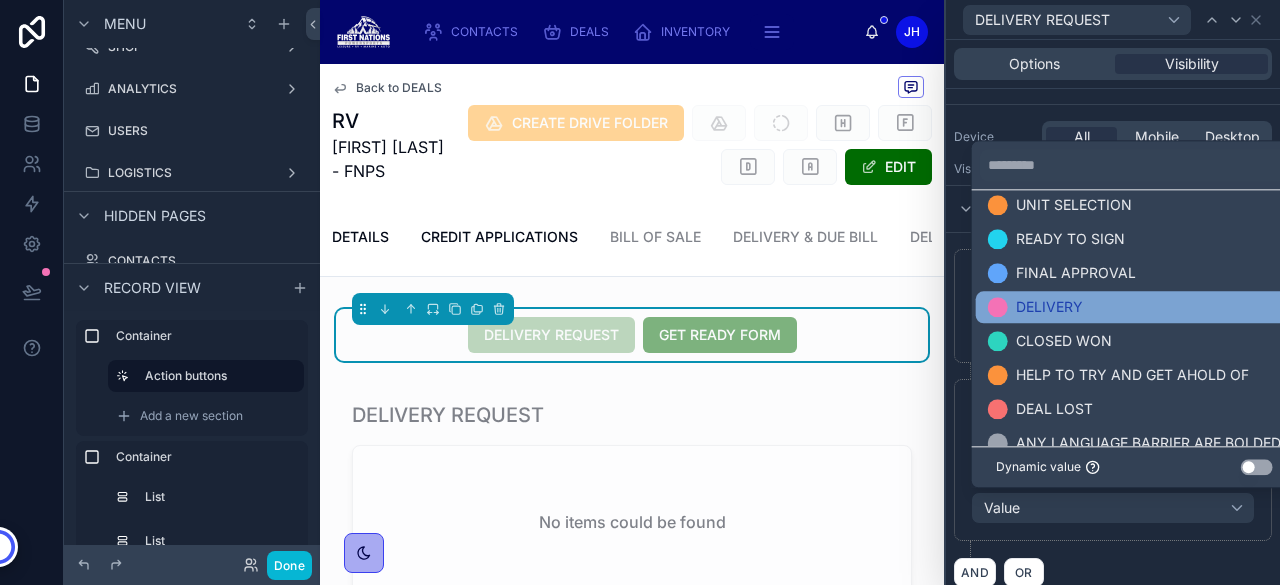 click on "DELIVERY" at bounding box center (1134, 307) 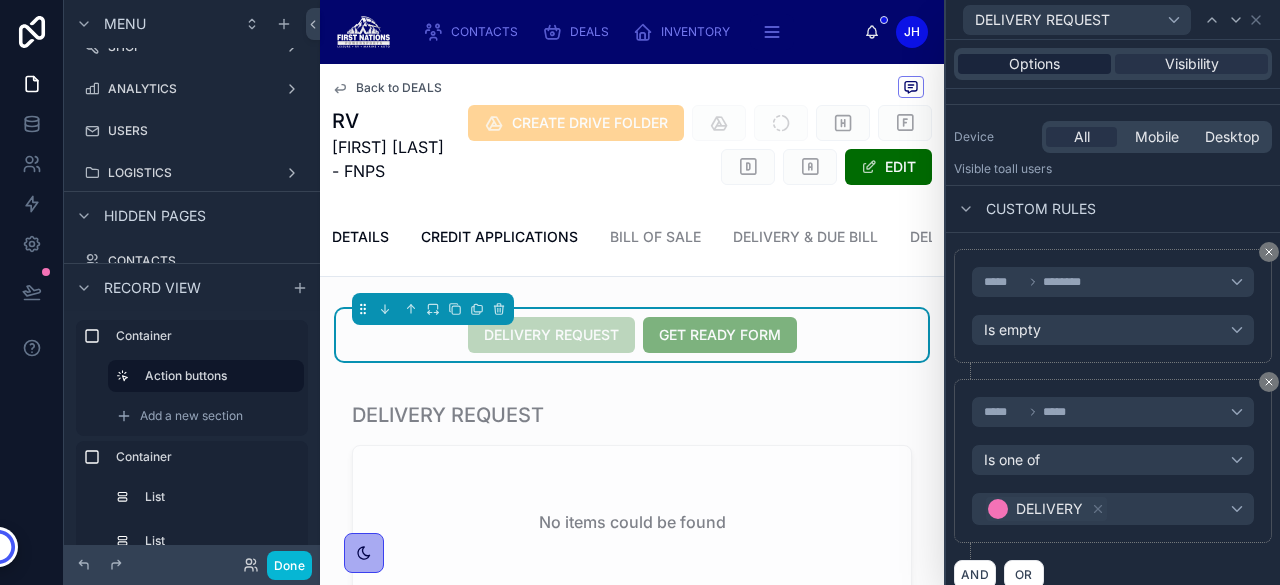 click on "Options" at bounding box center [1034, 64] 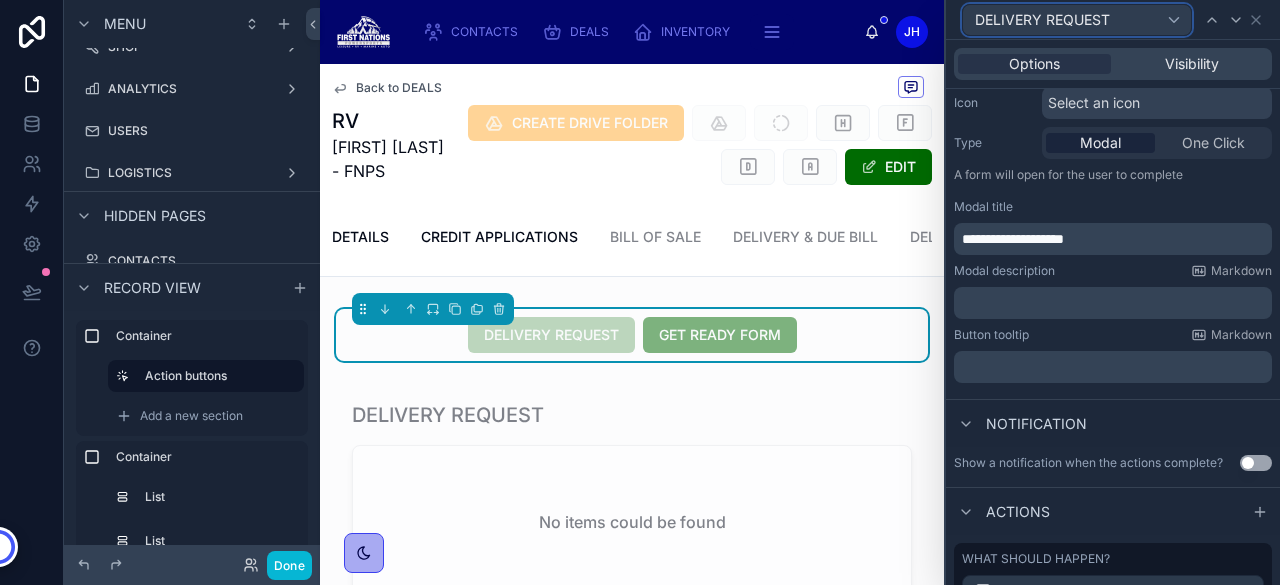 click on "DELIVERY REQUEST" at bounding box center (1042, 20) 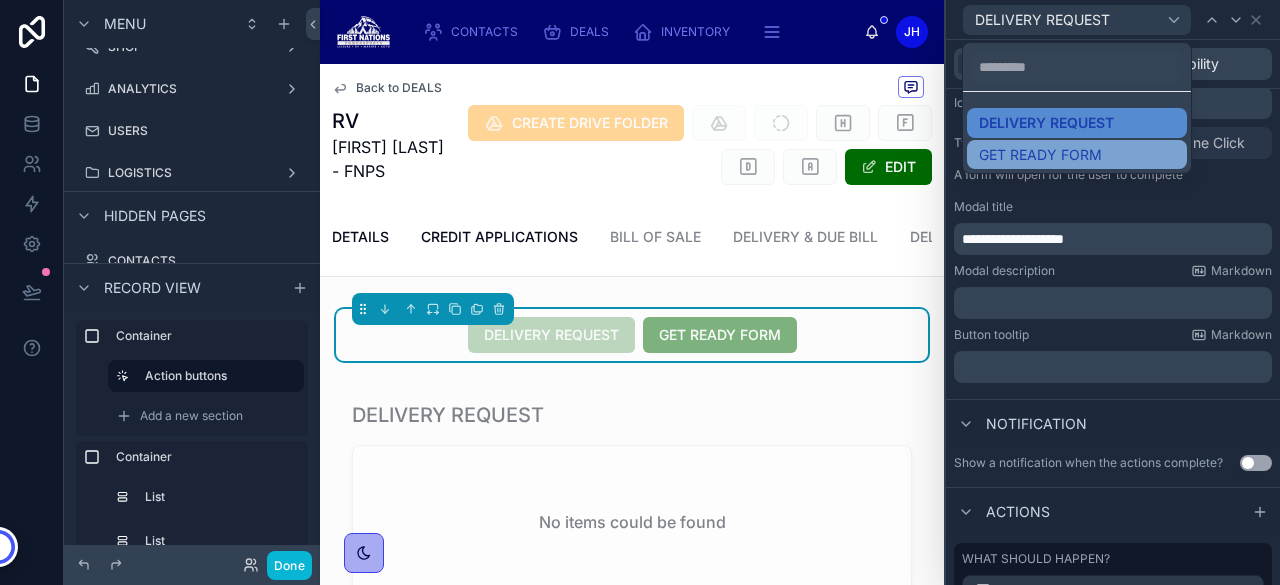 click on "GET READY FORM" at bounding box center [1040, 155] 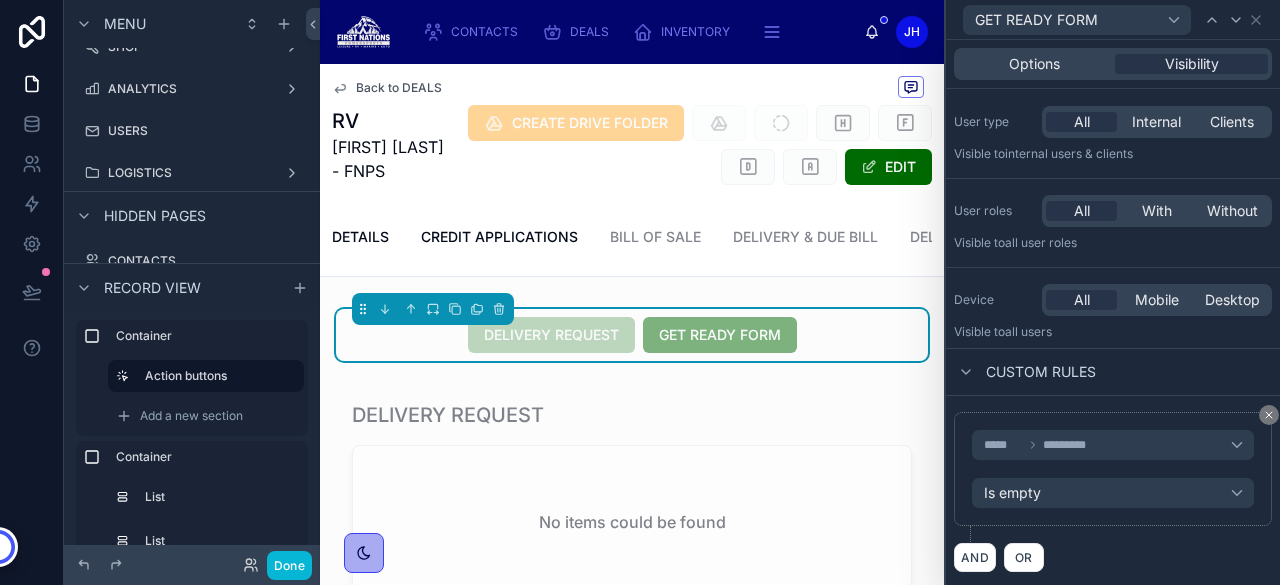 scroll, scrollTop: 46, scrollLeft: 0, axis: vertical 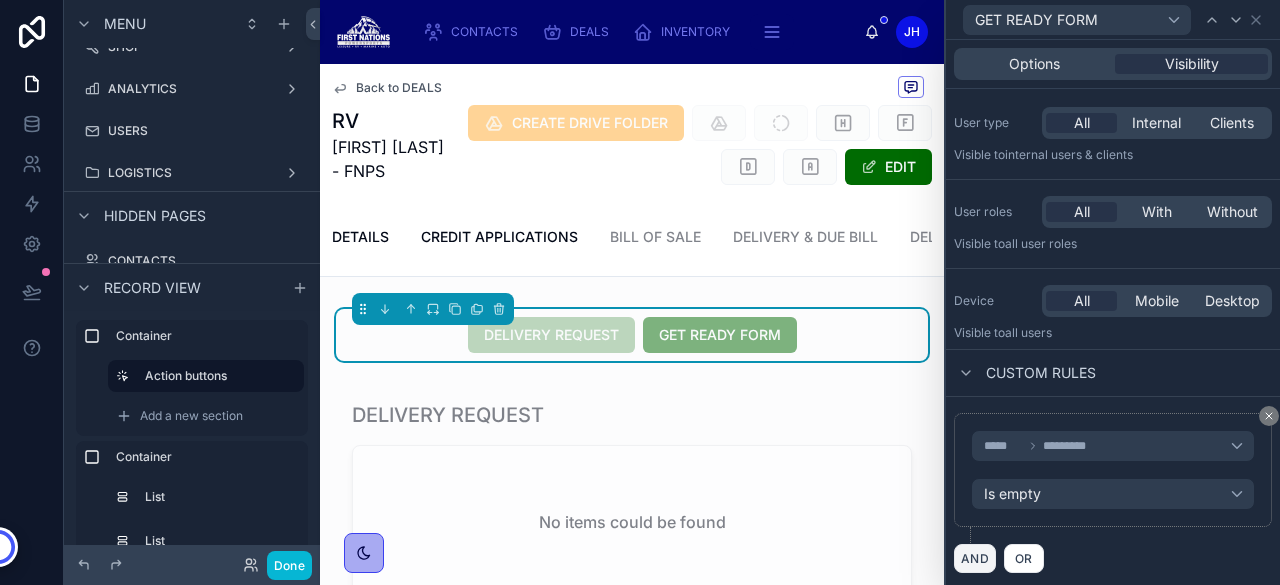 click on "AND" at bounding box center [975, 558] 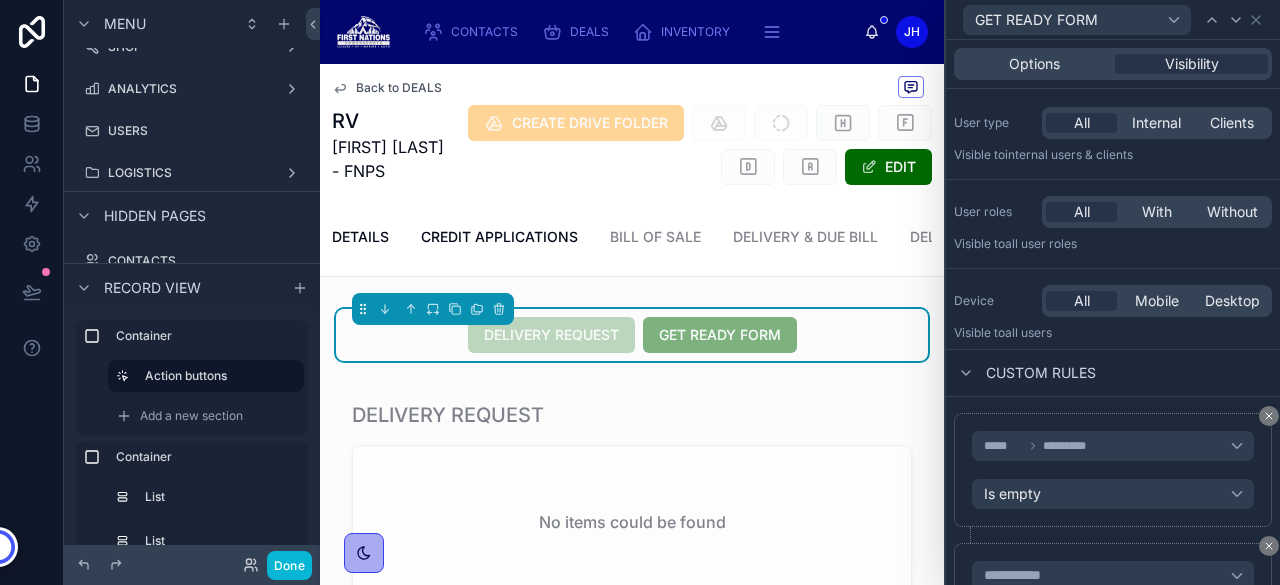 scroll, scrollTop: 224, scrollLeft: 0, axis: vertical 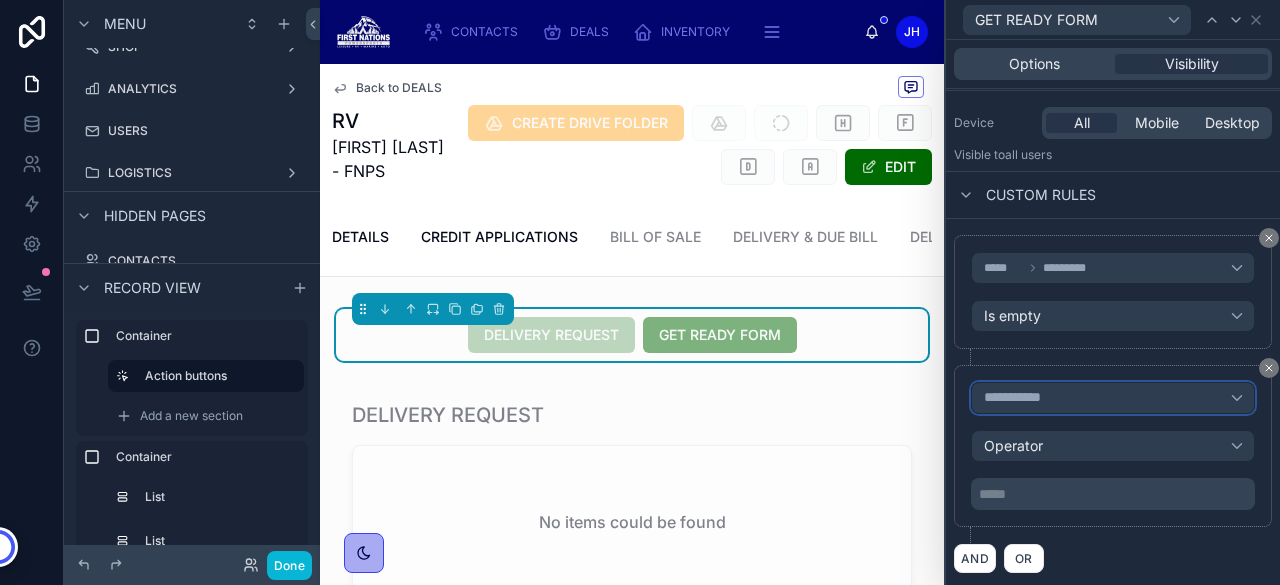 click on "**********" at bounding box center (1021, 398) 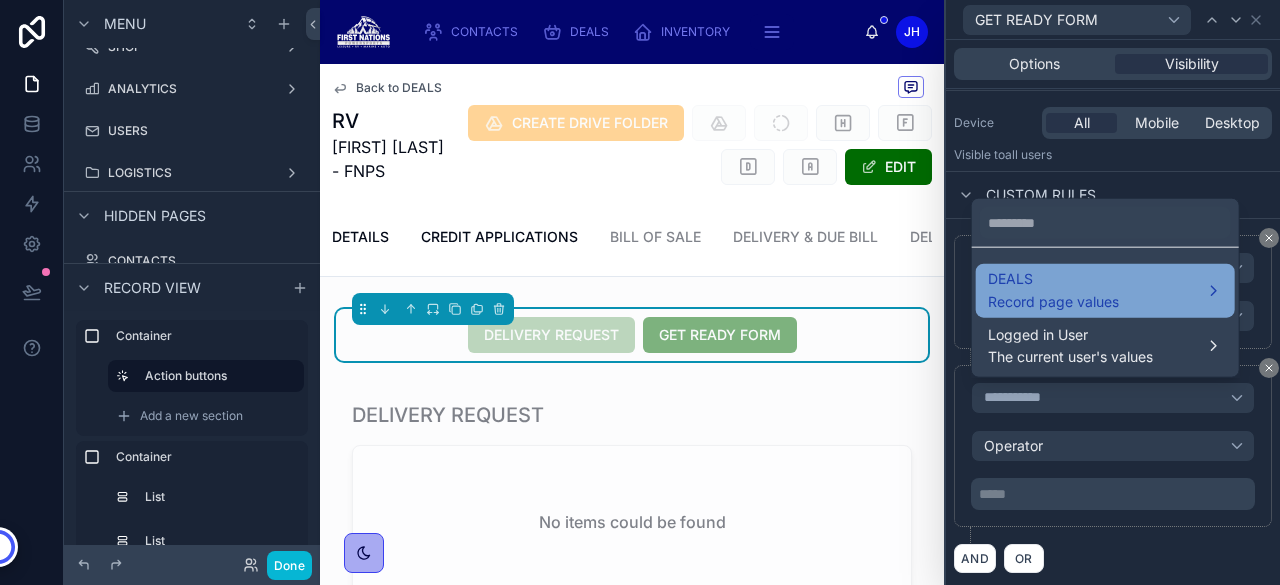 click on "Record page values" at bounding box center [1053, 301] 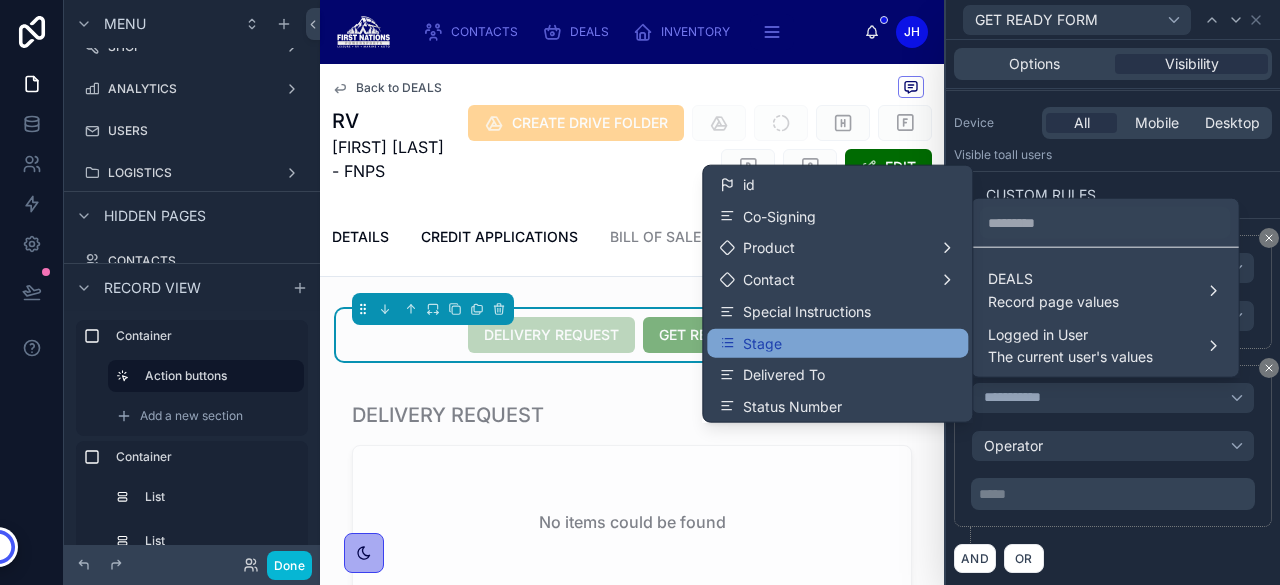 click on "Stage" at bounding box center (837, 343) 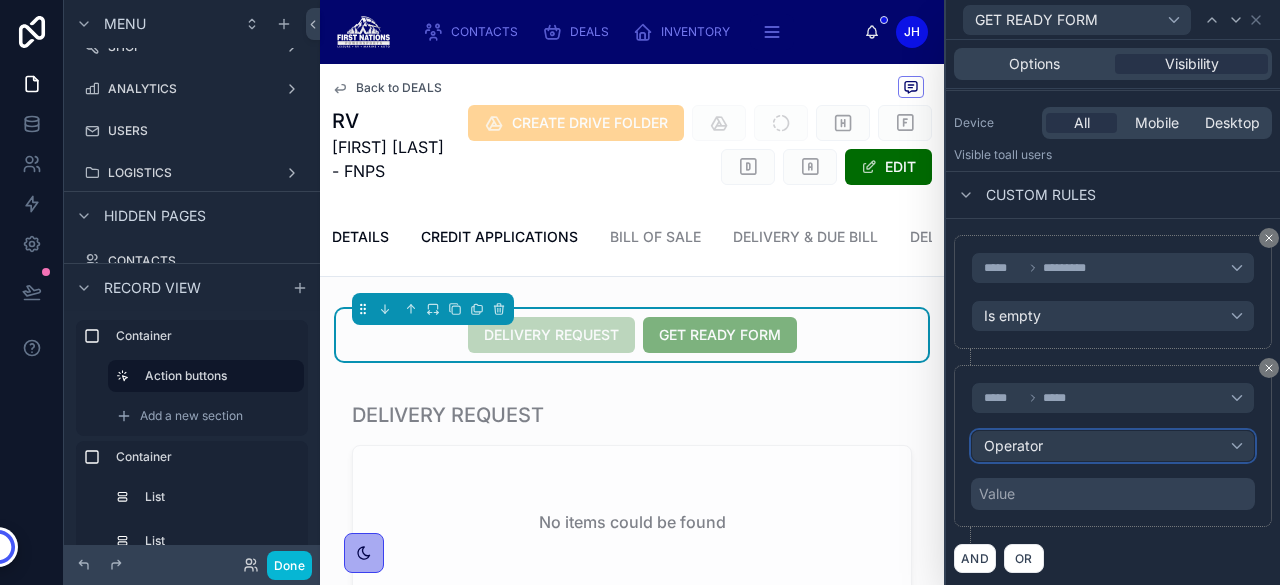 click on "Operator" at bounding box center (1113, 446) 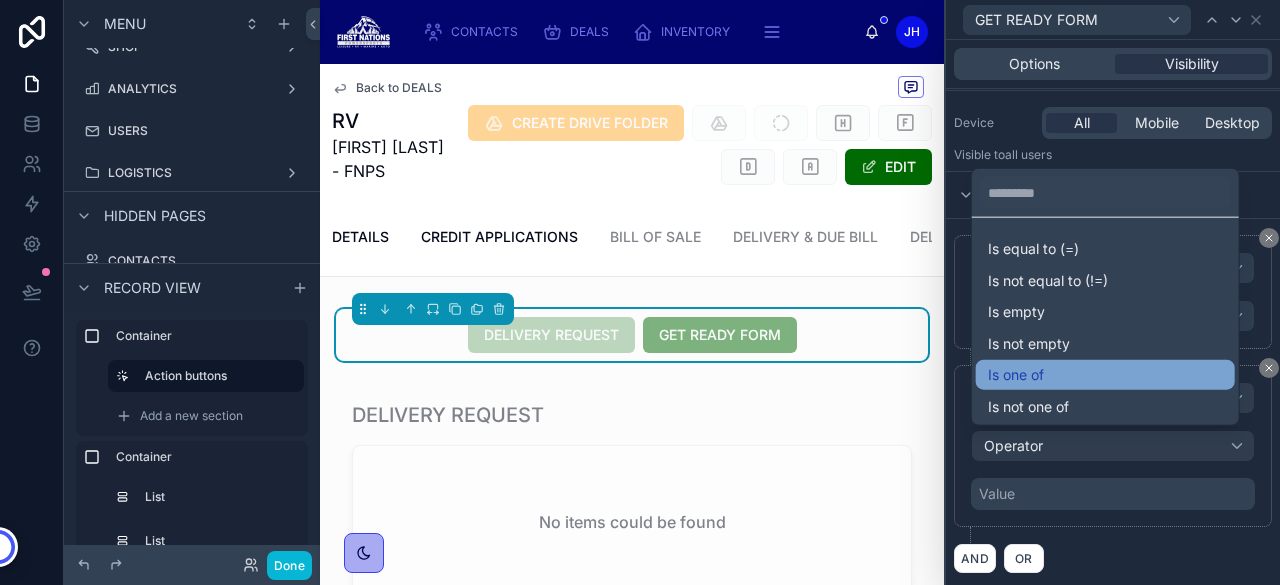 click on "Is one of" at bounding box center (1105, 375) 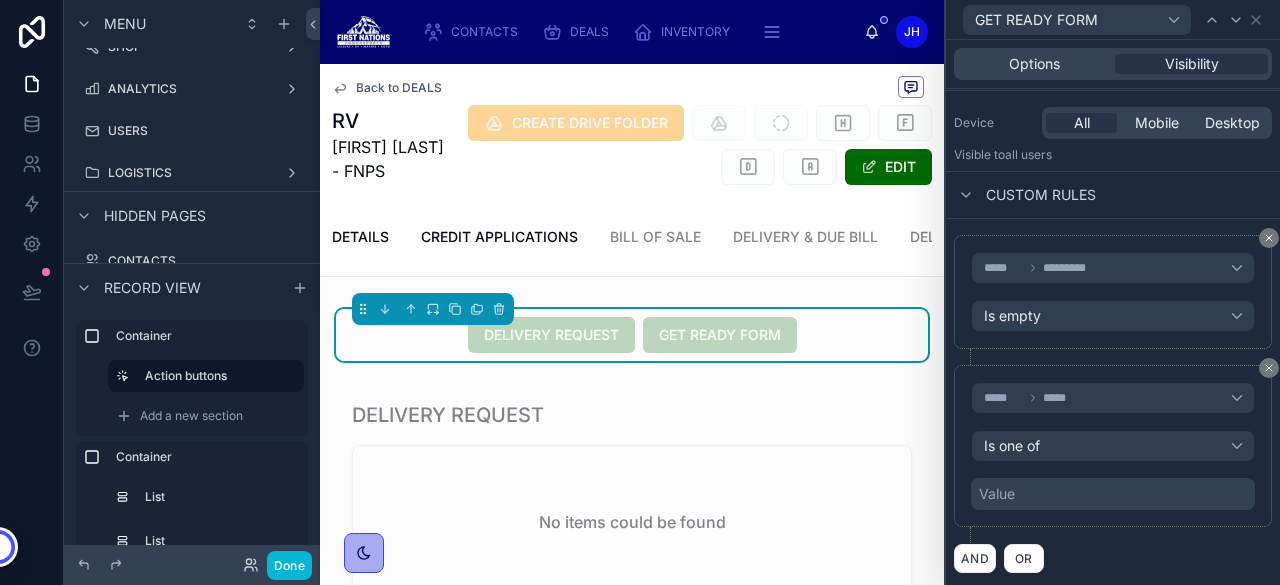 click on "Value" at bounding box center (1113, 494) 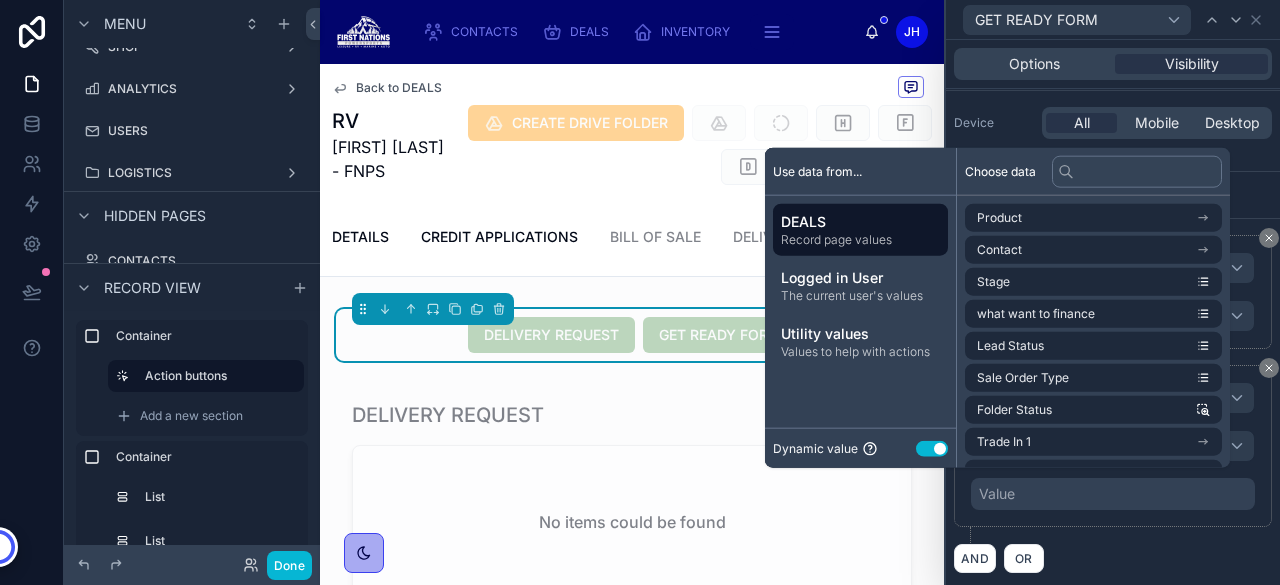click on "Dynamic value Use setting" at bounding box center [860, 448] 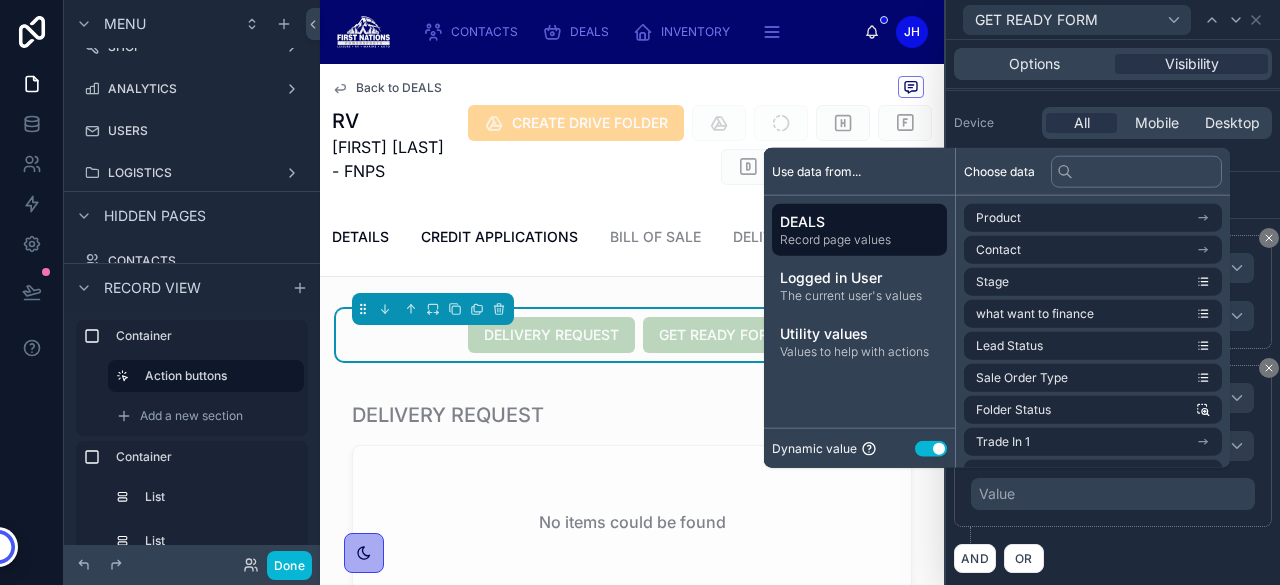 click on "Use setting" at bounding box center (931, 448) 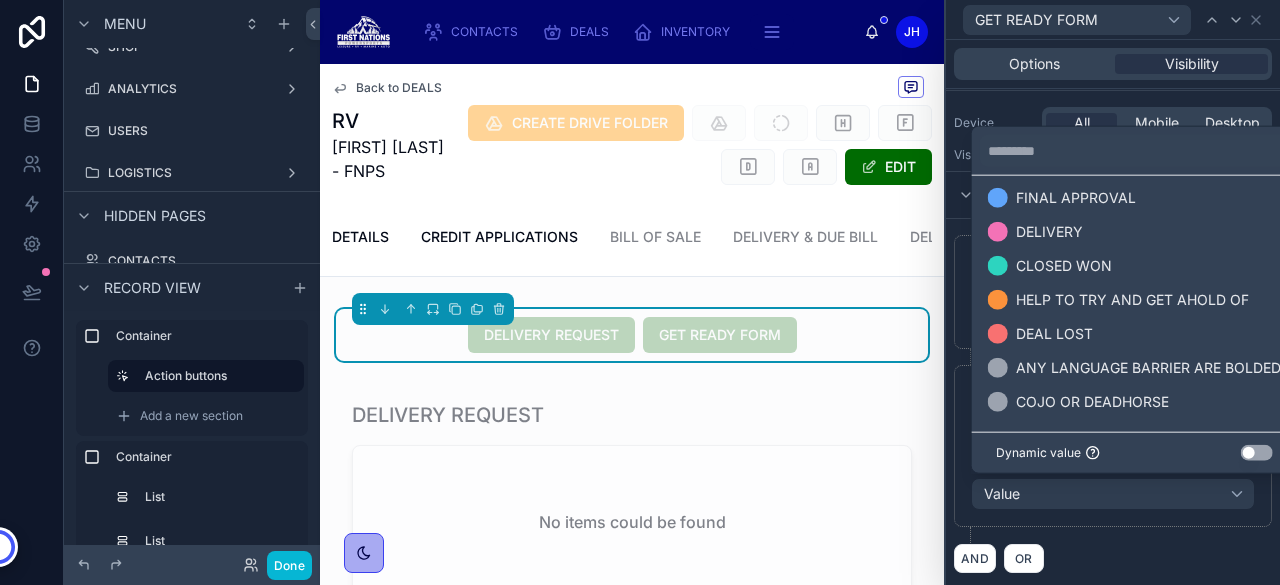 scroll, scrollTop: 216, scrollLeft: 0, axis: vertical 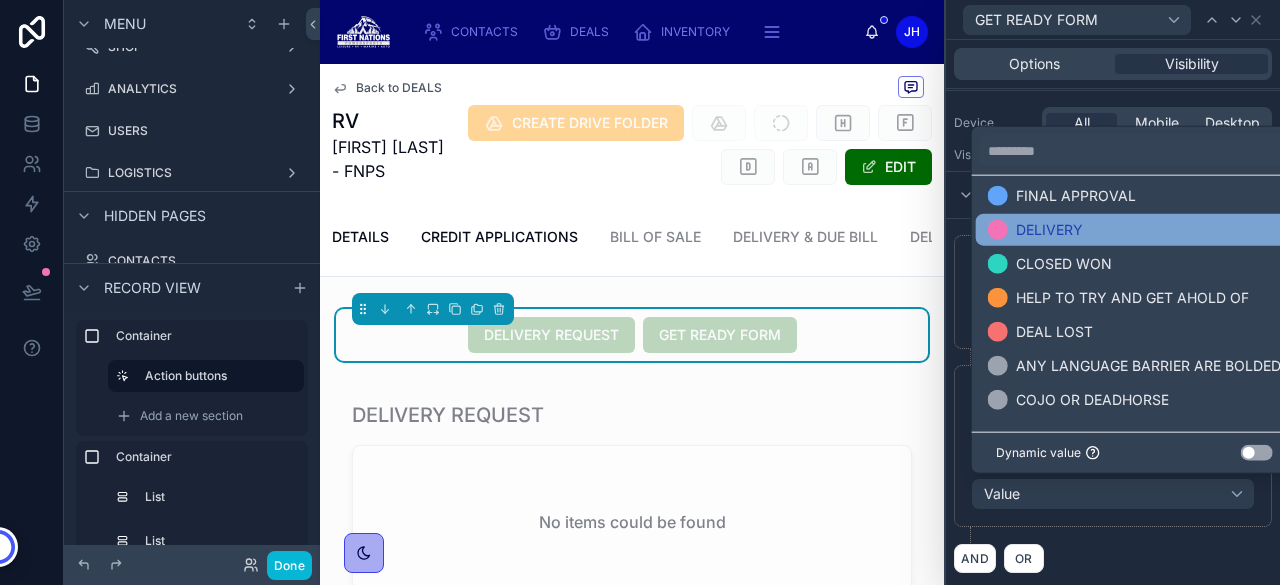click on "DELIVERY" at bounding box center (1049, 230) 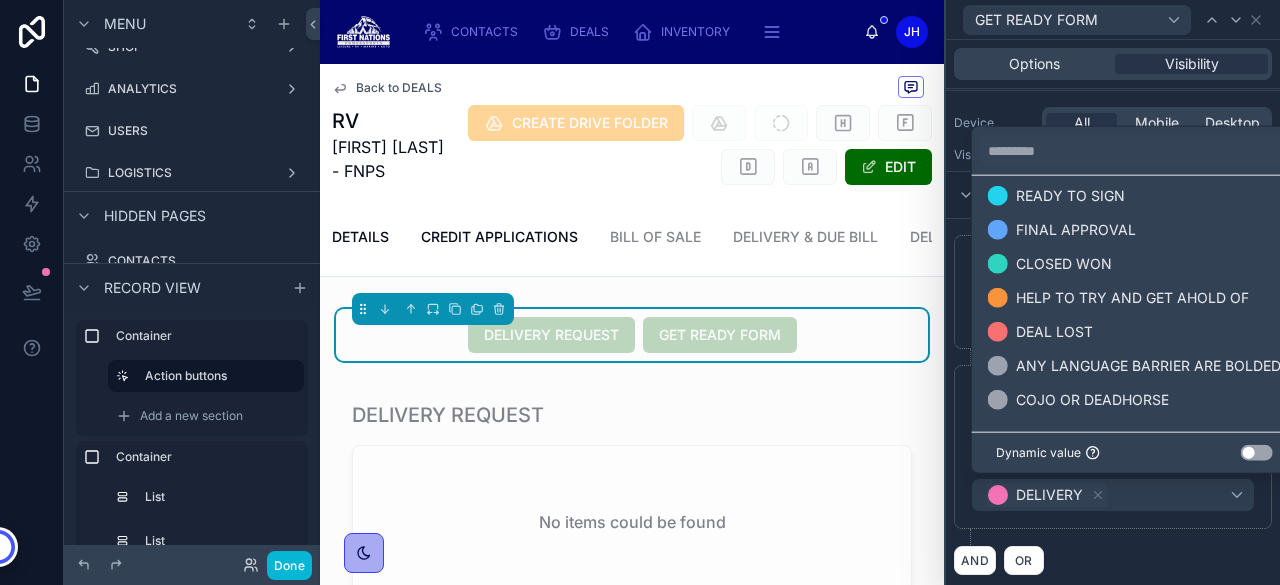 click on "AND OR" at bounding box center [1113, 560] 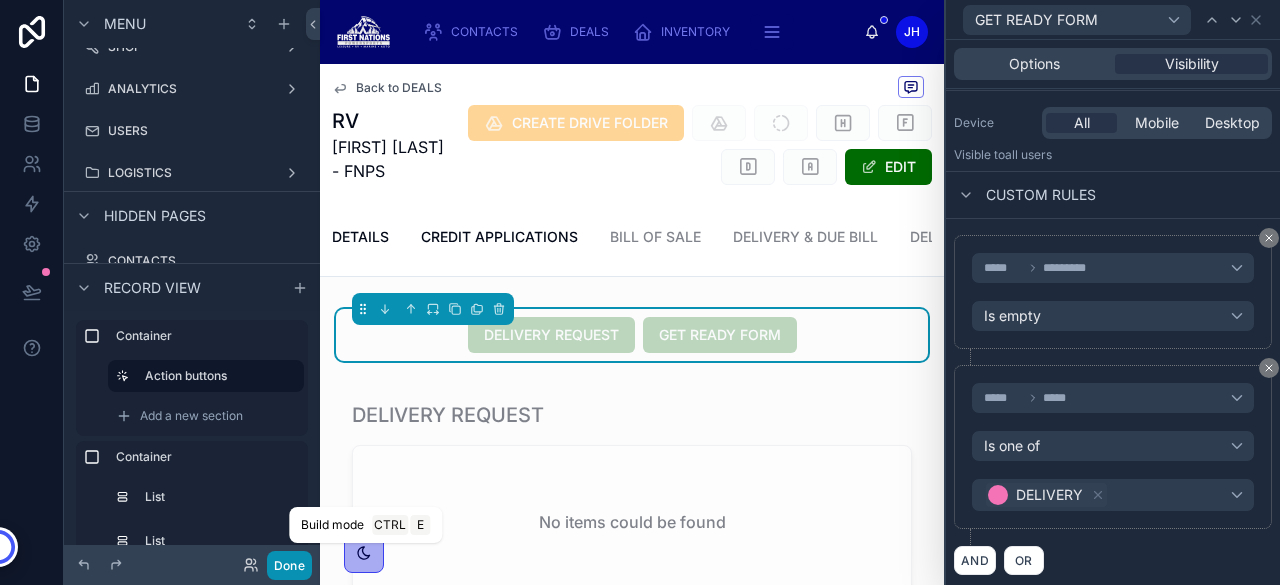 click on "Done" at bounding box center (289, 565) 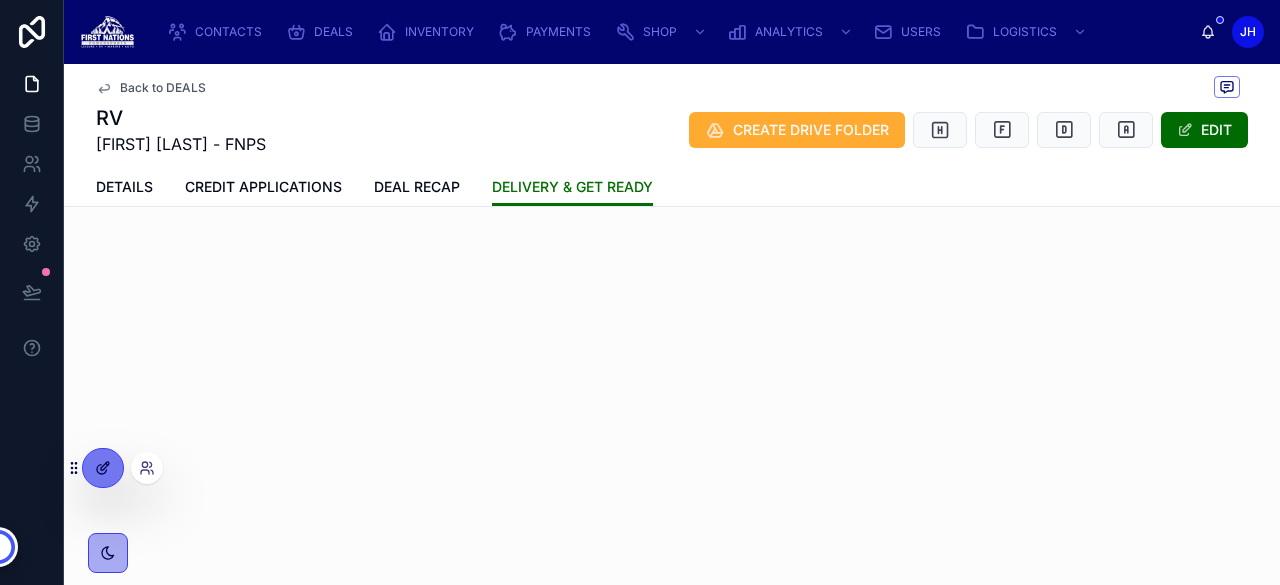 click 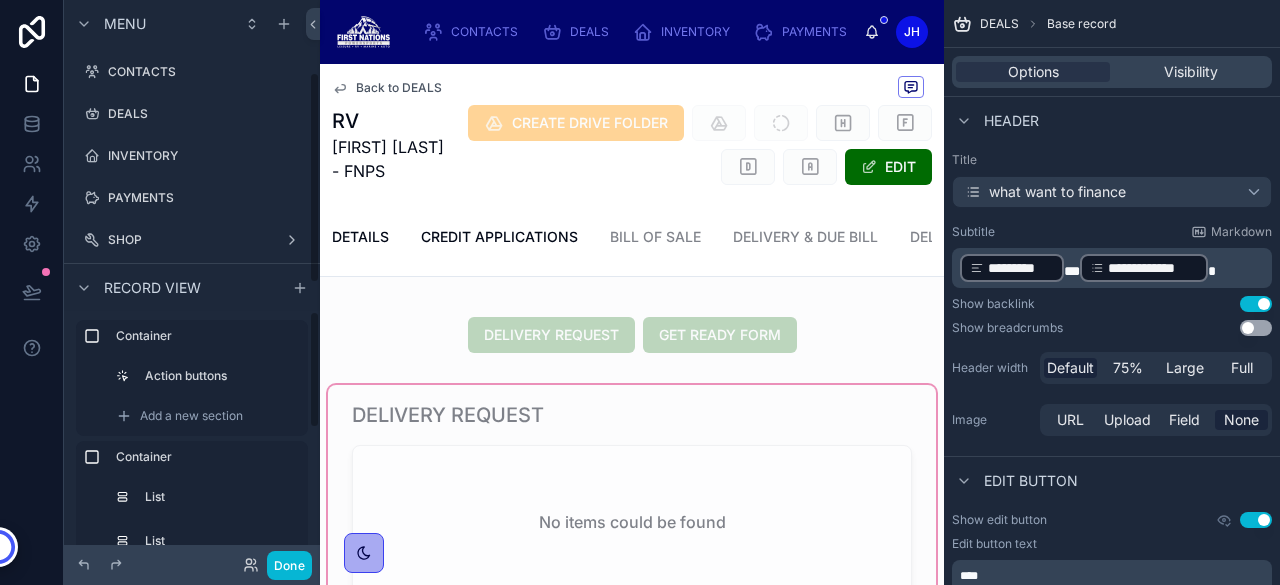scroll, scrollTop: 193, scrollLeft: 0, axis: vertical 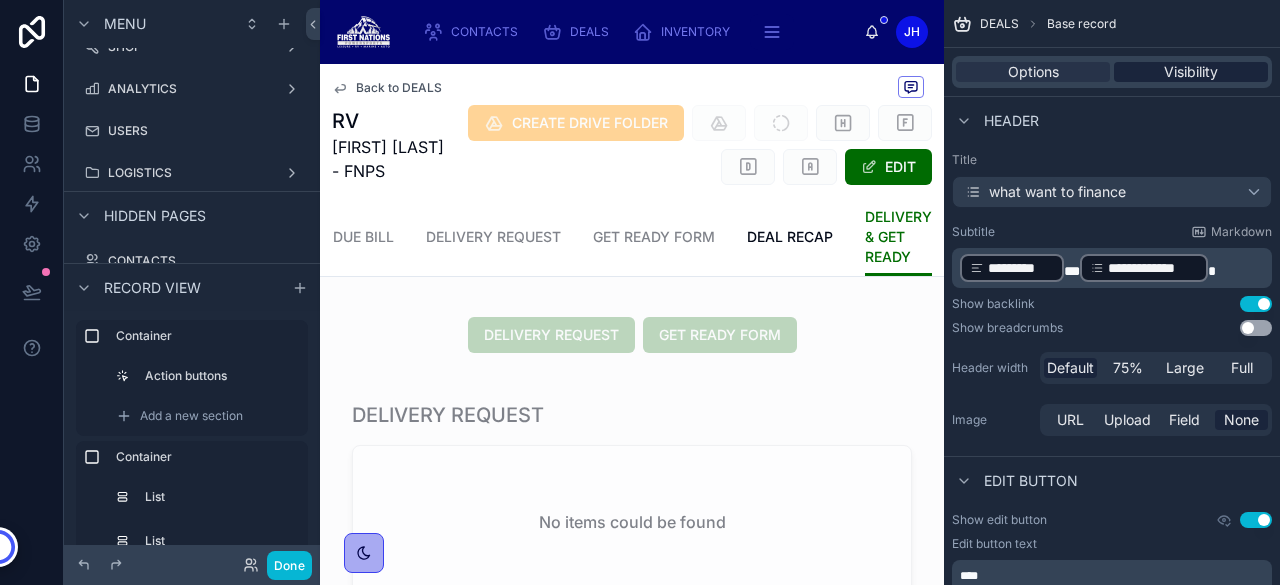 click on "Visibility" at bounding box center [1191, 72] 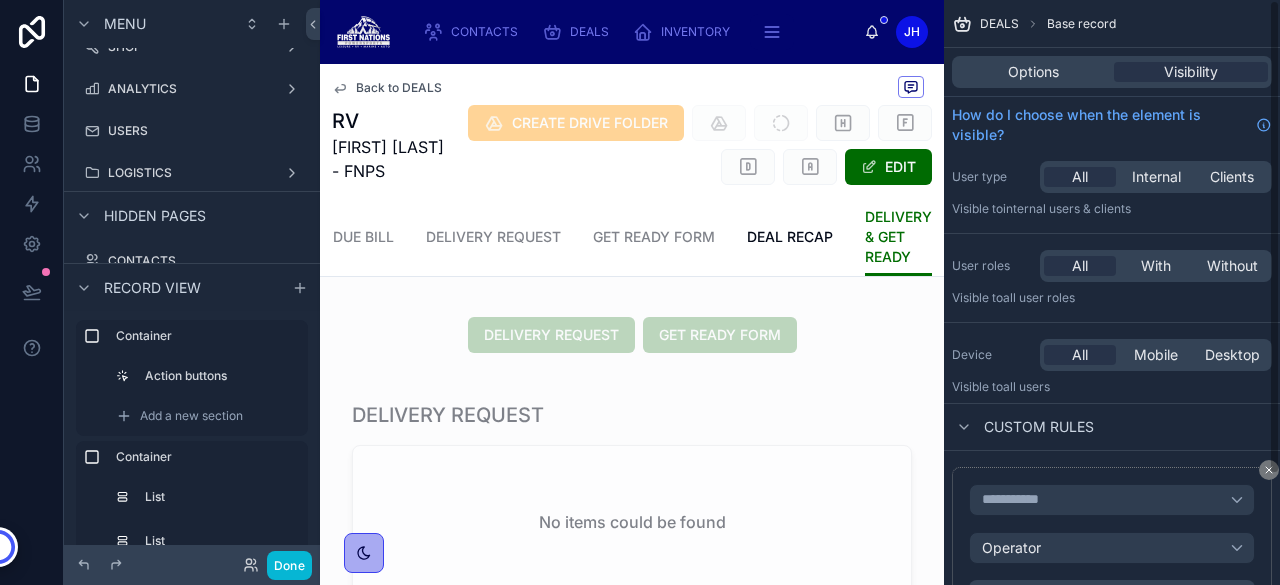 scroll, scrollTop: 135, scrollLeft: 0, axis: vertical 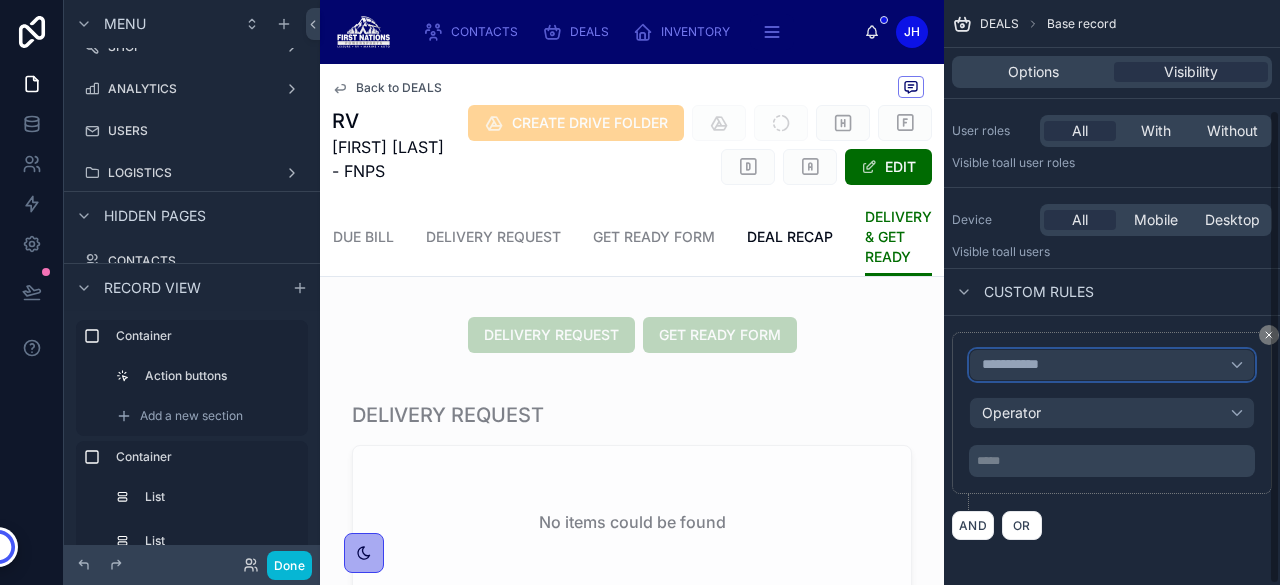 click on "**********" at bounding box center (1019, 365) 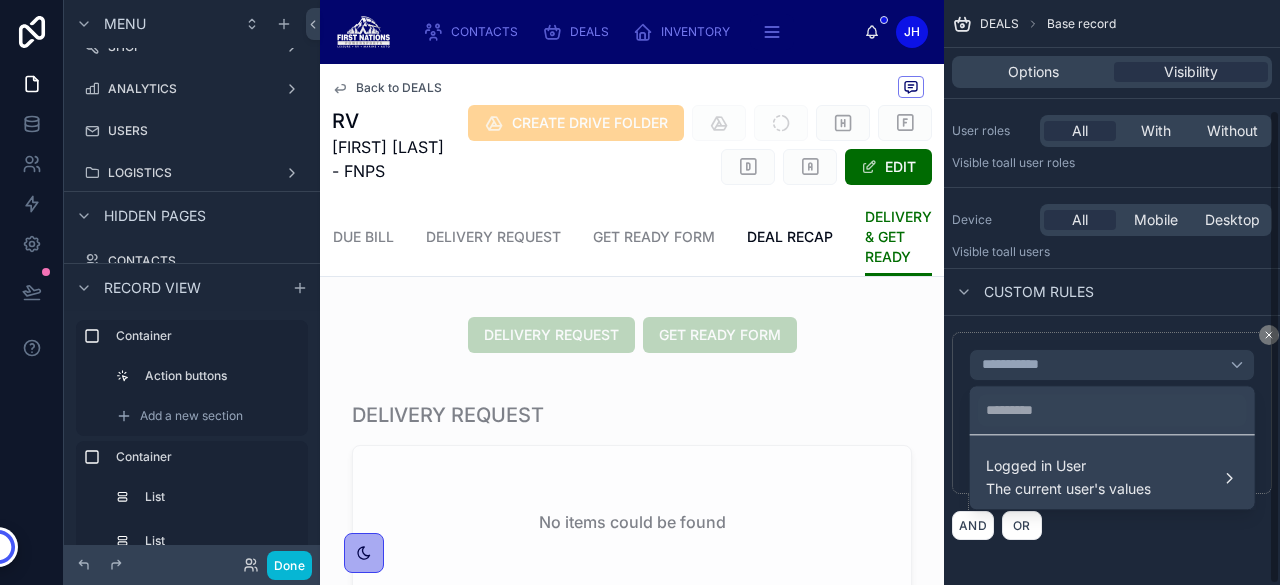 click at bounding box center (640, 292) 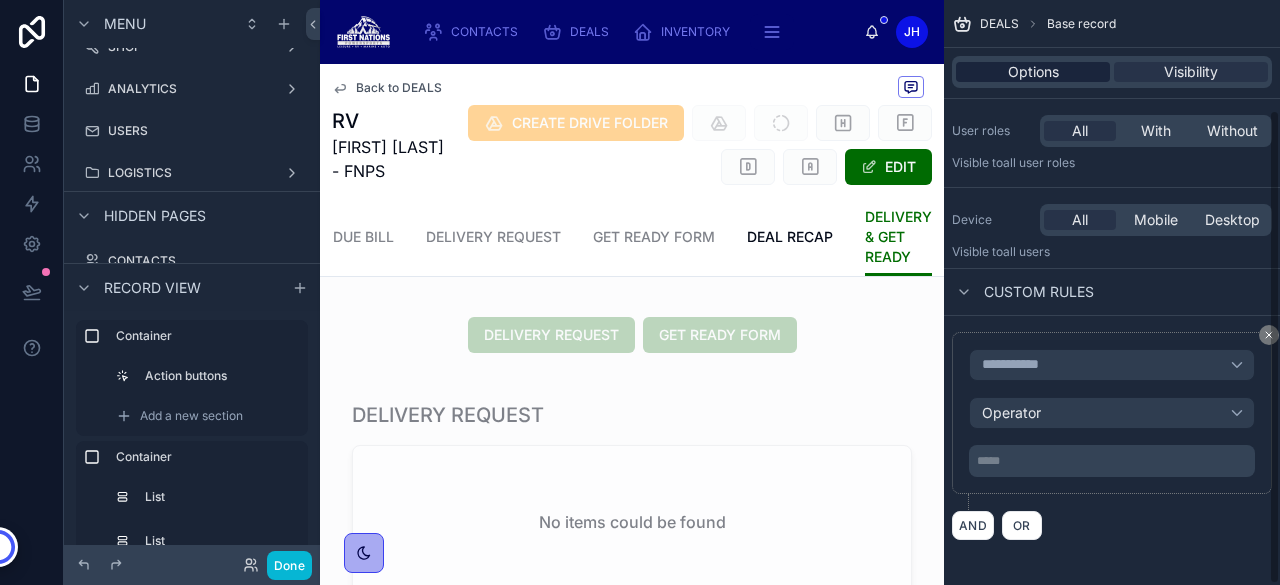 click on "Options" at bounding box center [1033, 72] 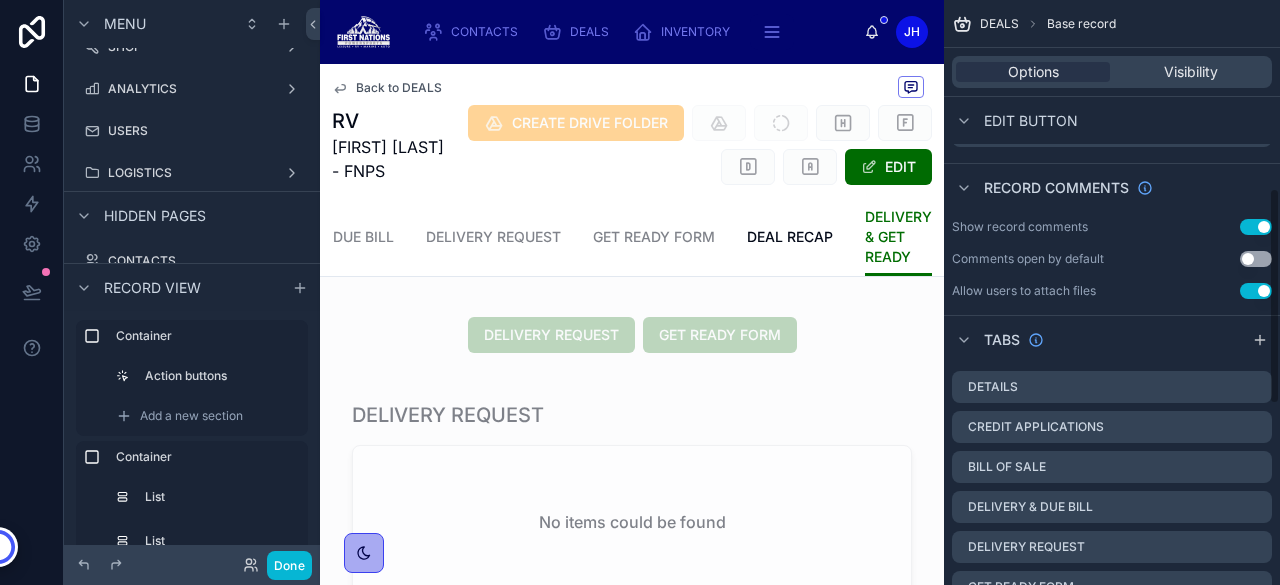 scroll, scrollTop: 809, scrollLeft: 0, axis: vertical 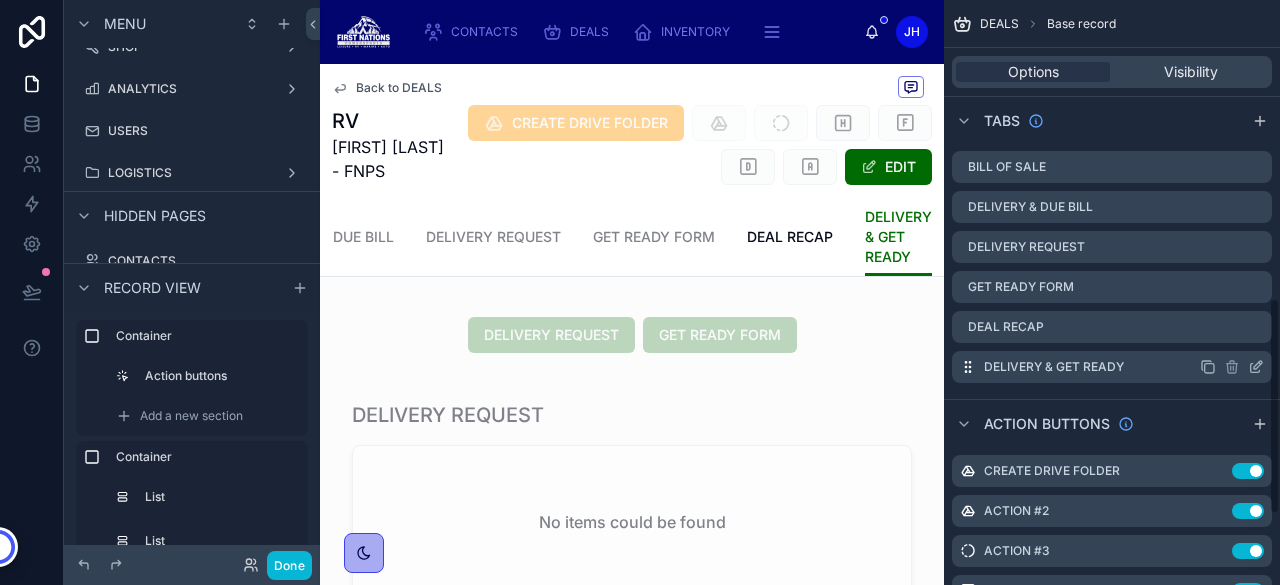 click 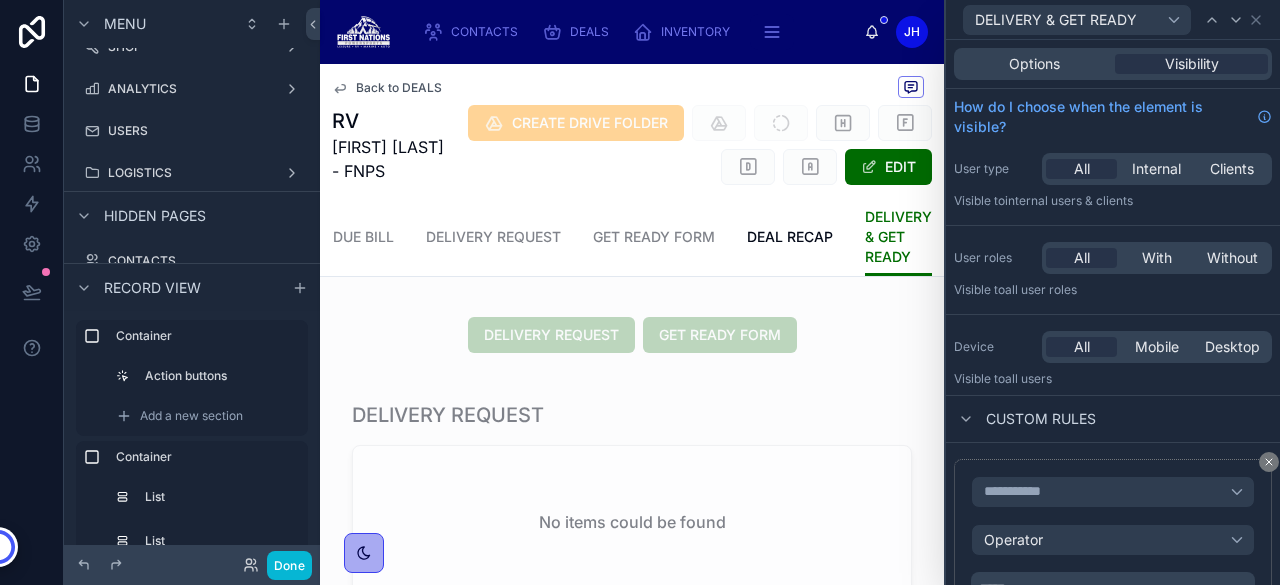 scroll, scrollTop: 95, scrollLeft: 0, axis: vertical 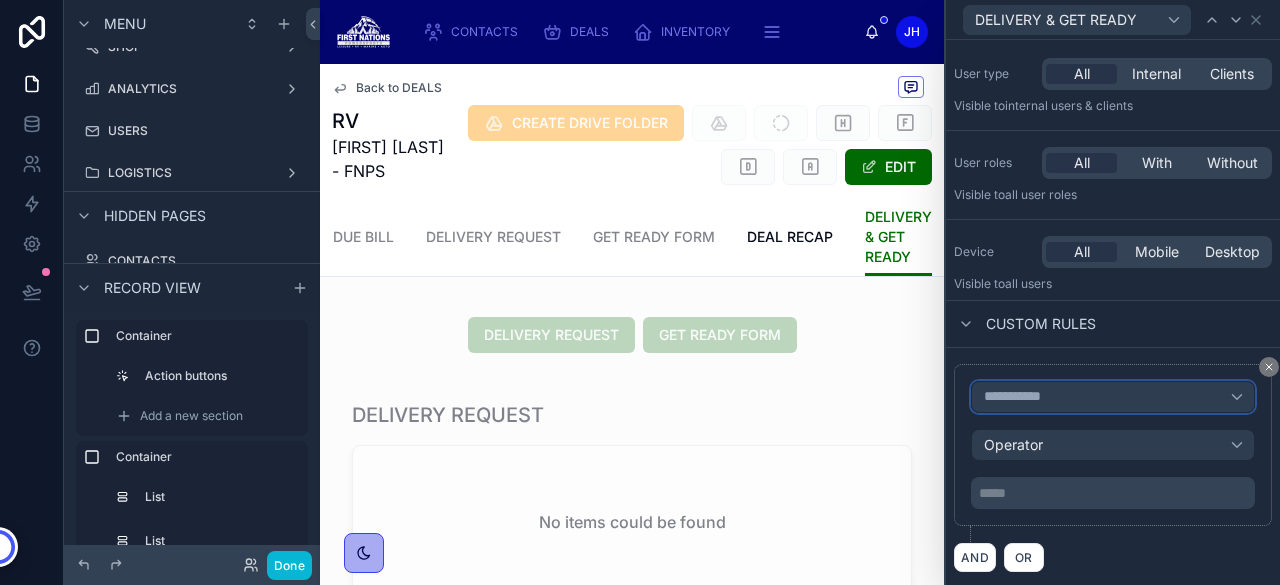 click on "**********" at bounding box center (1021, 397) 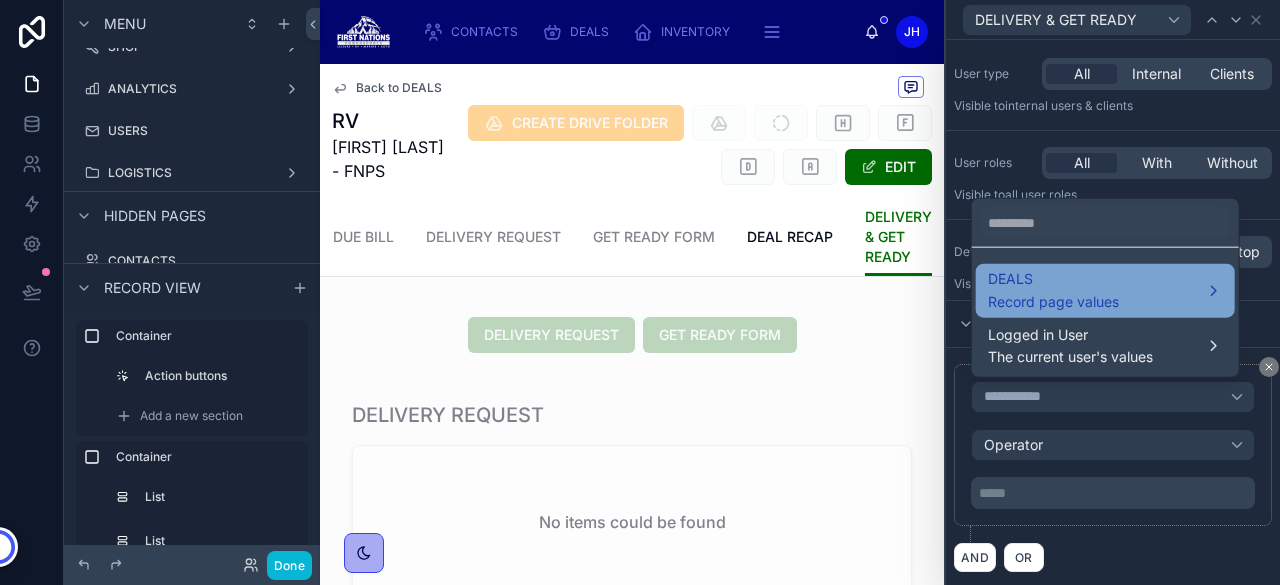 click on "DEALS" at bounding box center (1053, 279) 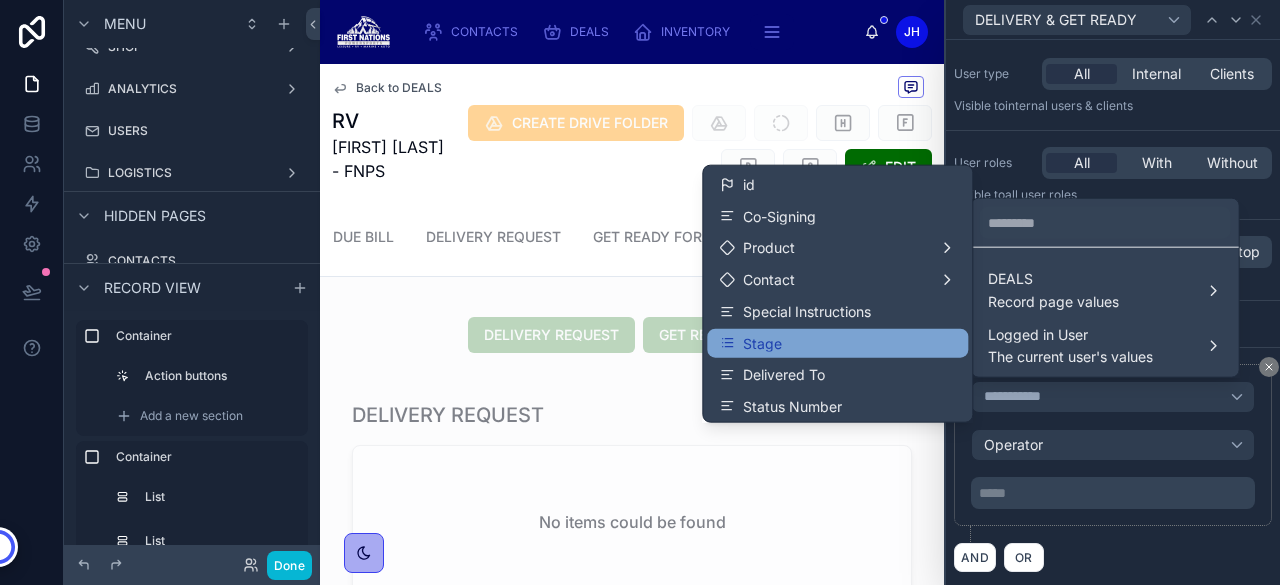 click on "Stage" at bounding box center [837, 343] 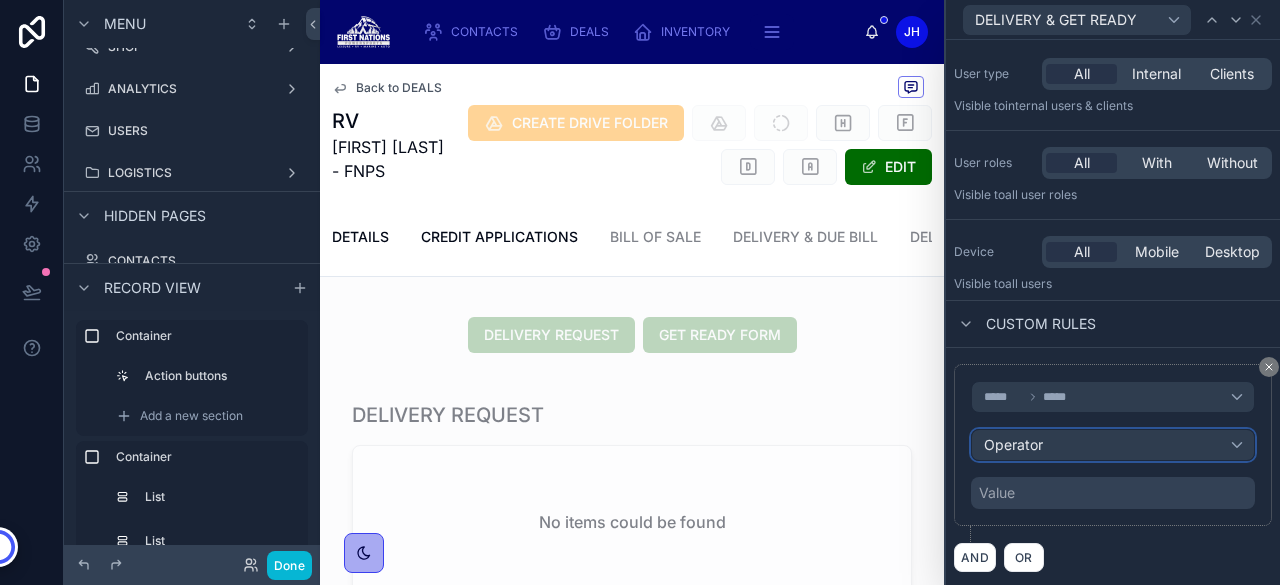 click on "Operator" at bounding box center [1113, 445] 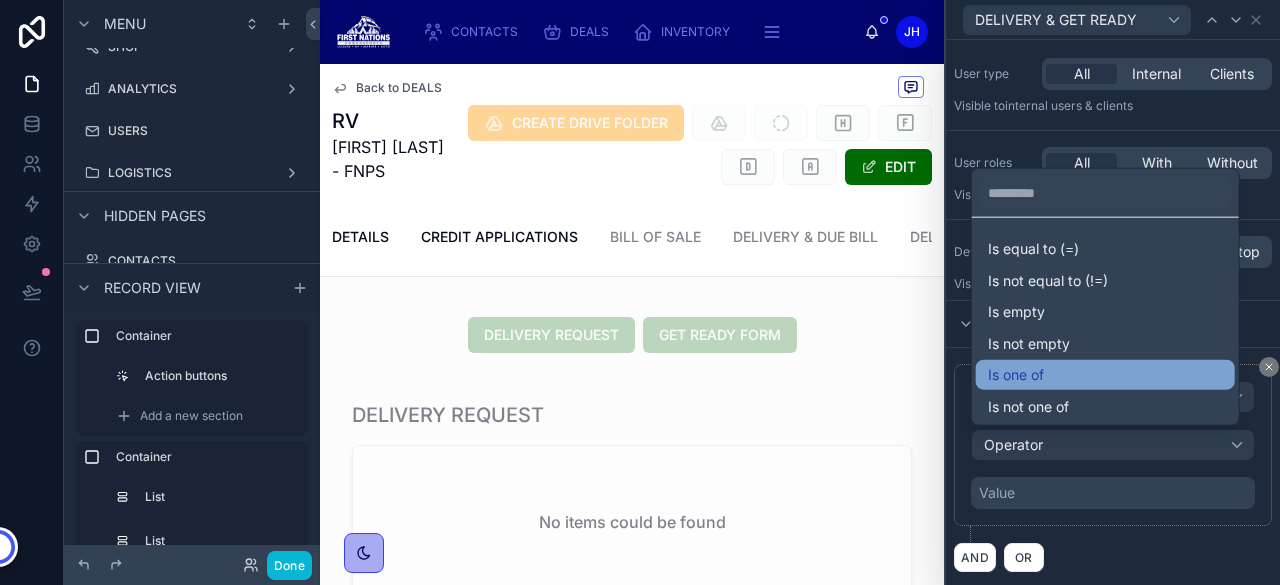 click on "Is one of" at bounding box center (1105, 375) 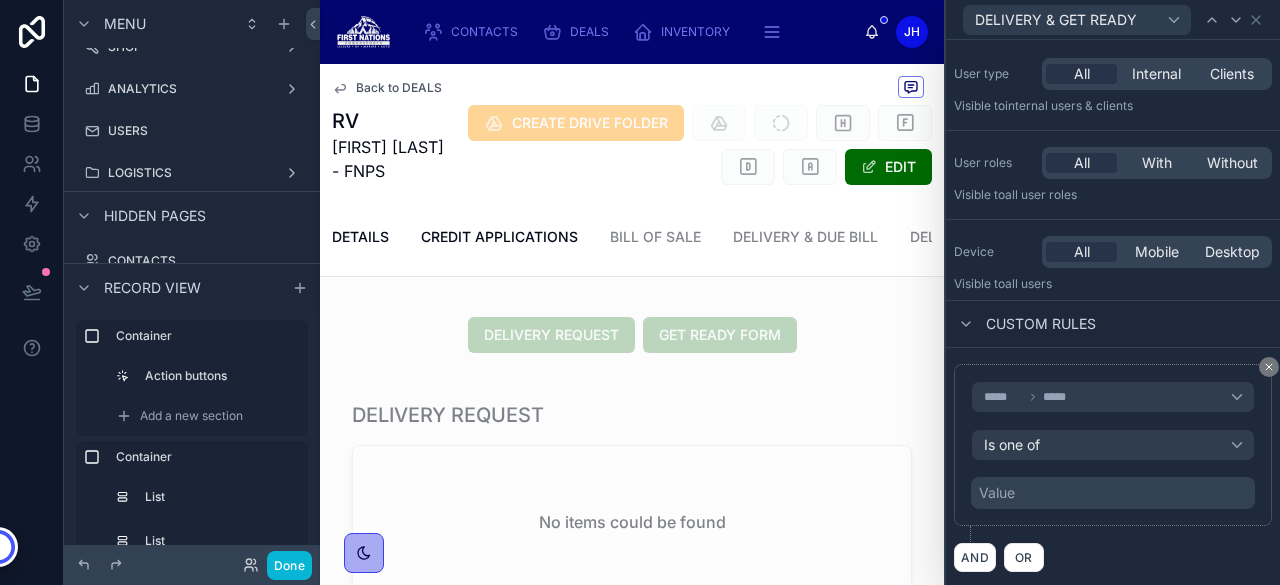 click on "Value" at bounding box center [1113, 493] 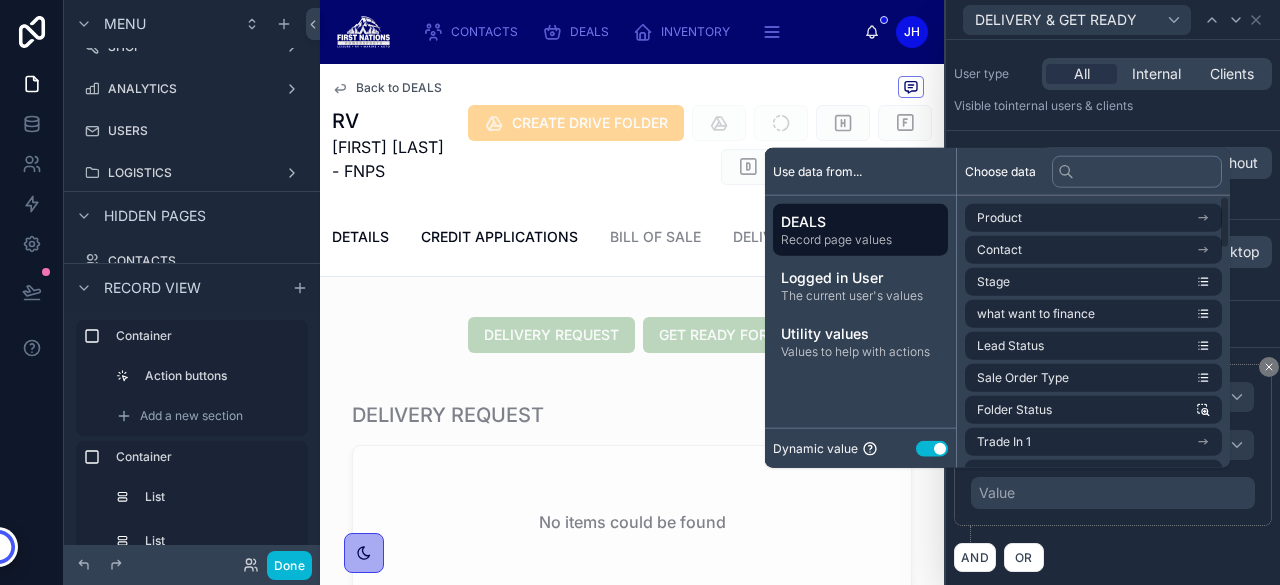 click on "Use setting" at bounding box center [932, 448] 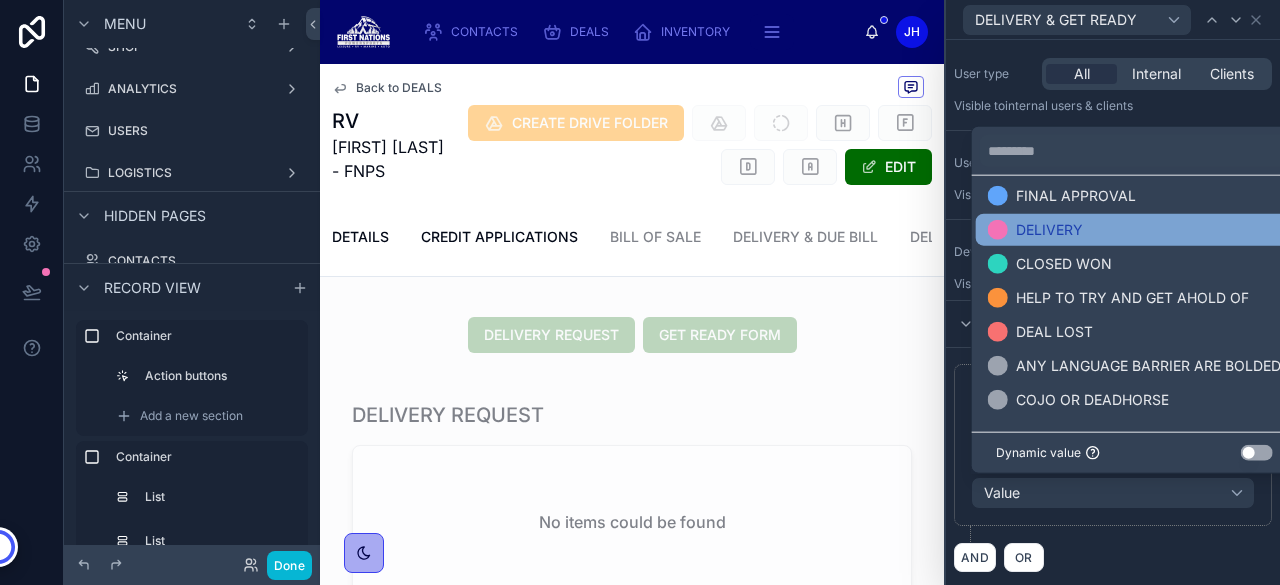 click on "DELIVERY" at bounding box center (1049, 230) 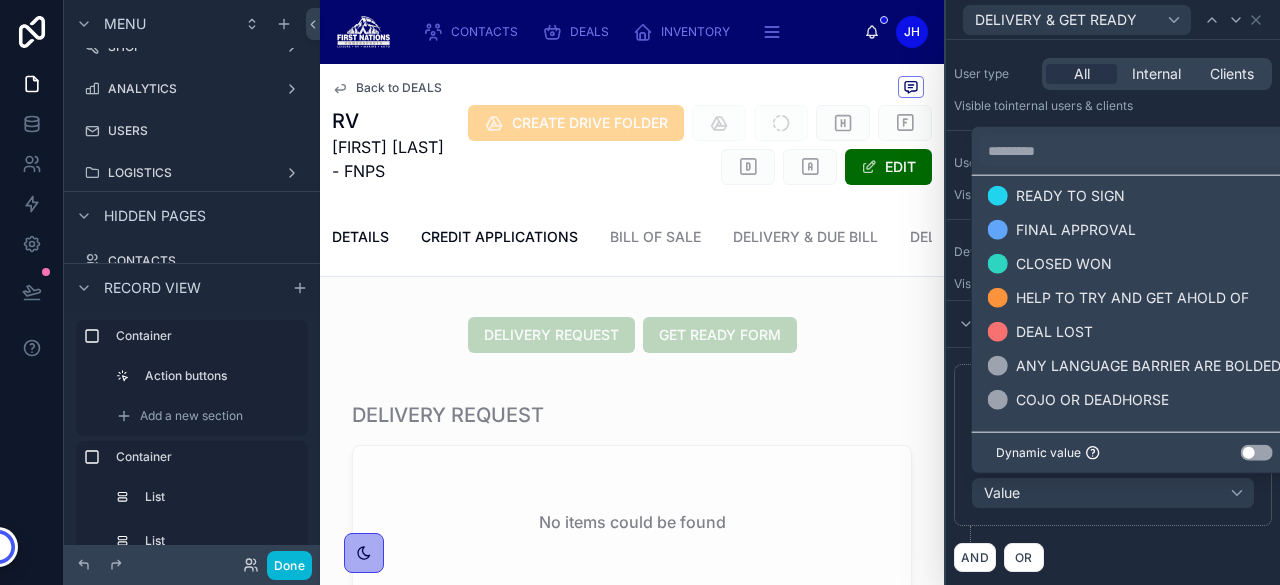 click on "***** ***** Is one of Value" at bounding box center [1113, 453] 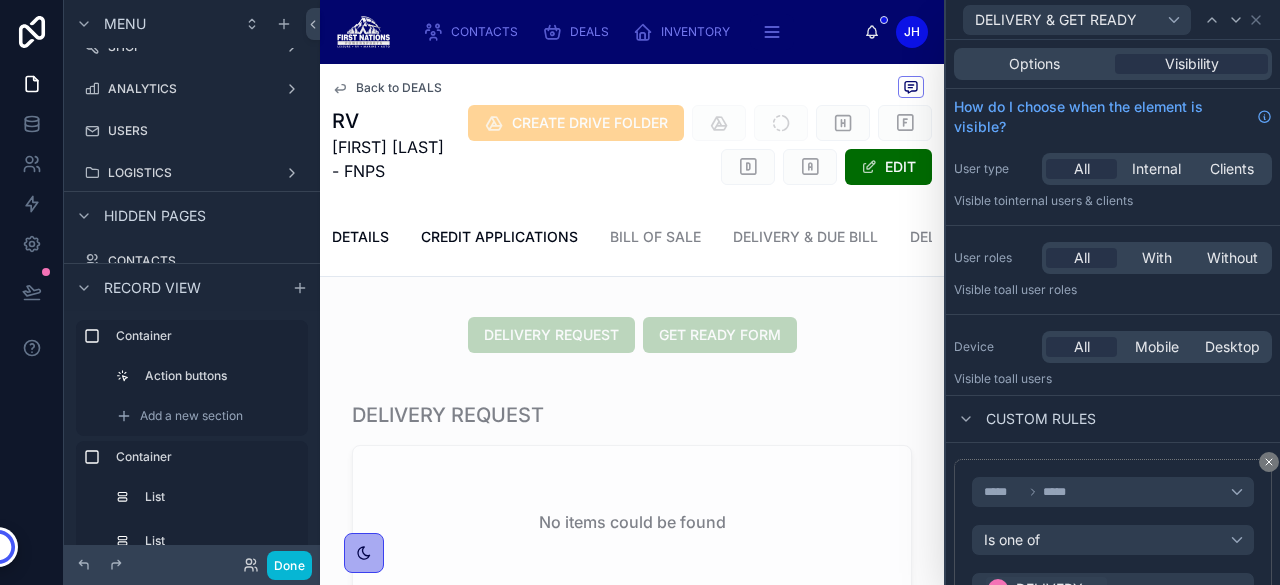 scroll, scrollTop: 0, scrollLeft: 0, axis: both 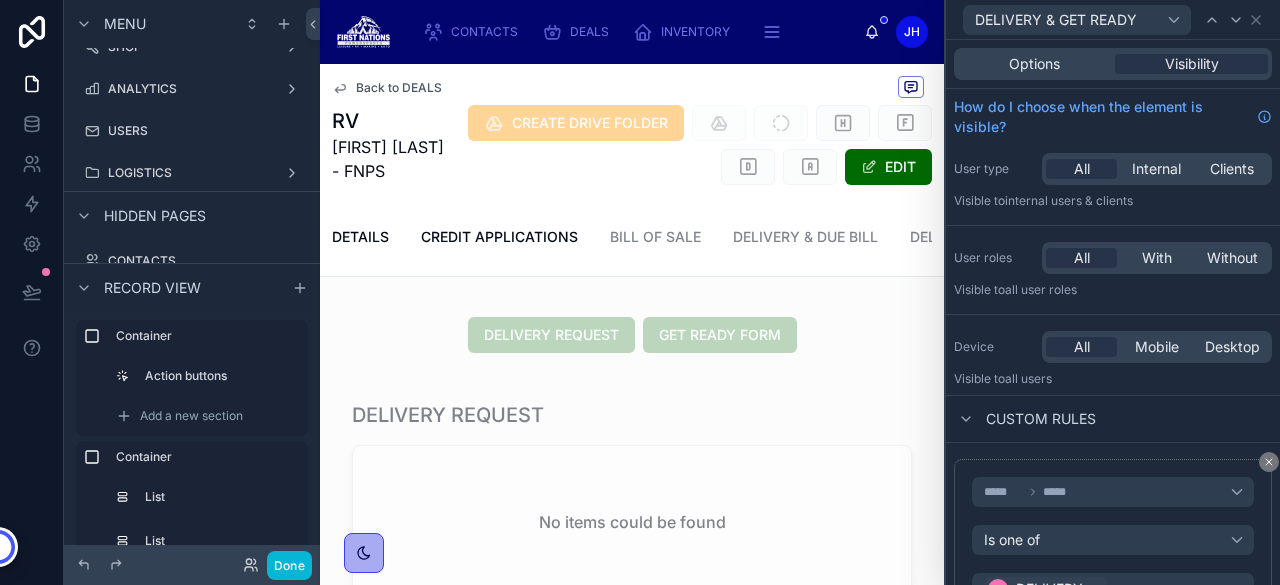 click on "Back to DEALS" at bounding box center [399, 88] 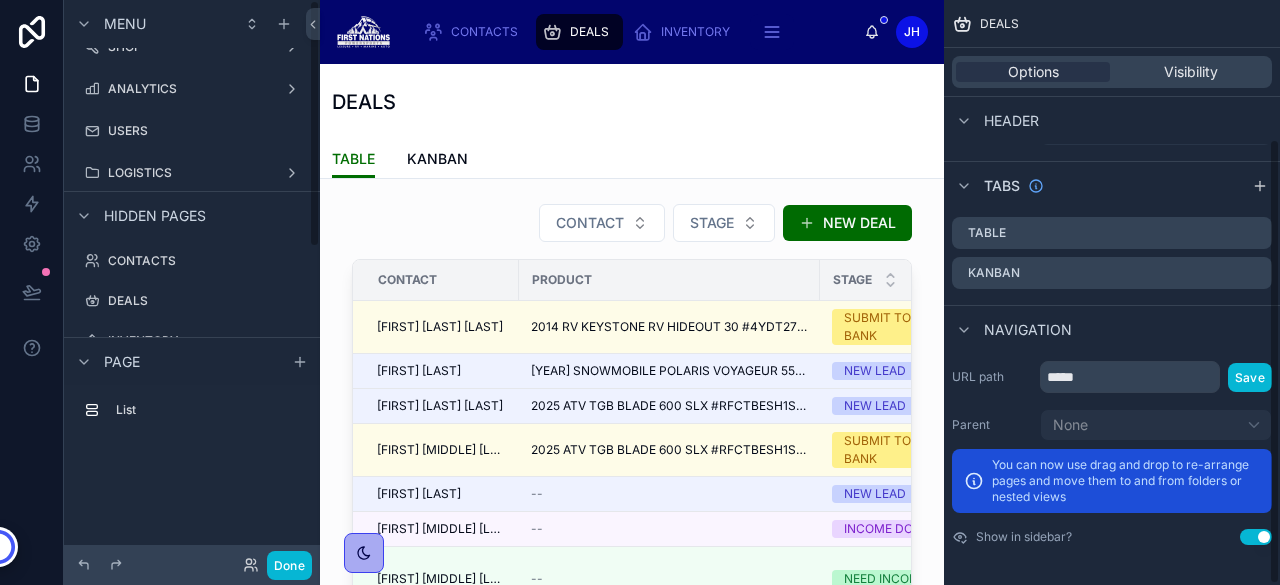 scroll, scrollTop: 0, scrollLeft: 0, axis: both 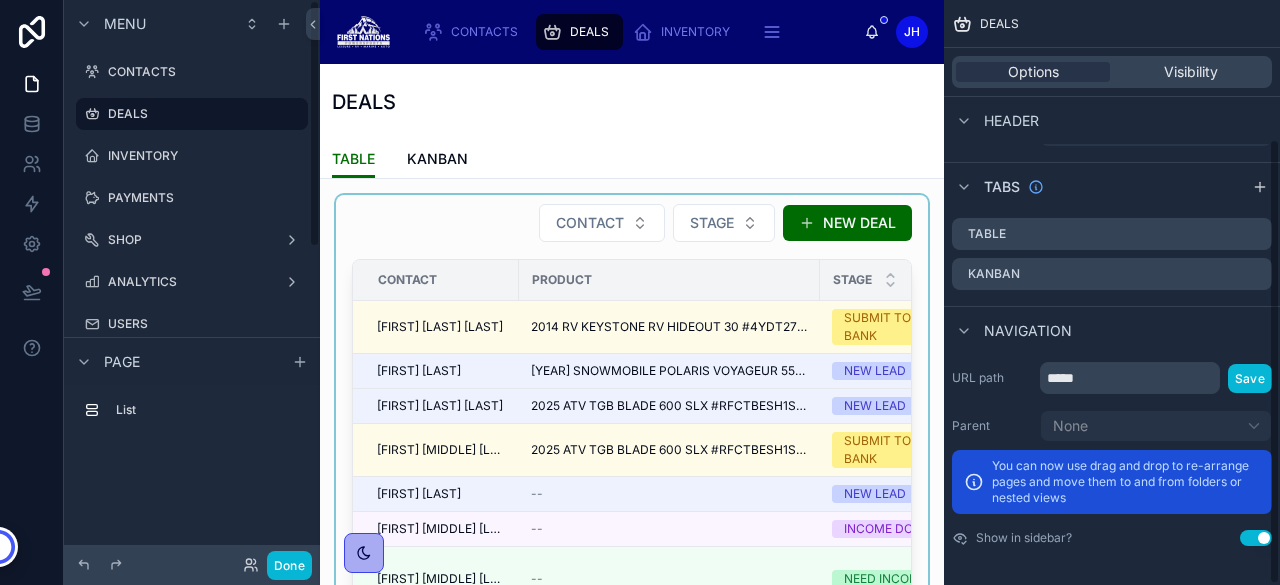 click at bounding box center (632, 455) 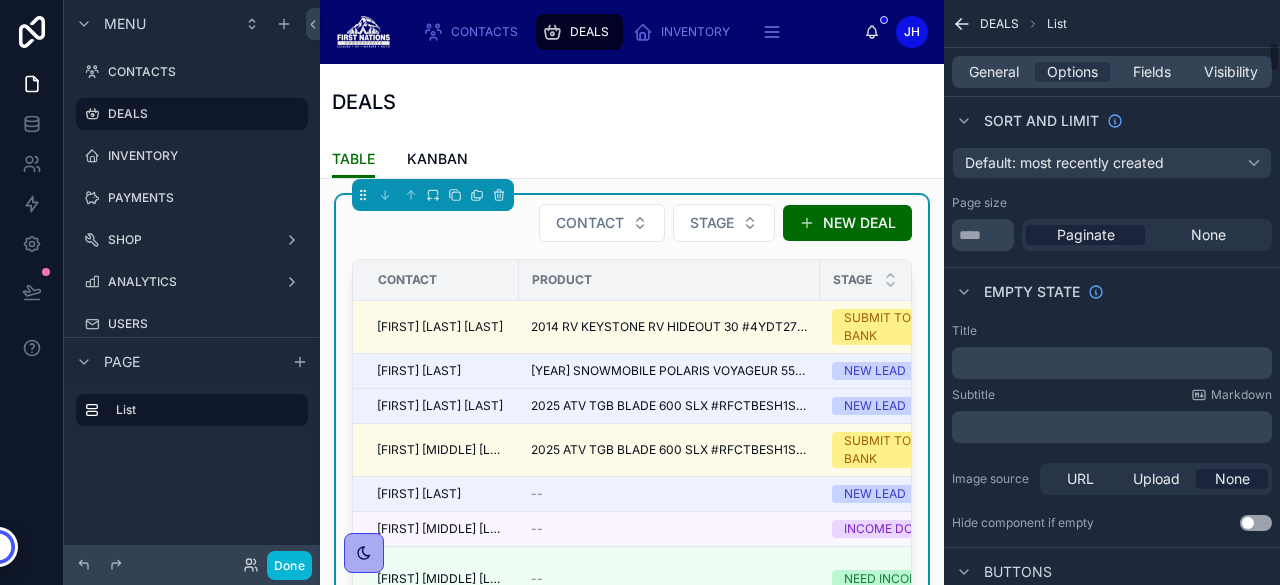 scroll, scrollTop: 809, scrollLeft: 0, axis: vertical 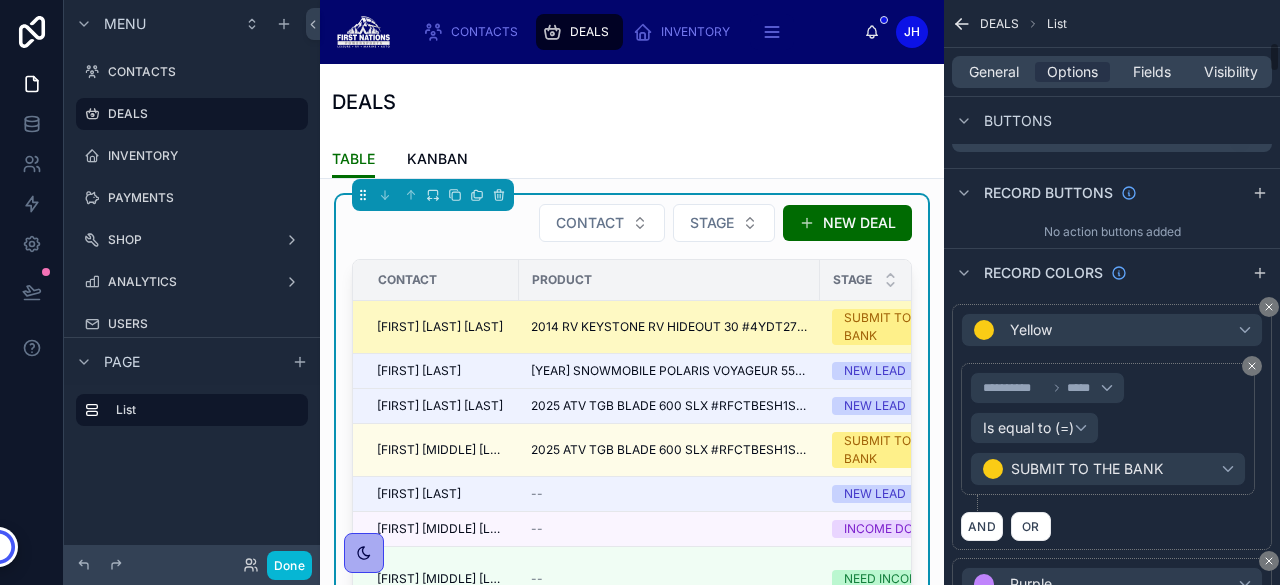 click on "[FIRST] [LAST] [LAST]" at bounding box center [436, 327] 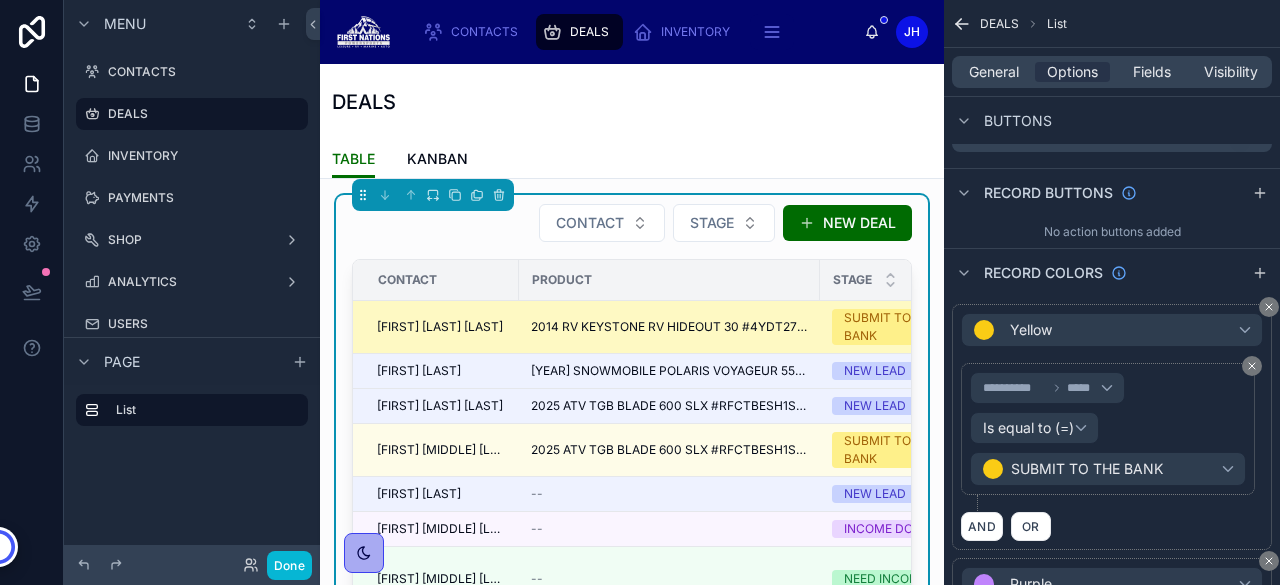 click on "[FIRST] [LAST] [LAST]" at bounding box center [440, 327] 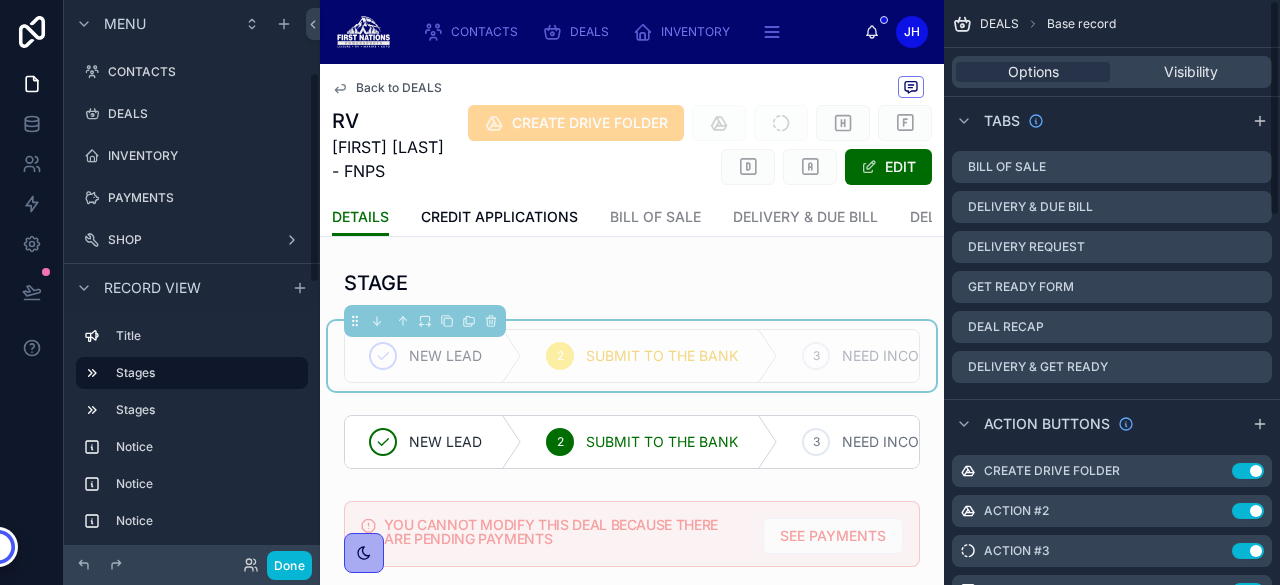 scroll, scrollTop: 193, scrollLeft: 0, axis: vertical 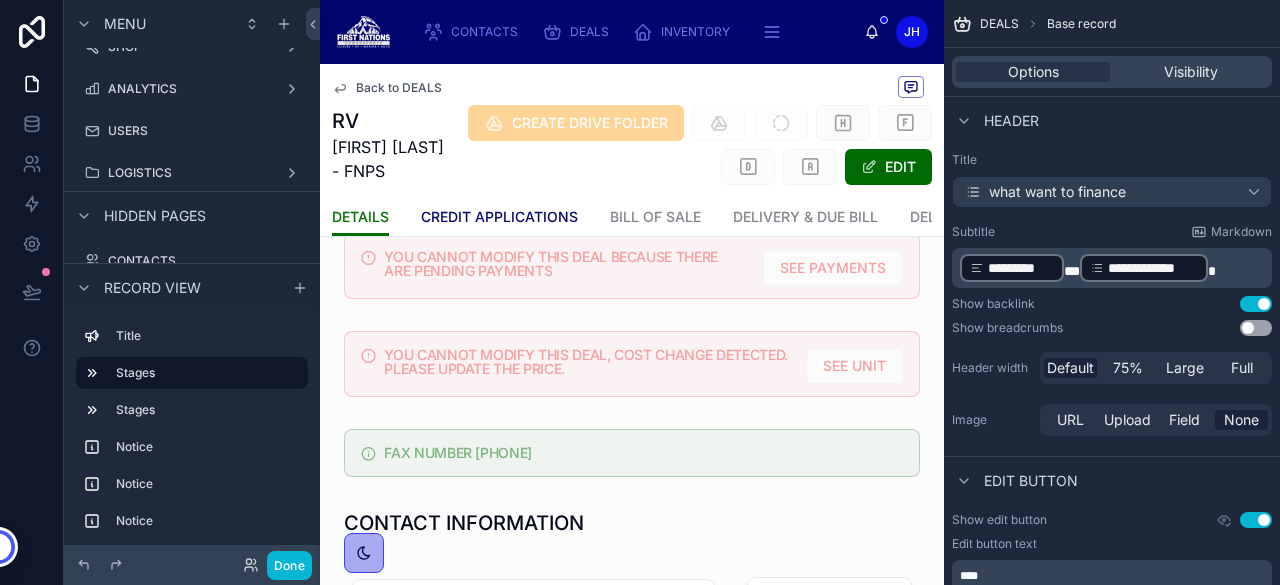 click on "CREDIT APPLICATIONS" at bounding box center (499, 217) 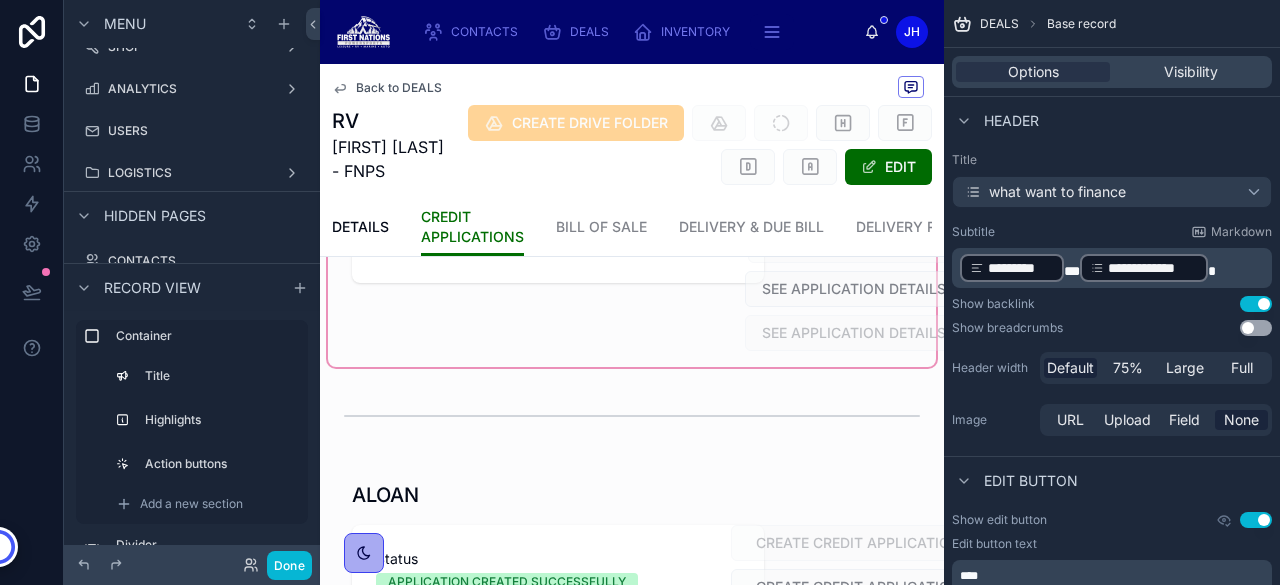 scroll, scrollTop: 274, scrollLeft: 0, axis: vertical 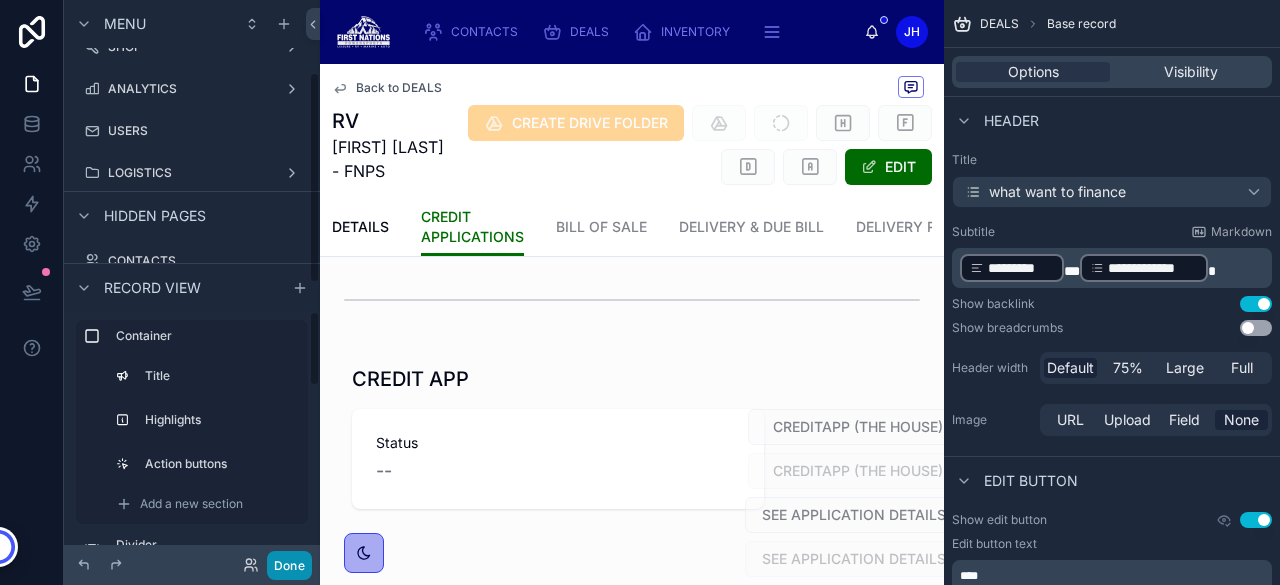 click on "Done" at bounding box center (289, 565) 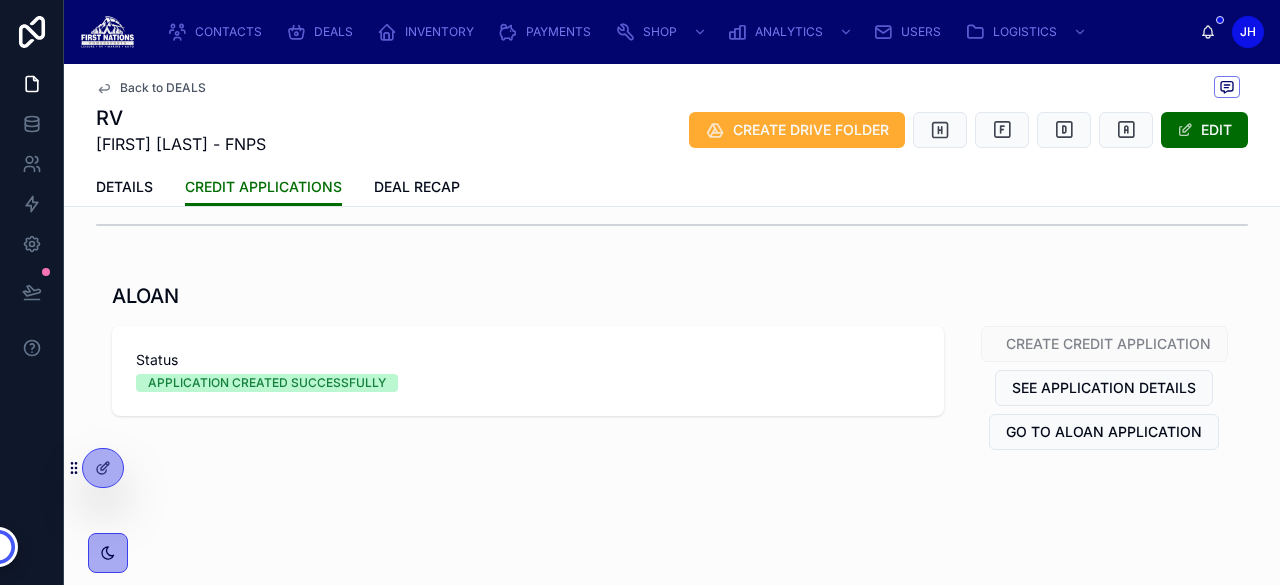 scroll, scrollTop: 0, scrollLeft: 0, axis: both 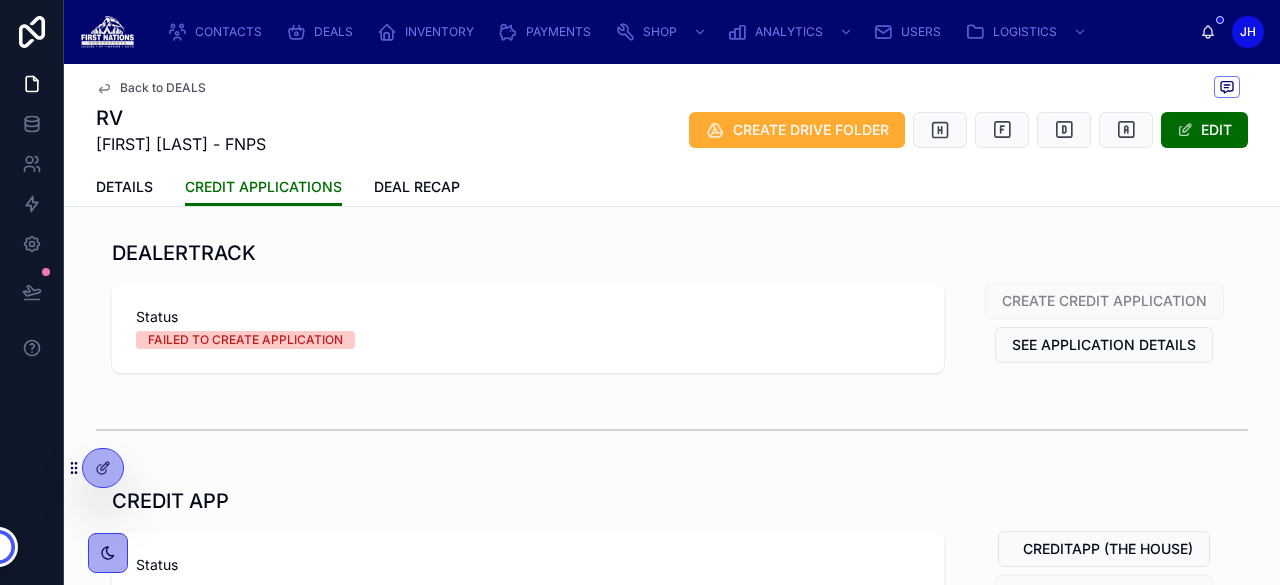click on "Back to DEALS" at bounding box center (163, 88) 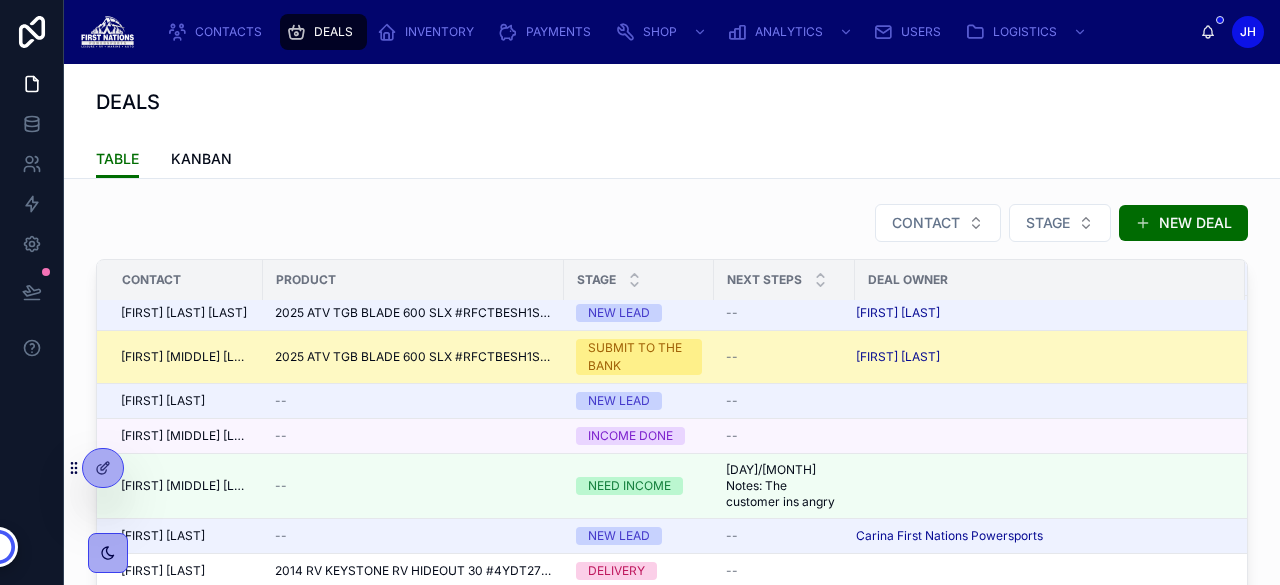 scroll, scrollTop: 13, scrollLeft: 0, axis: vertical 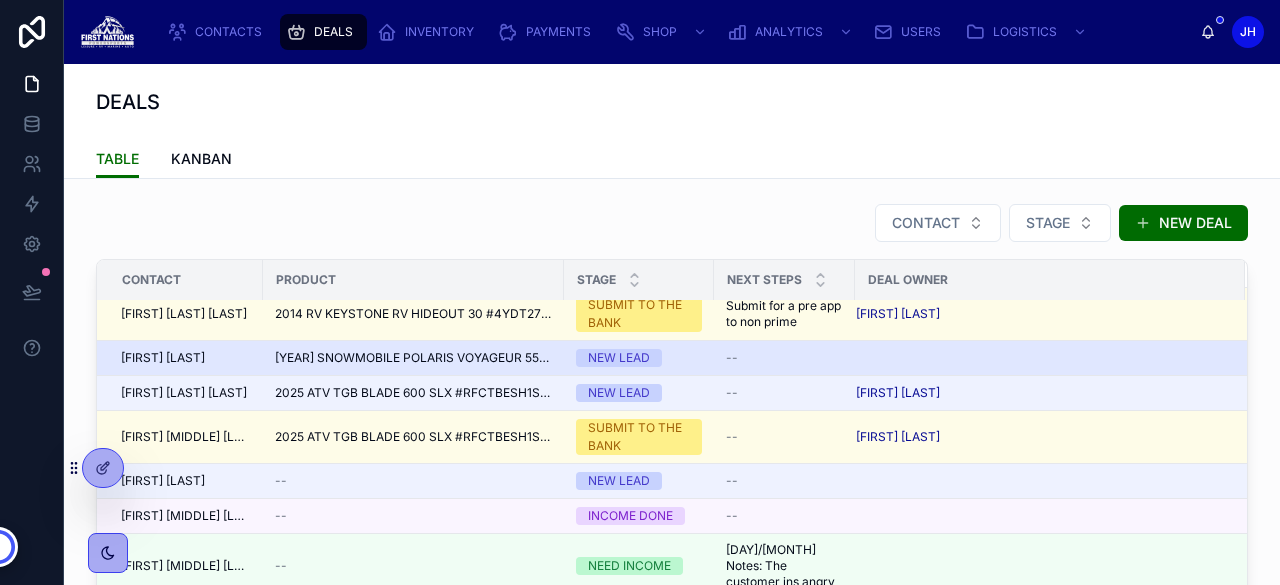 click on "[YEAR] SNOWMOBILE POLARIS VOYAGEUR 550 LXT ES #[SERIAL NUMBER]" at bounding box center [413, 358] 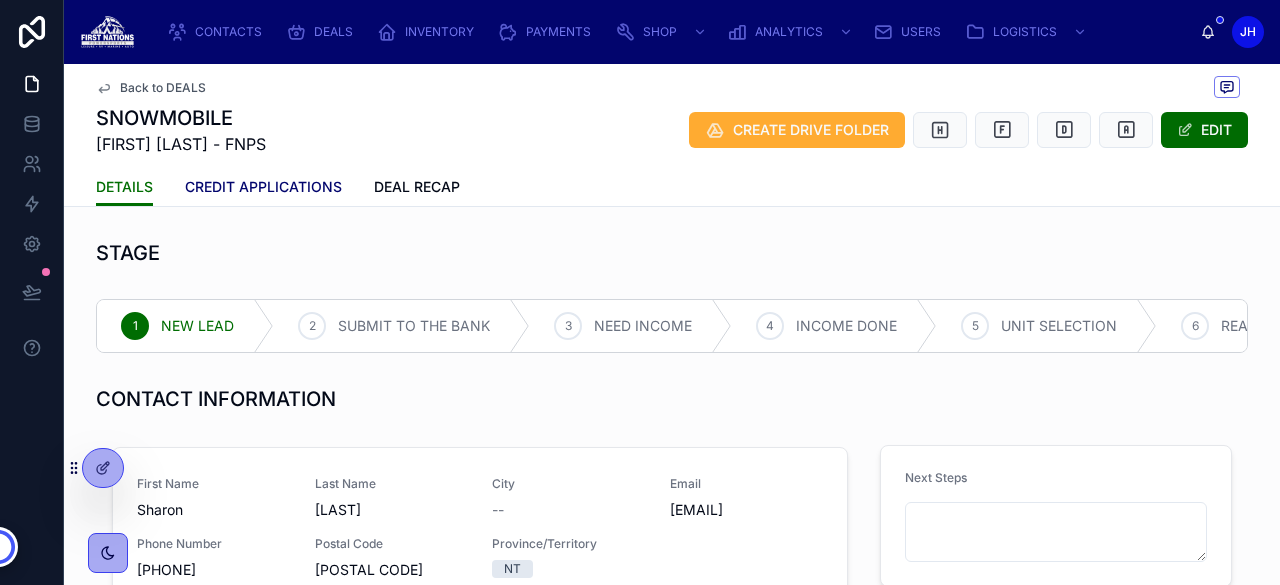 click on "CREDIT APPLICATIONS" at bounding box center (263, 187) 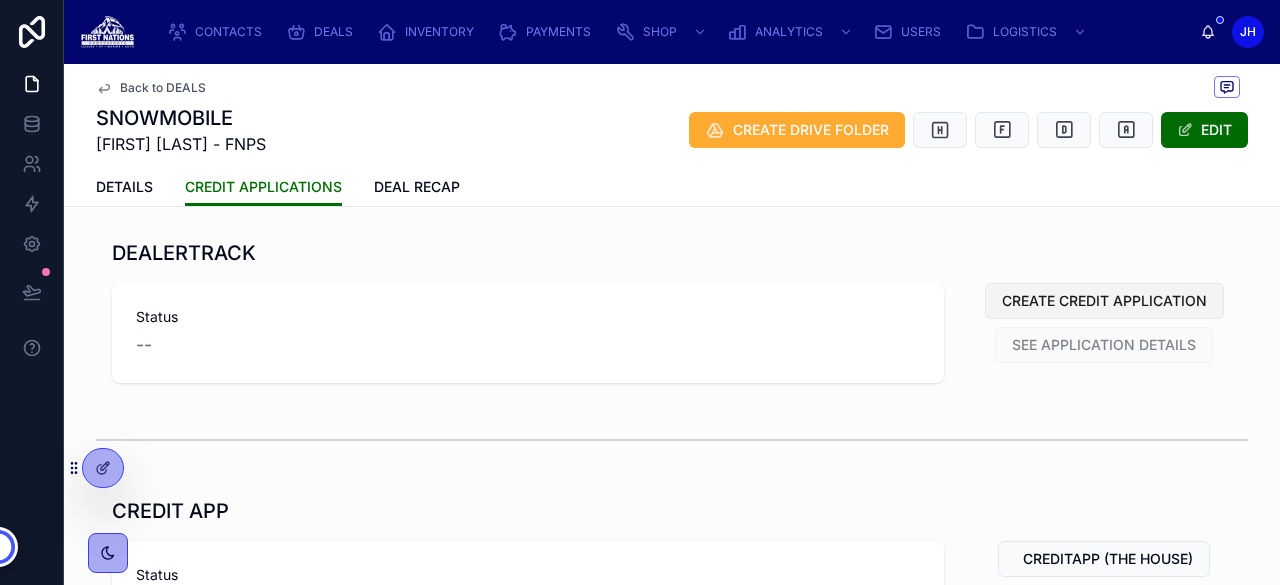 click on "CREATE CREDIT APPLICATION" at bounding box center (1104, 301) 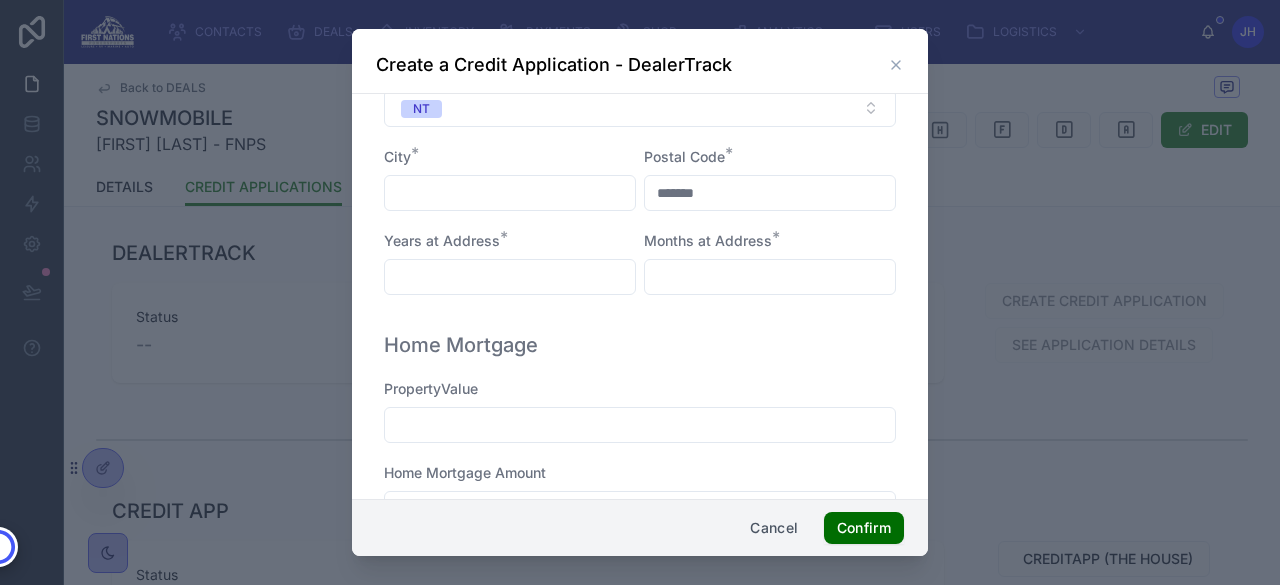 scroll, scrollTop: 1173, scrollLeft: 0, axis: vertical 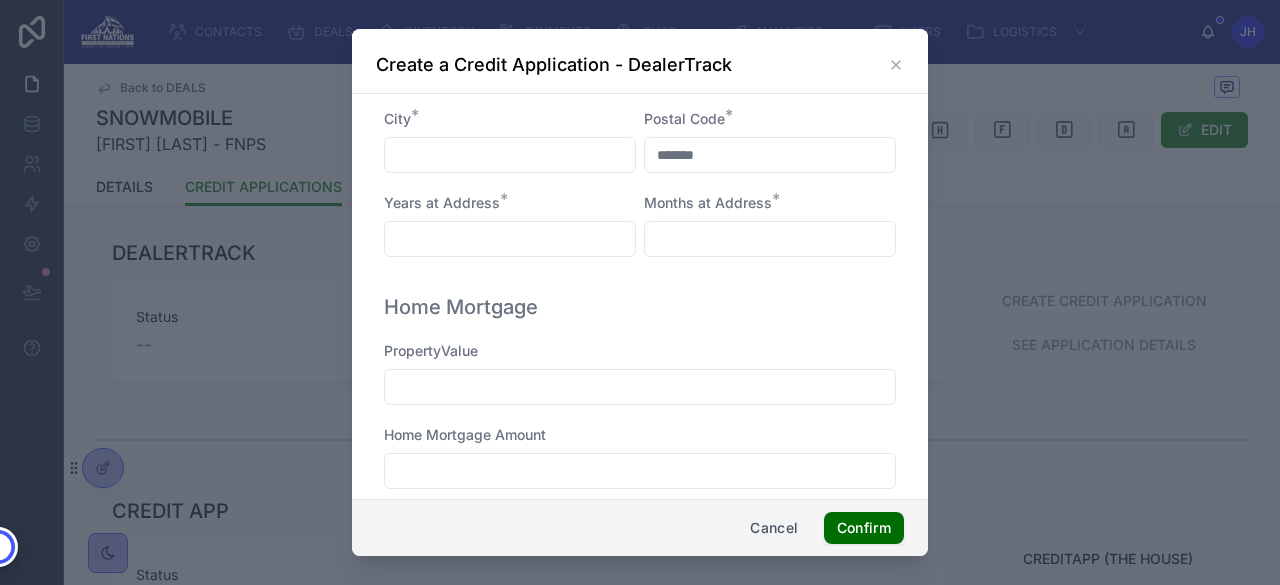 click at bounding box center [510, 239] 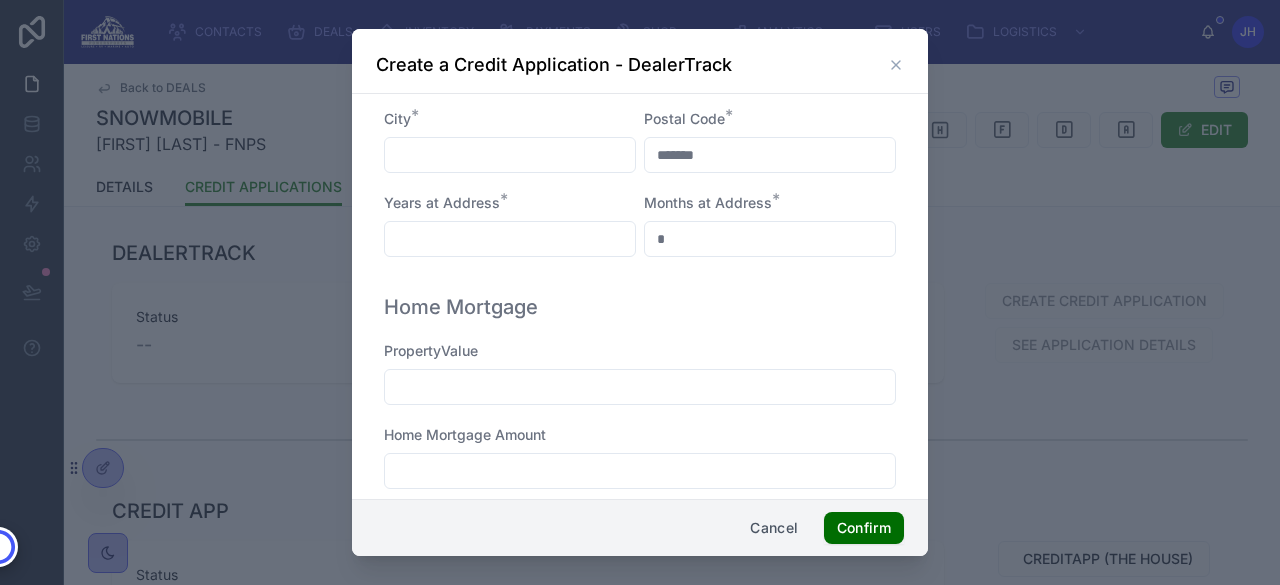 type on "*" 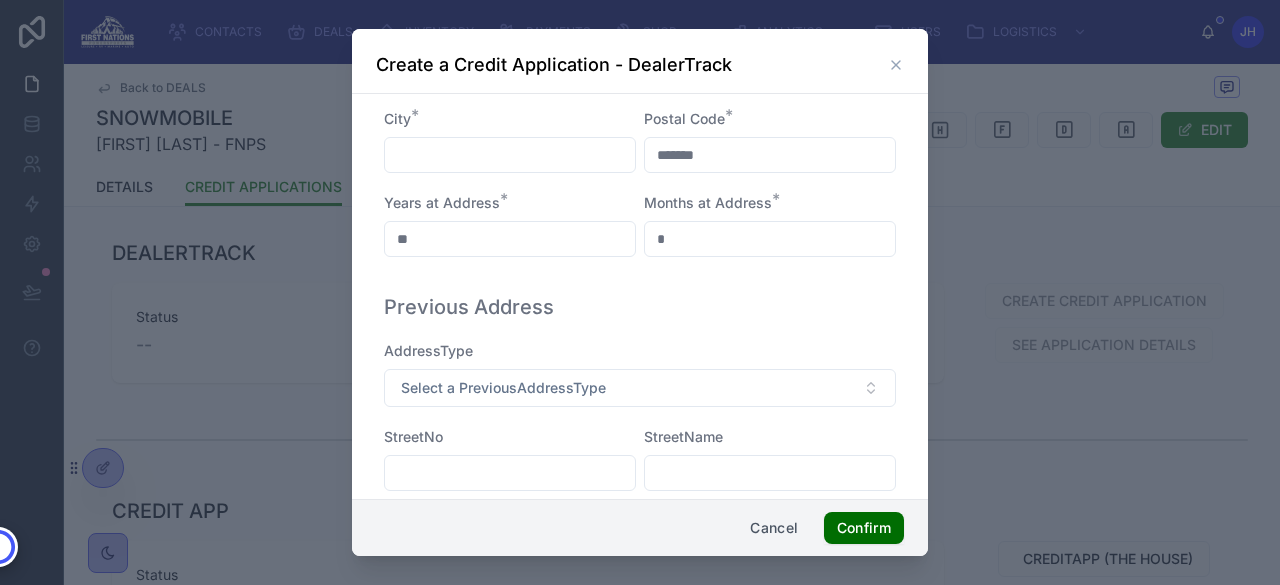 type on "*" 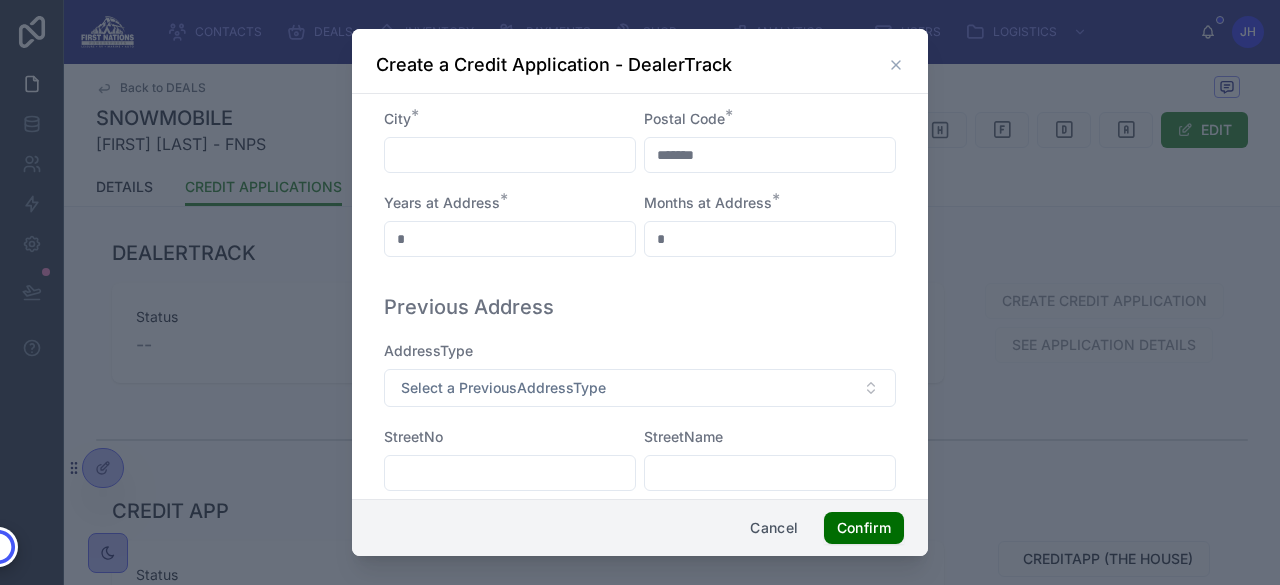 click on "Previous Address" at bounding box center [640, 307] 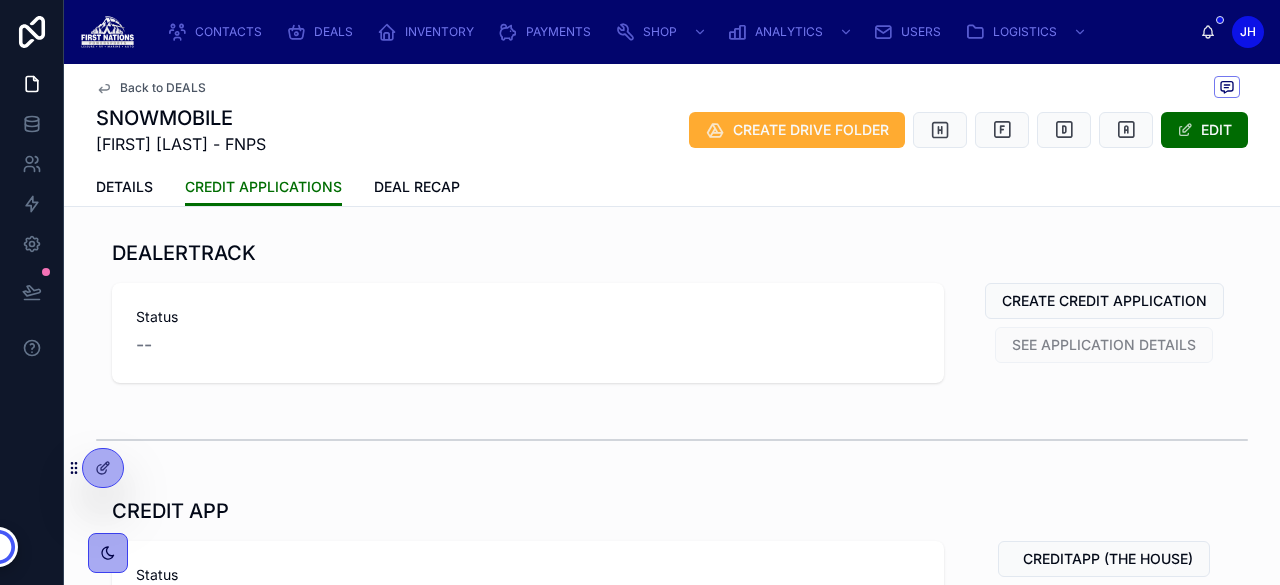 click on "Back to DEALS" at bounding box center (163, 88) 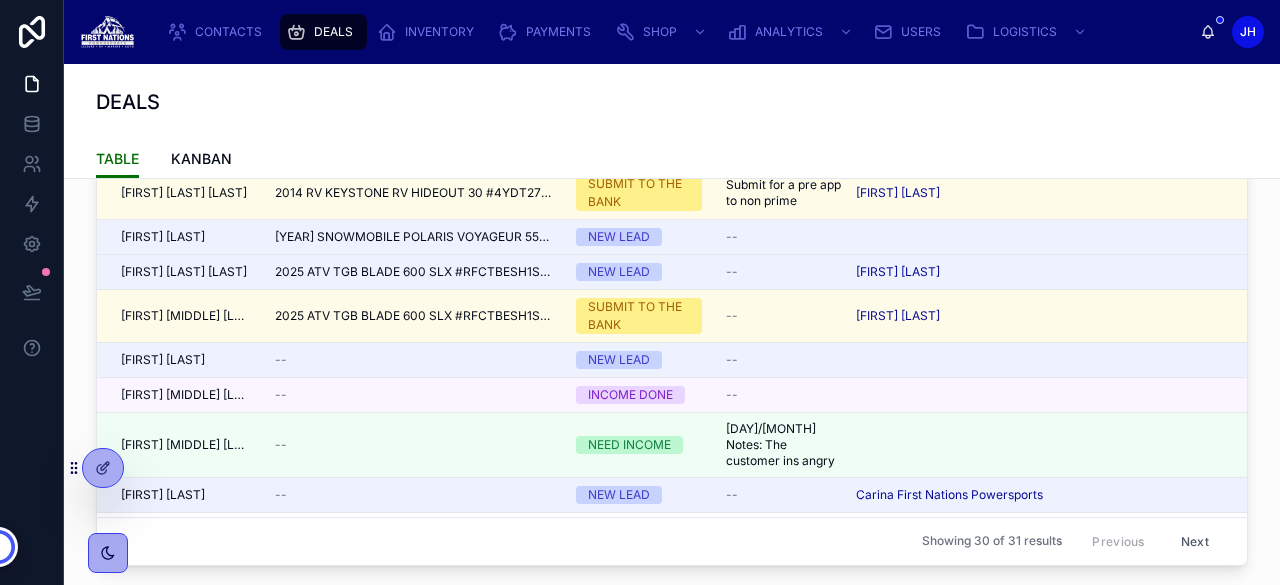 scroll, scrollTop: 140, scrollLeft: 0, axis: vertical 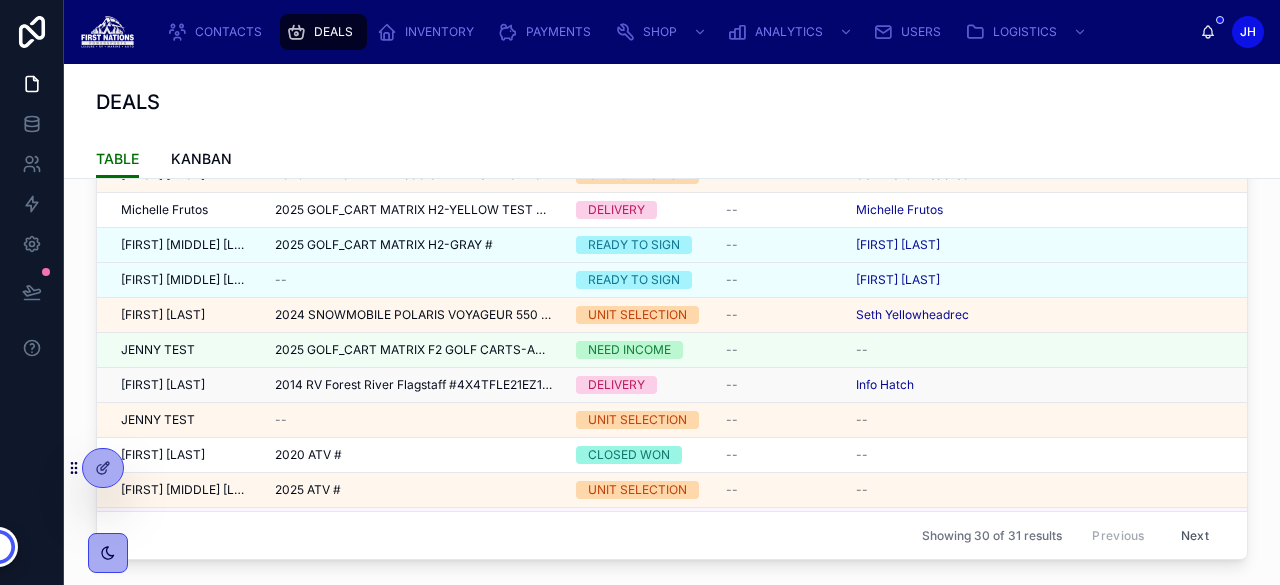 click on "2014 RV Forest River Flagstaff #4X4TFLE21EZ131412" at bounding box center (413, 385) 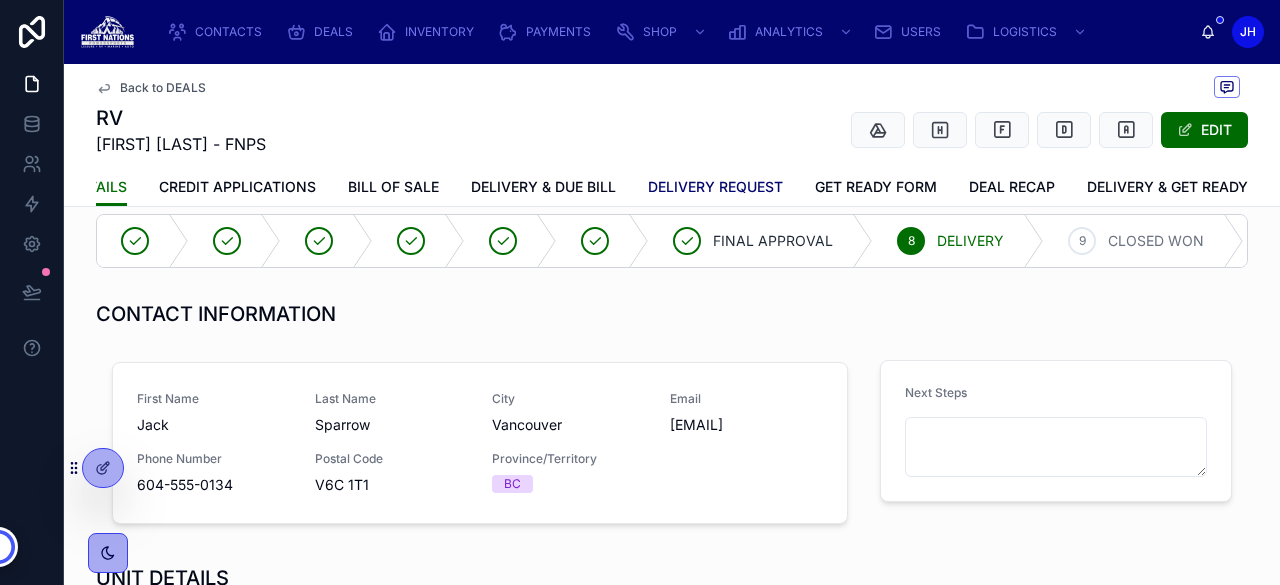 scroll, scrollTop: 0, scrollLeft: 0, axis: both 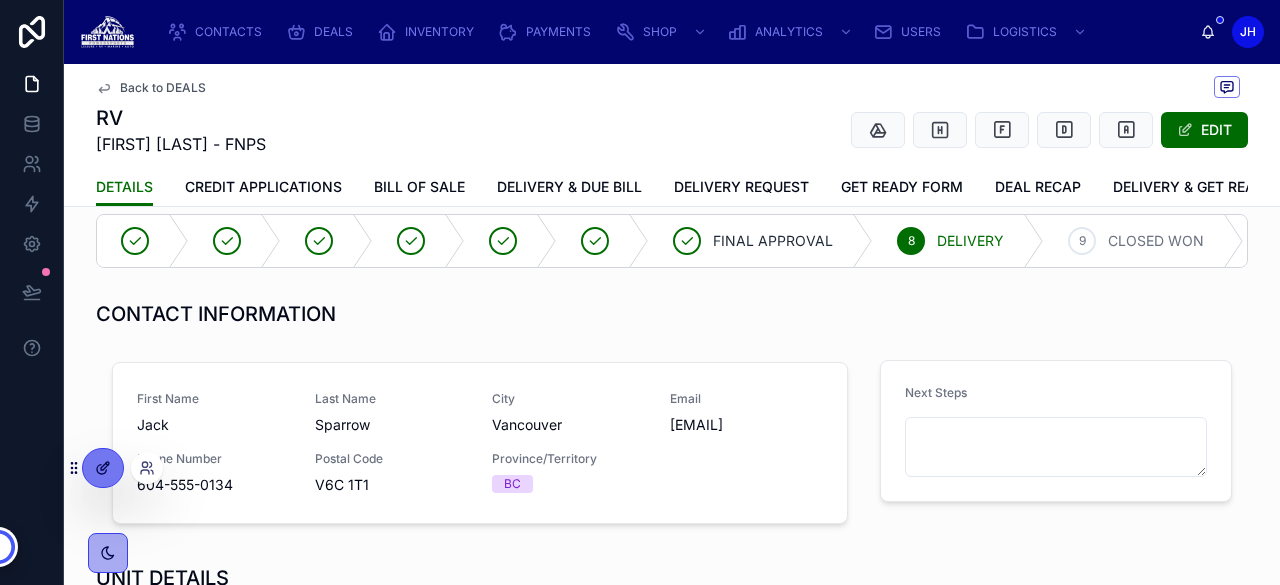 click at bounding box center (103, 468) 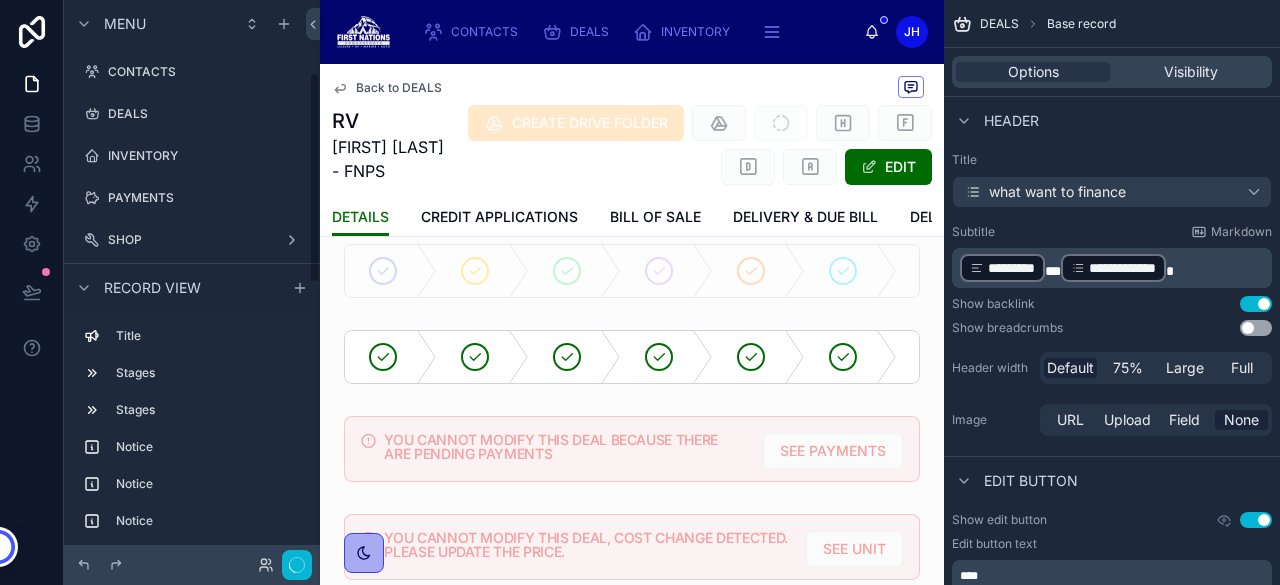 scroll, scrollTop: 193, scrollLeft: 0, axis: vertical 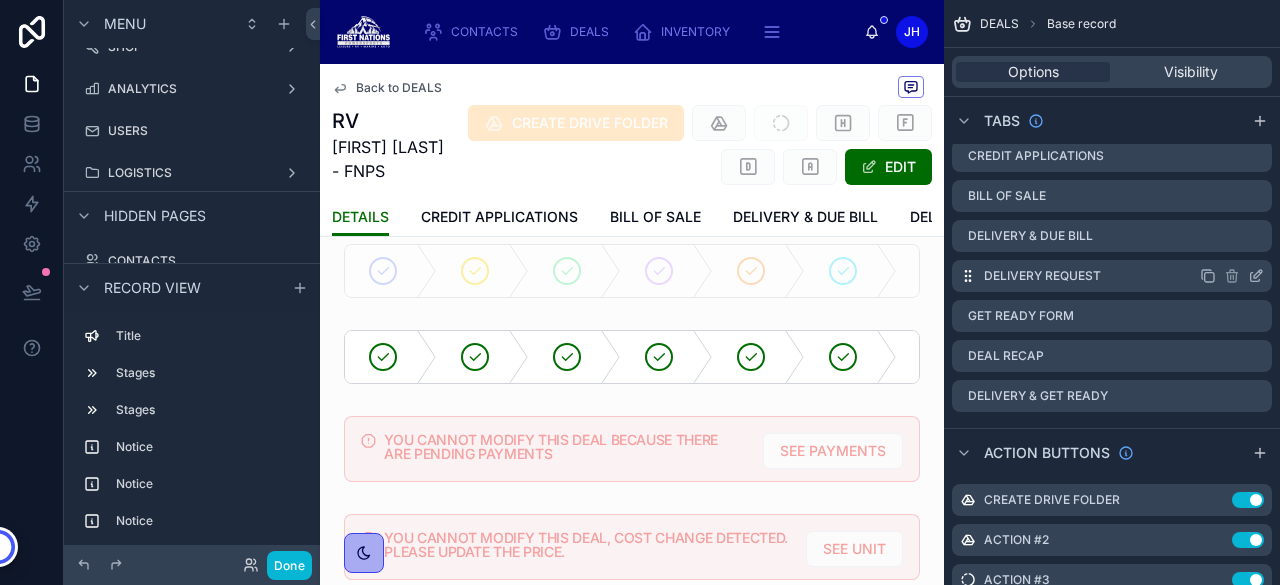 click 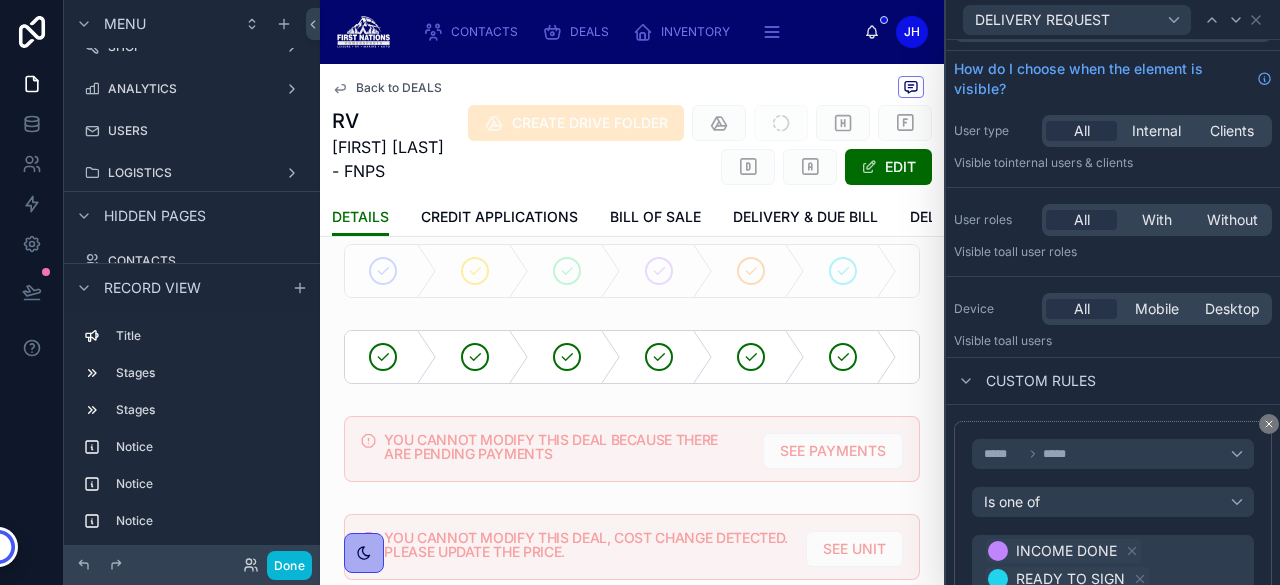 scroll, scrollTop: 36, scrollLeft: 0, axis: vertical 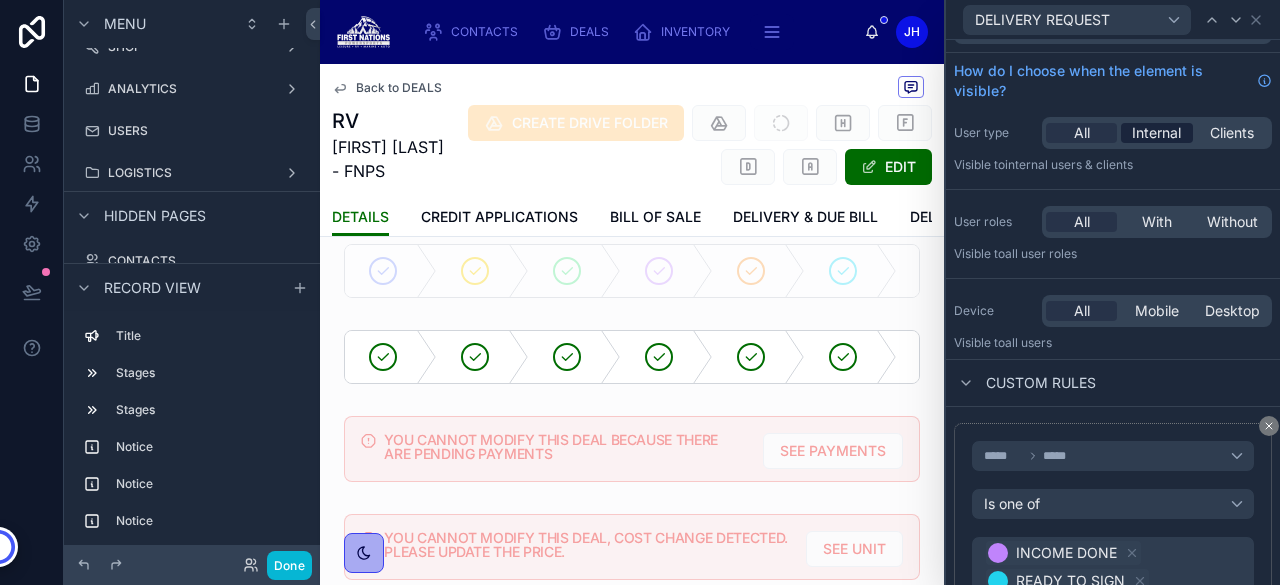 click on "Internal" at bounding box center (1156, 133) 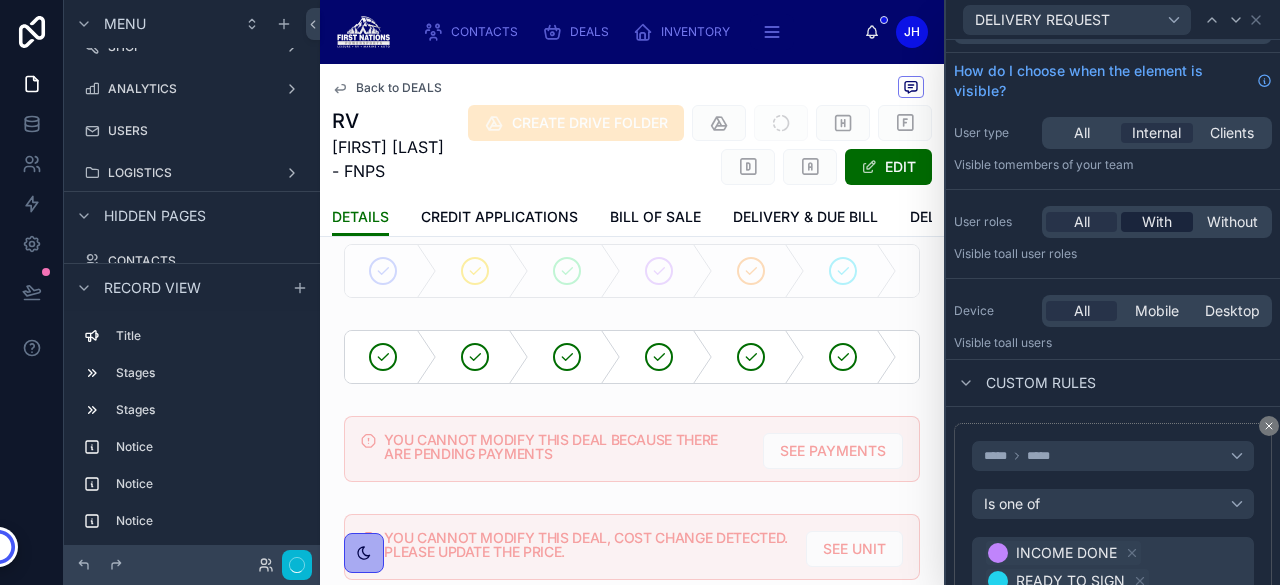 click on "With" at bounding box center (1157, 222) 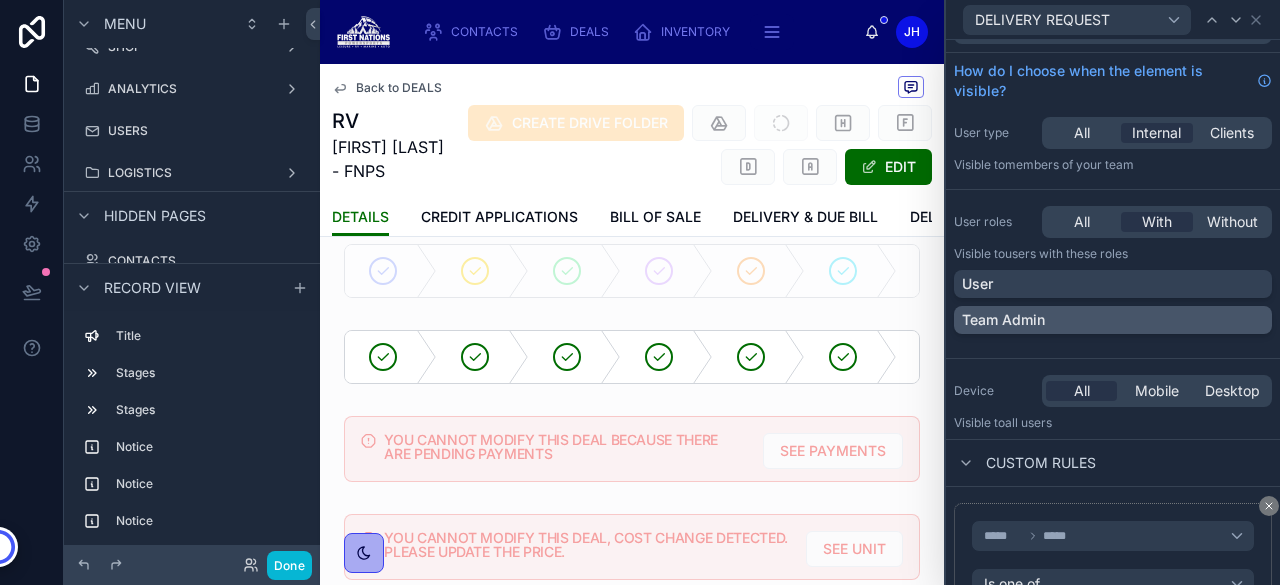 click on "Team Admin" at bounding box center (1113, 320) 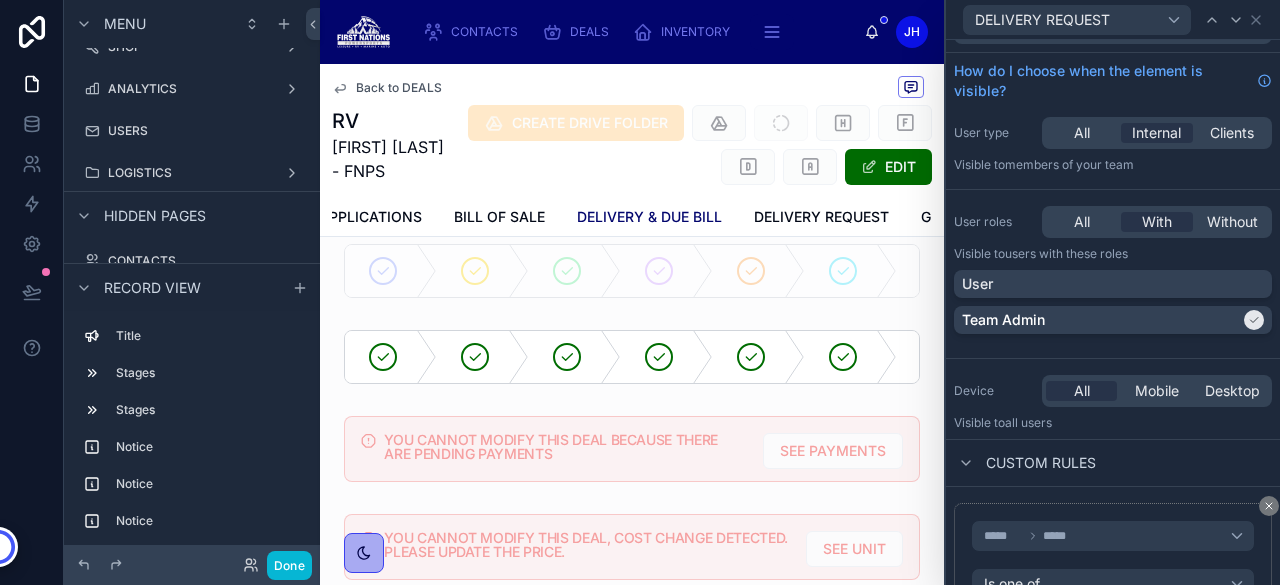 scroll, scrollTop: 0, scrollLeft: 265, axis: horizontal 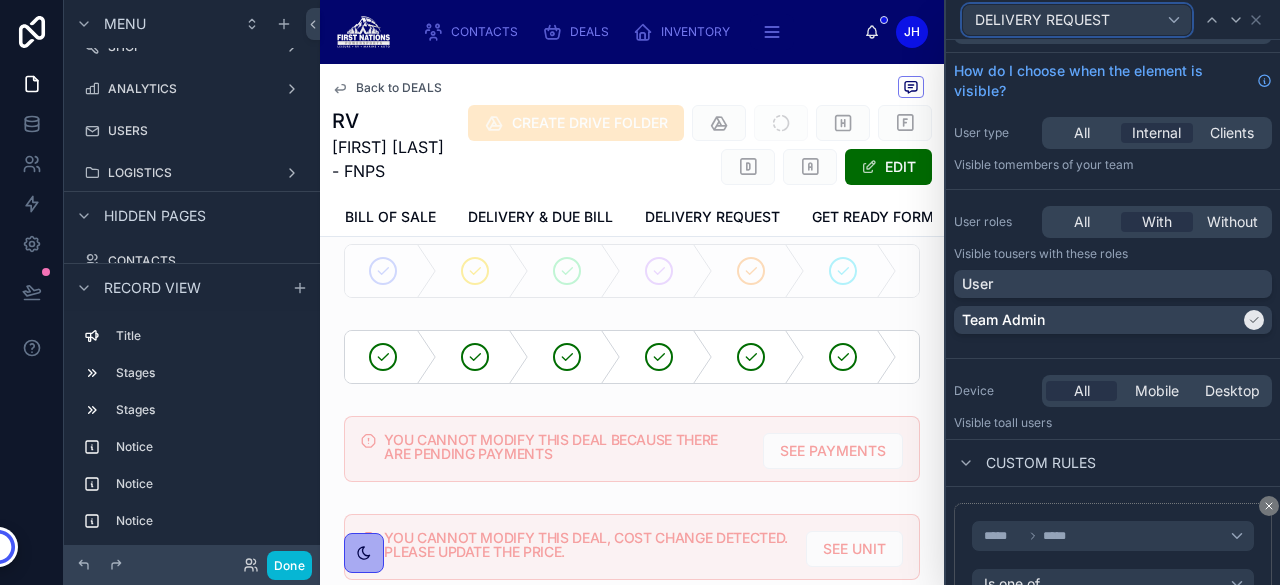click on "DELIVERY REQUEST" at bounding box center (1042, 20) 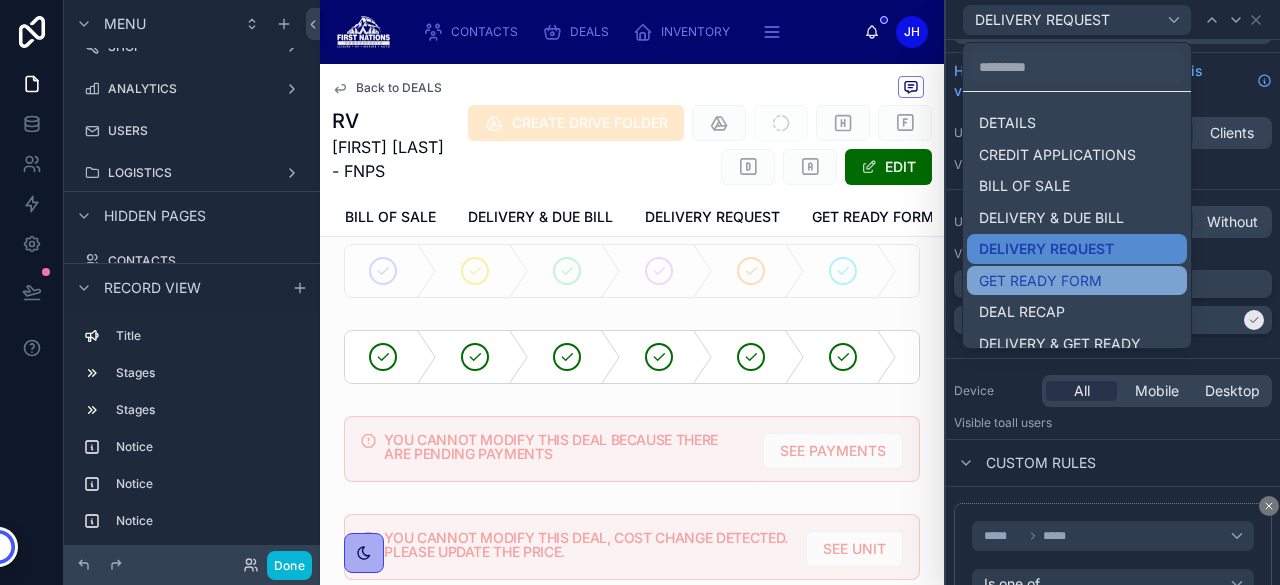 click on "GET READY FORM" at bounding box center [1040, 281] 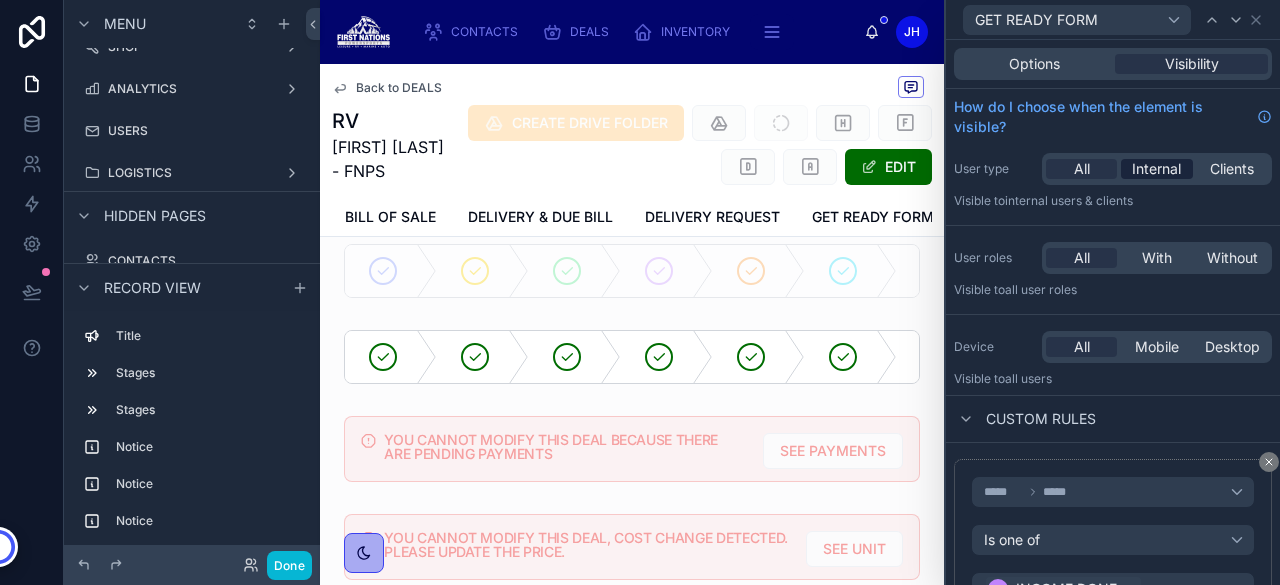 click on "Internal" at bounding box center (1156, 169) 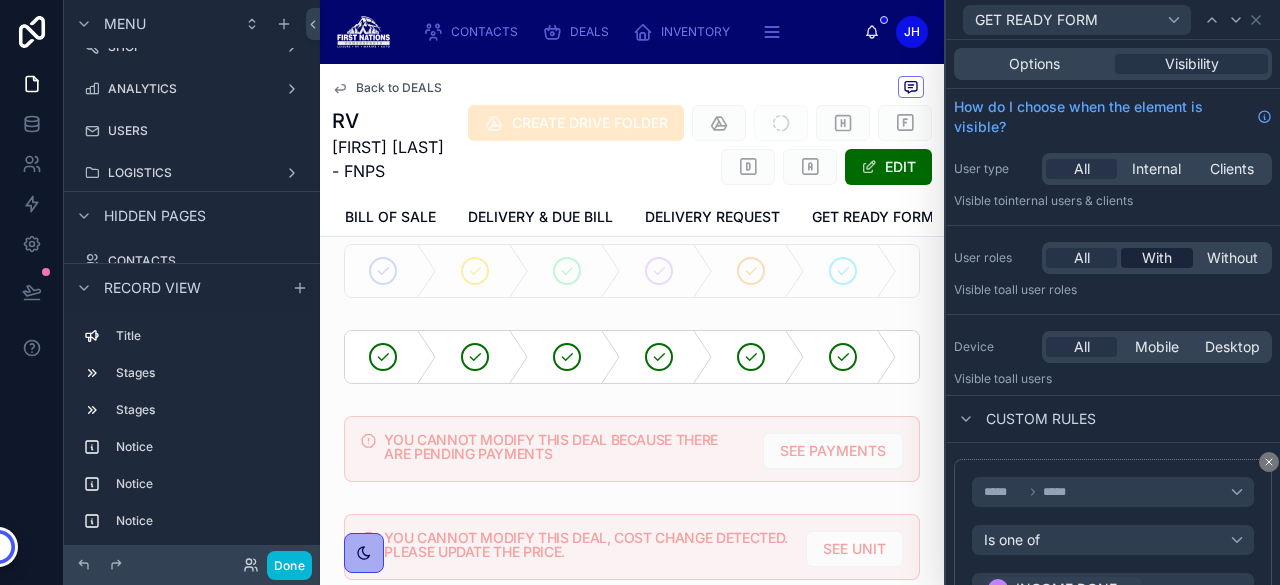 click on "With" at bounding box center (1157, 258) 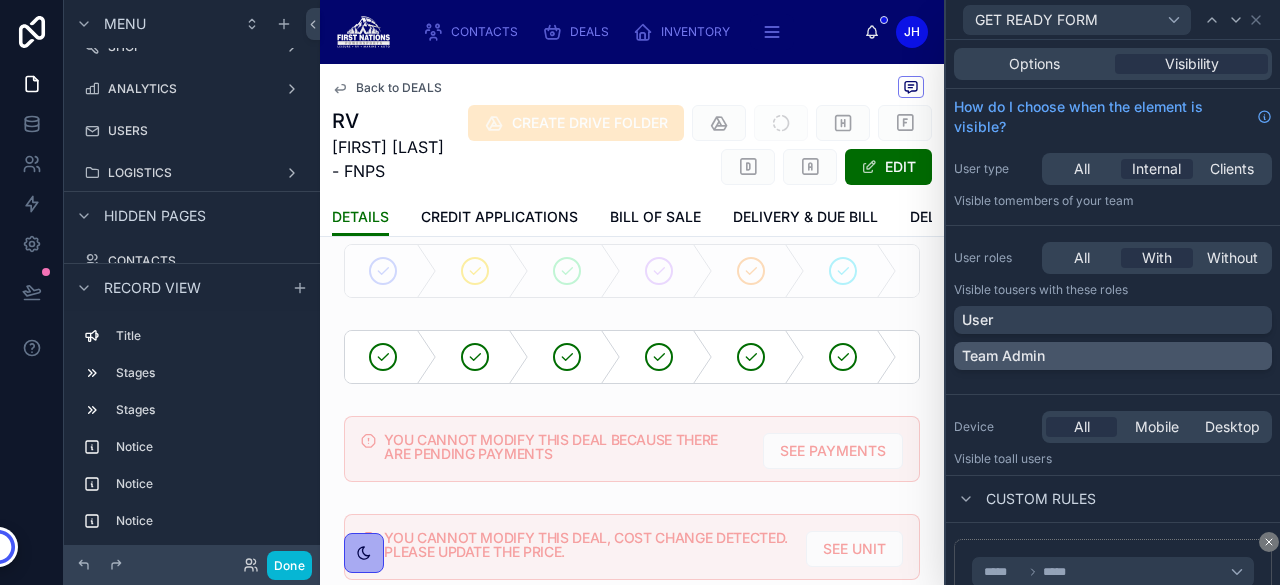 click on "Team Admin" at bounding box center (1113, 356) 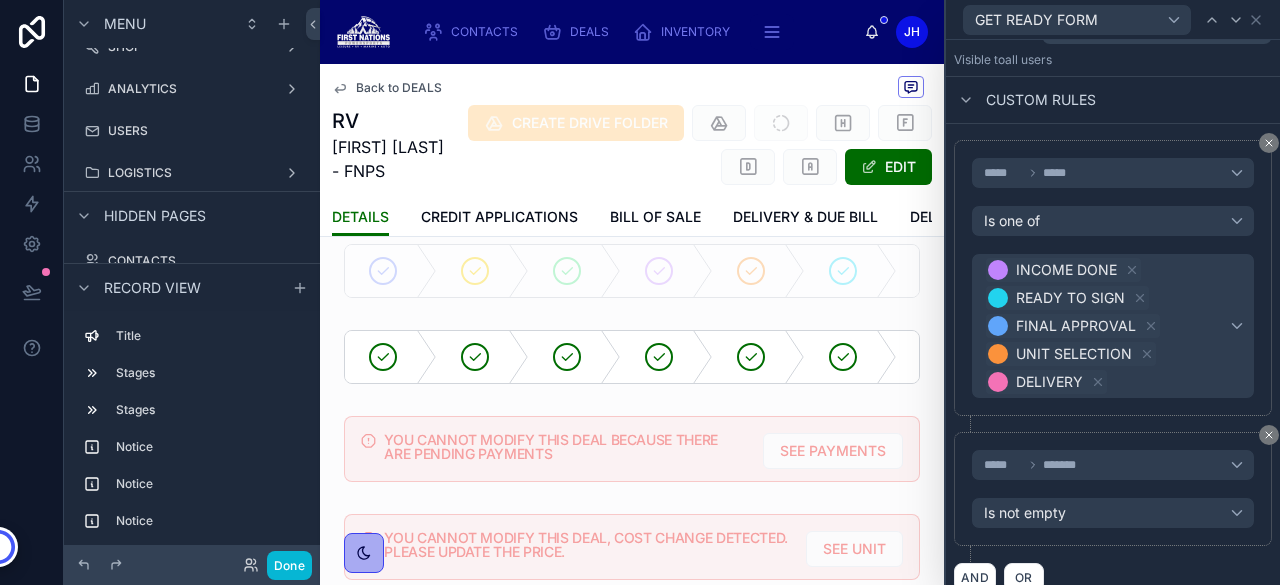 scroll, scrollTop: 367, scrollLeft: 0, axis: vertical 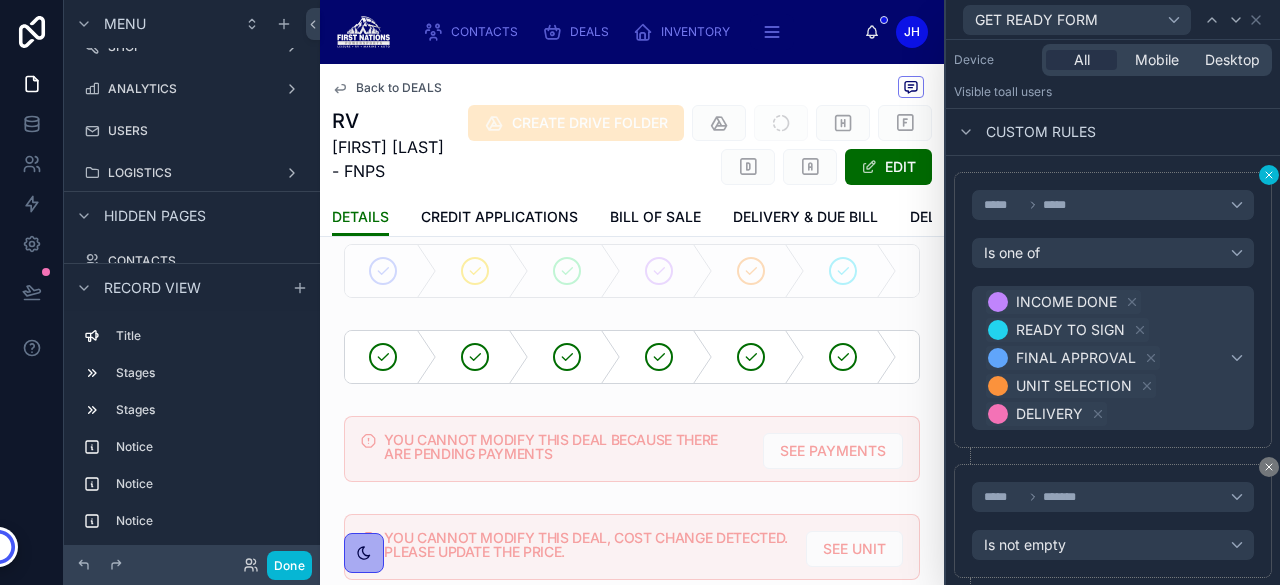 click 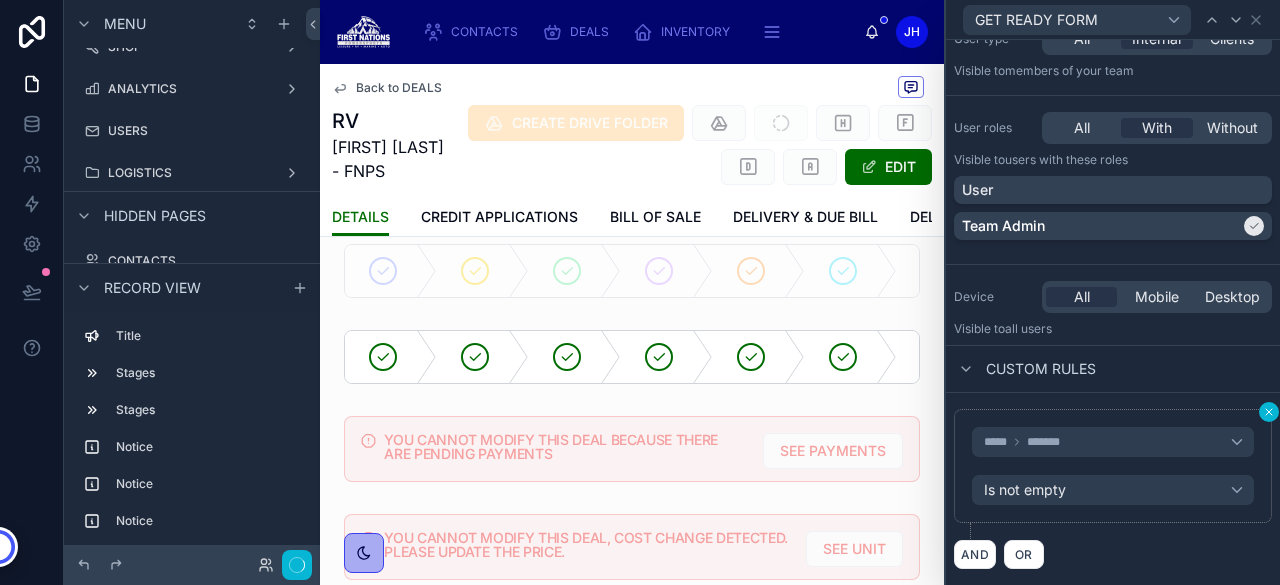 scroll, scrollTop: 127, scrollLeft: 0, axis: vertical 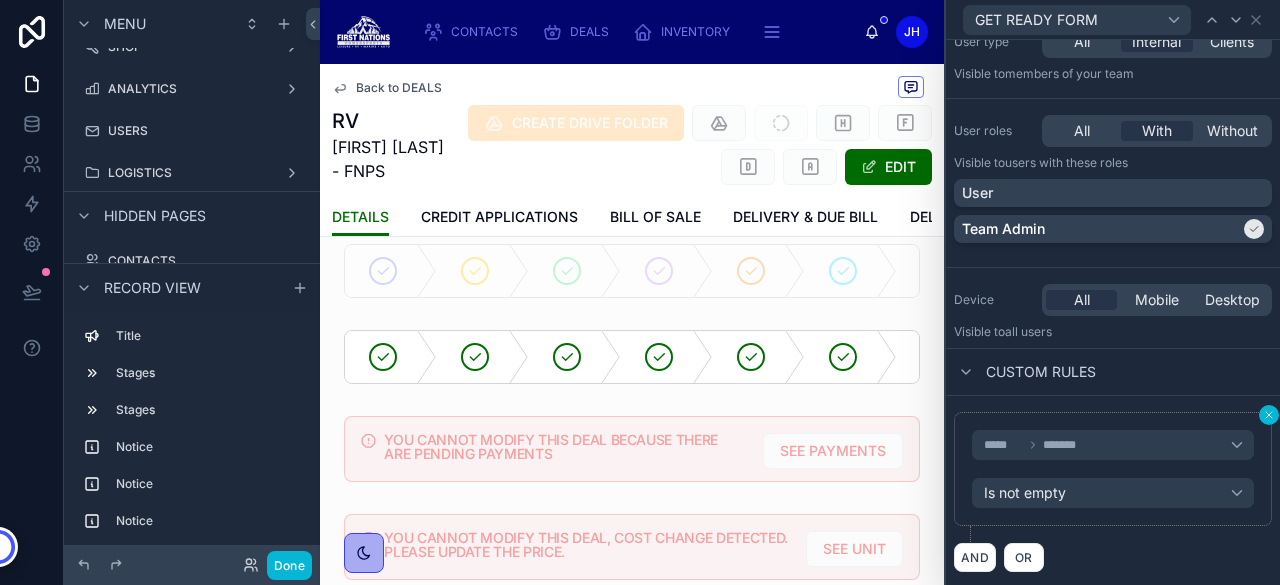 click 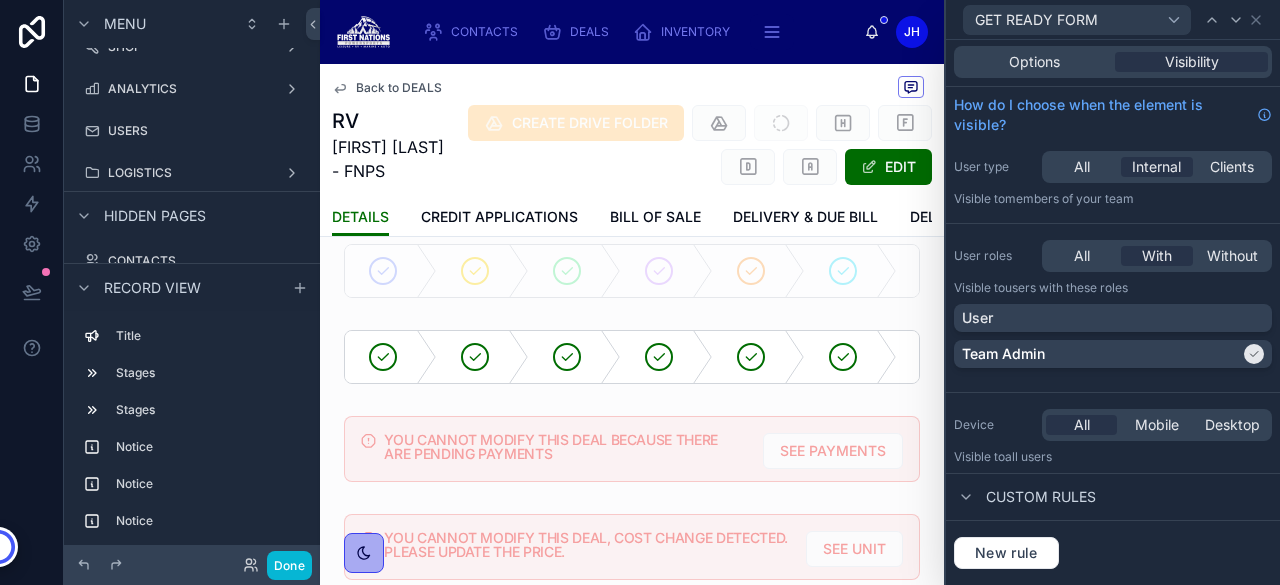 scroll, scrollTop: 0, scrollLeft: 0, axis: both 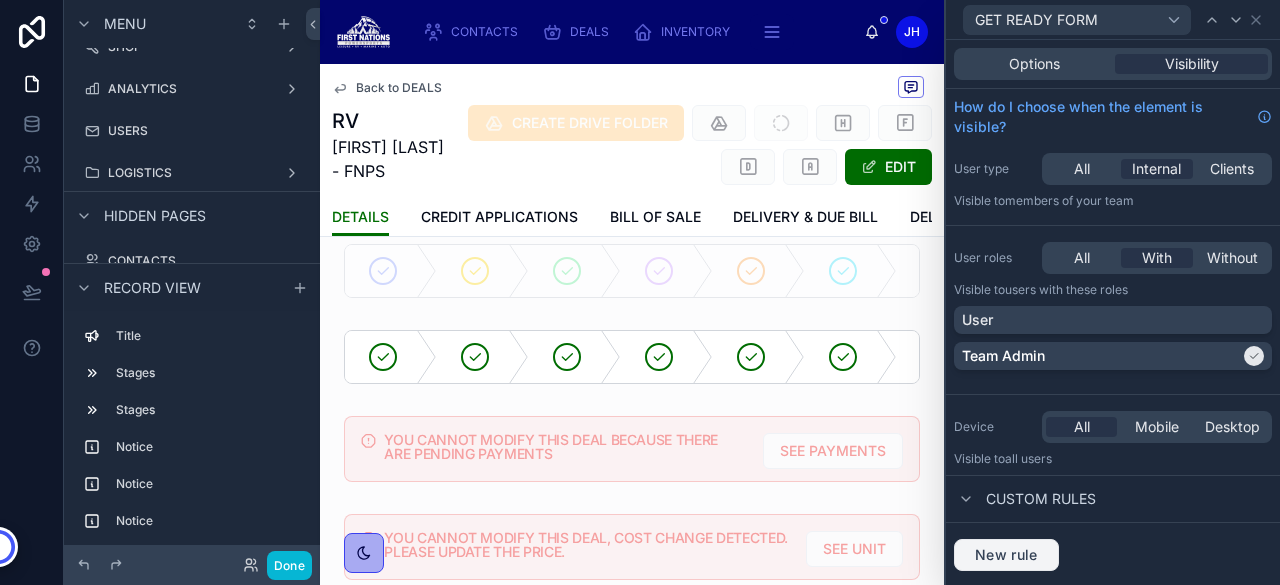 click on "New rule" at bounding box center (1006, 555) 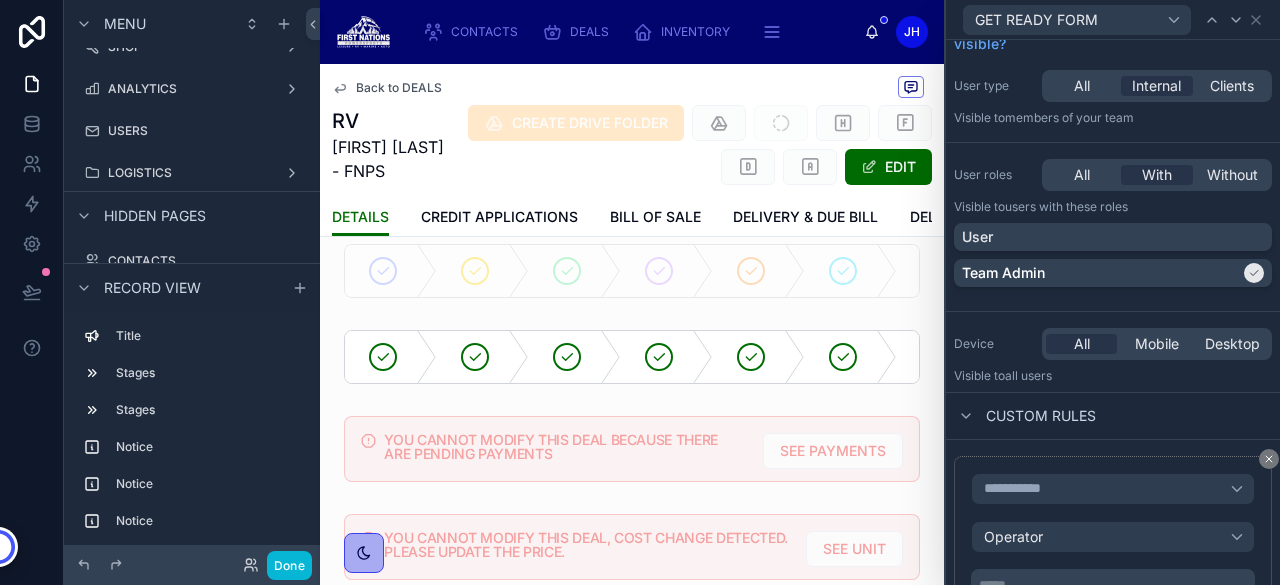 scroll, scrollTop: 175, scrollLeft: 0, axis: vertical 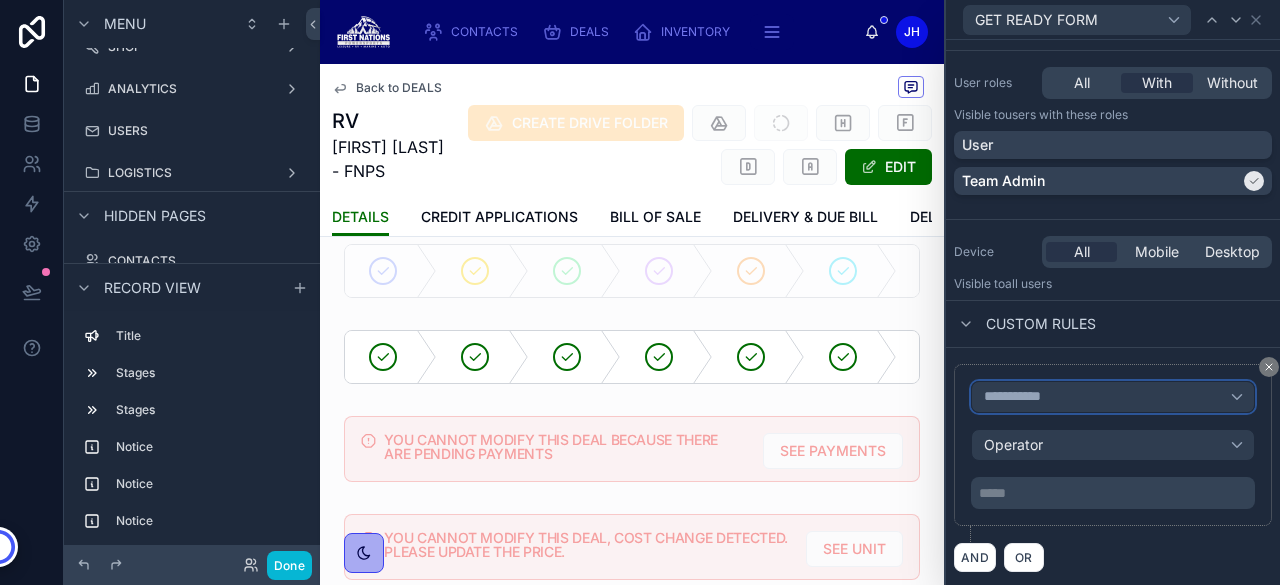 click on "**********" at bounding box center [1021, 397] 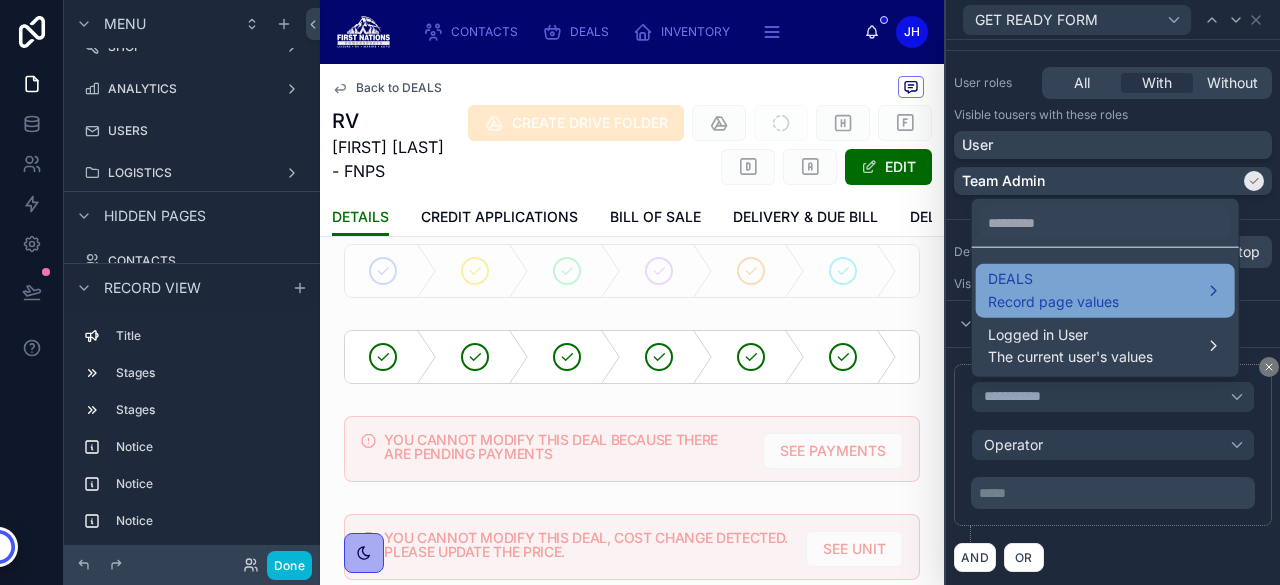 click on "Record page values" at bounding box center (1053, 301) 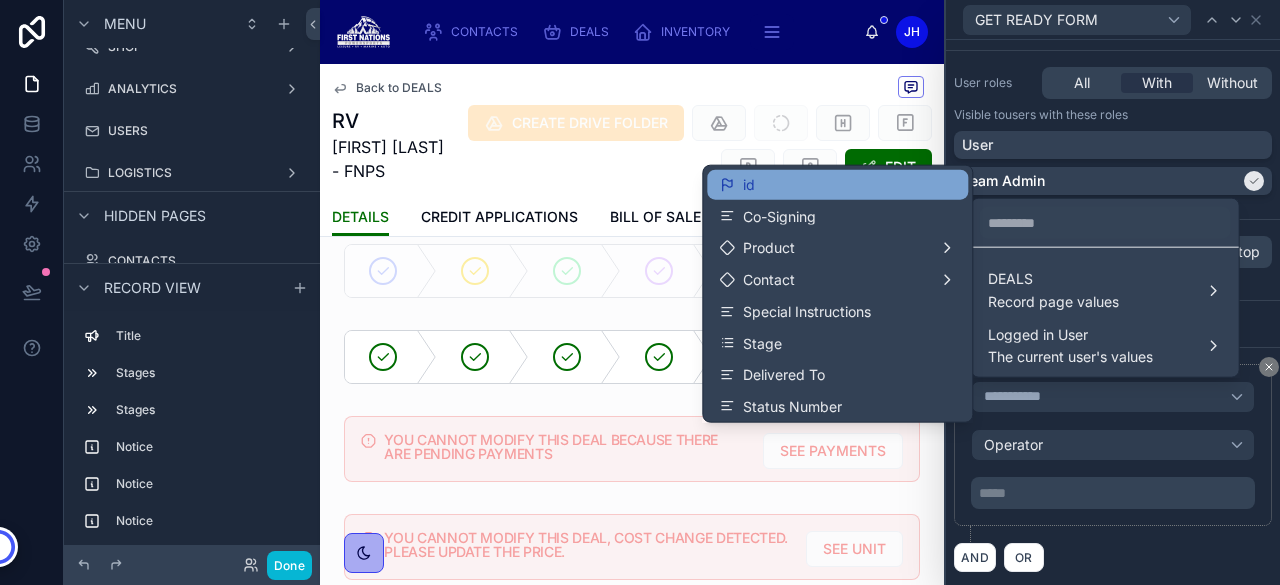 click on "id" at bounding box center [837, 185] 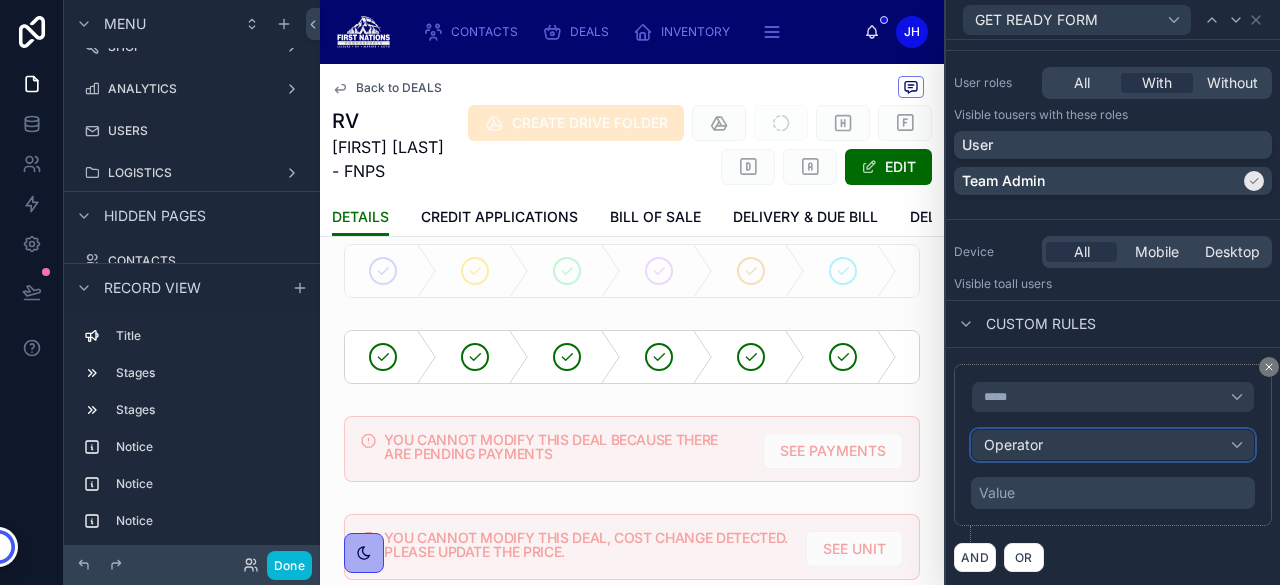 click on "Operator" at bounding box center (1113, 445) 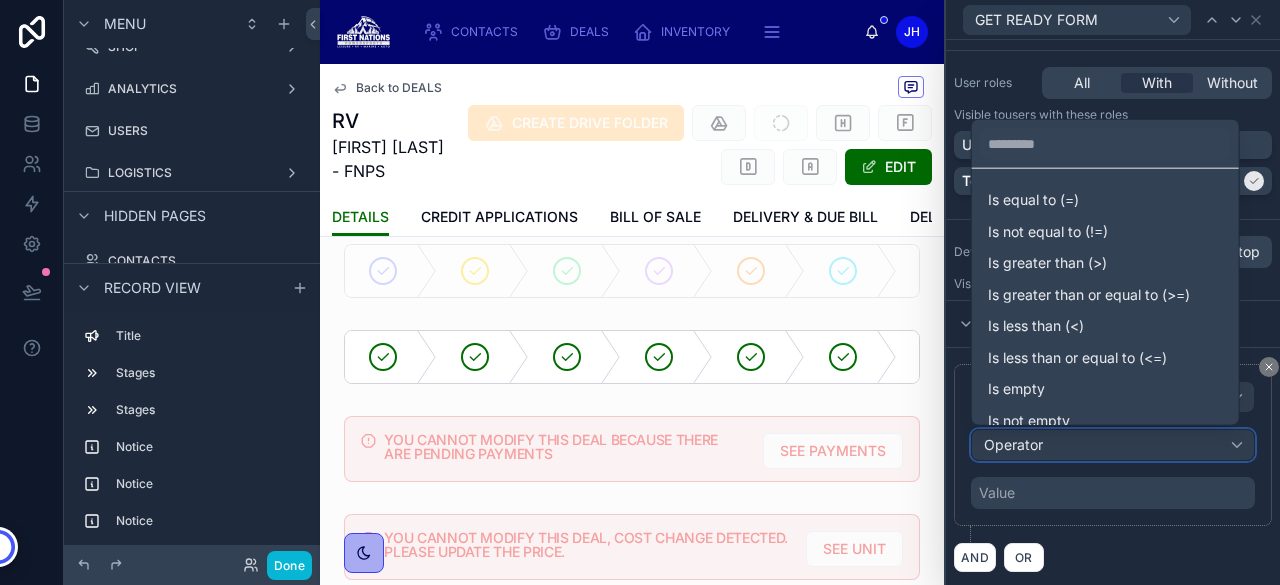 scroll, scrollTop: 72, scrollLeft: 0, axis: vertical 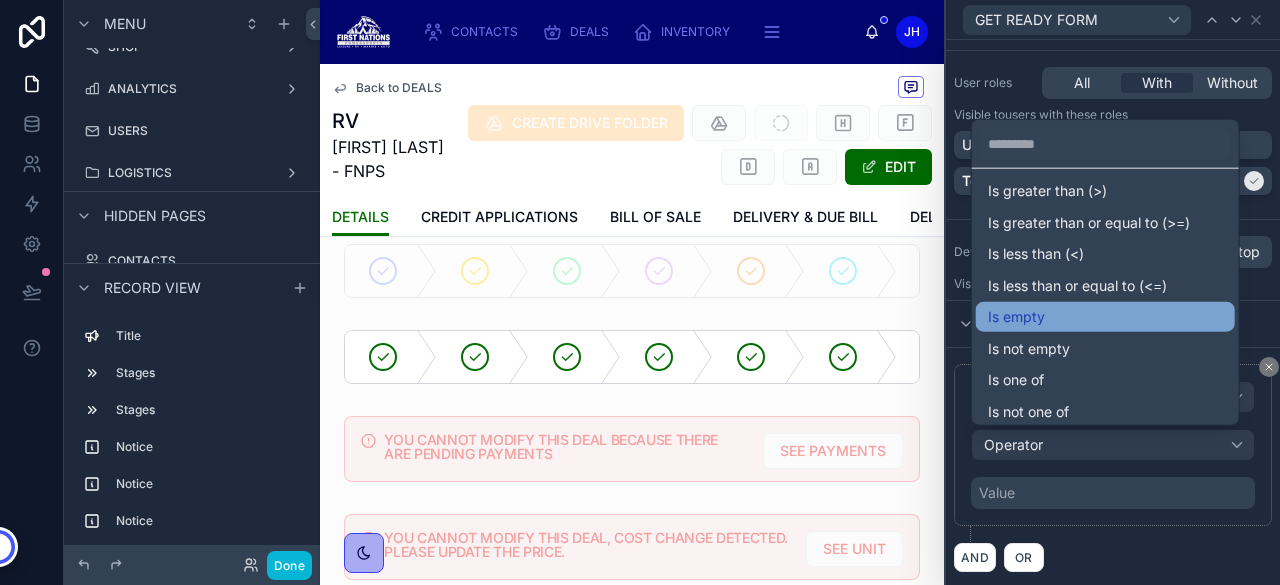 click on "Is empty" at bounding box center [1016, 317] 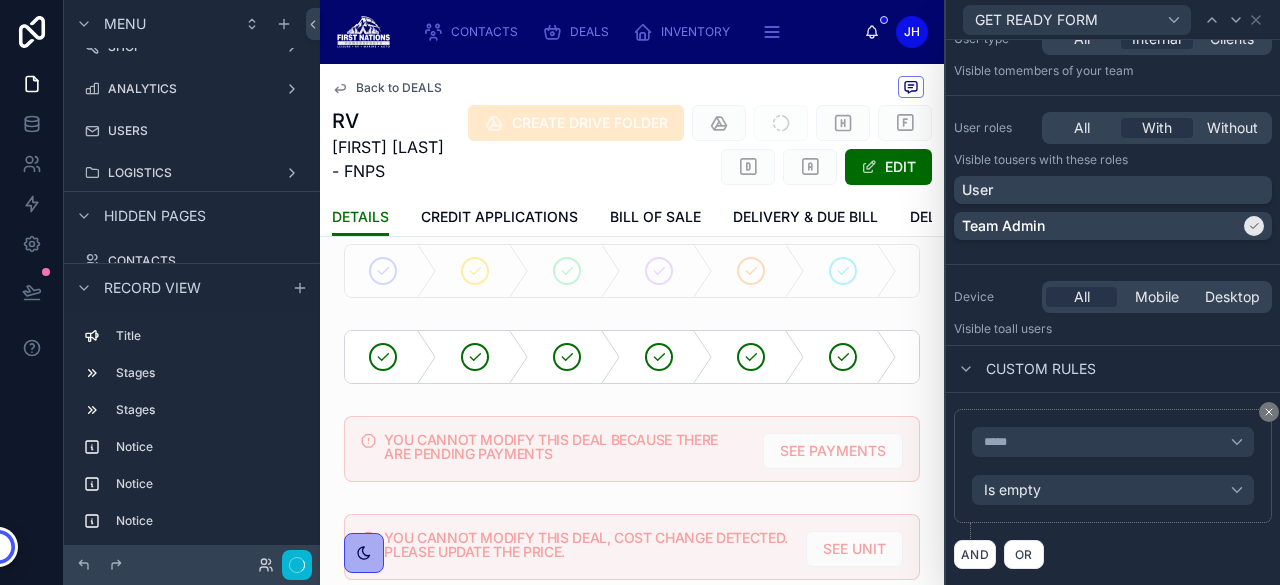 scroll, scrollTop: 127, scrollLeft: 0, axis: vertical 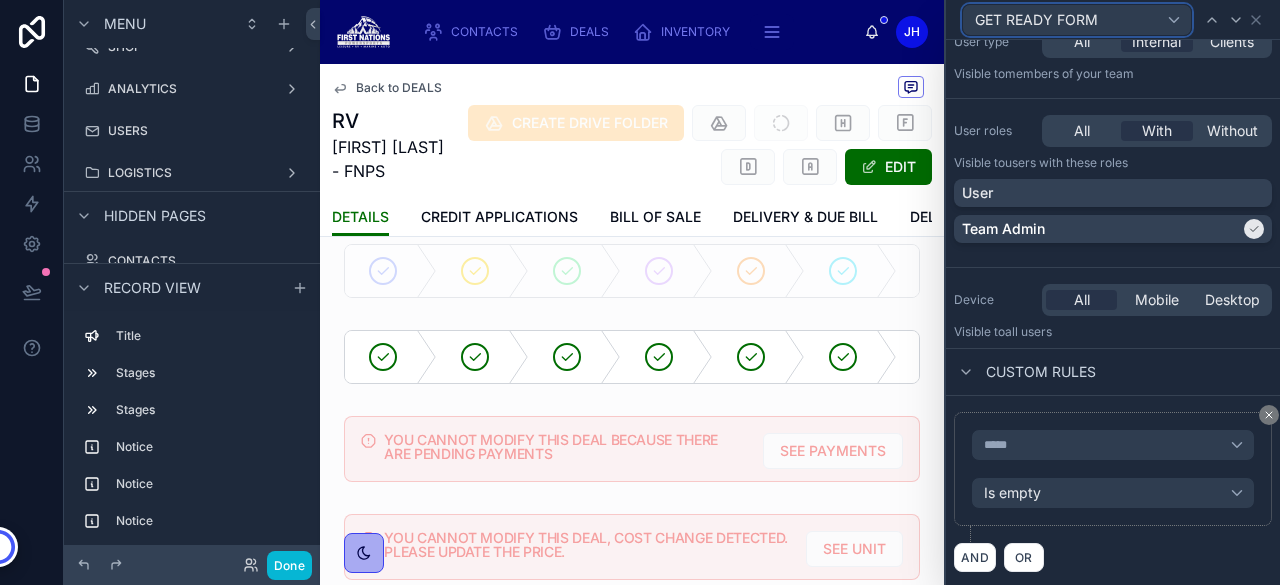 click on "GET READY FORM" at bounding box center (1077, 20) 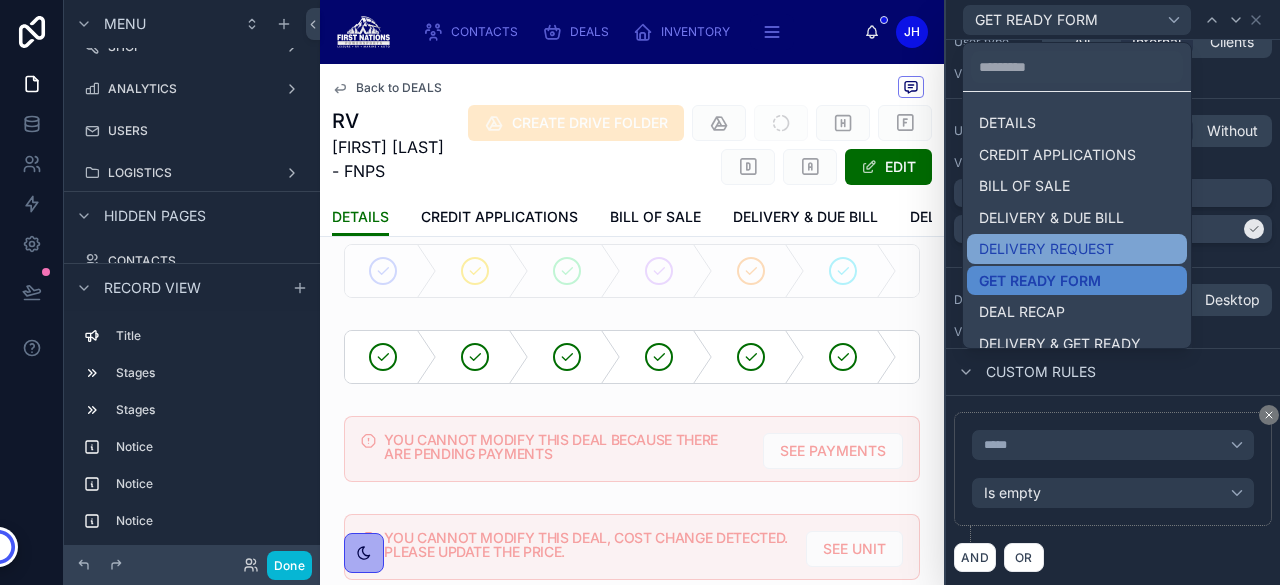 click on "DELIVERY REQUEST" at bounding box center (1046, 249) 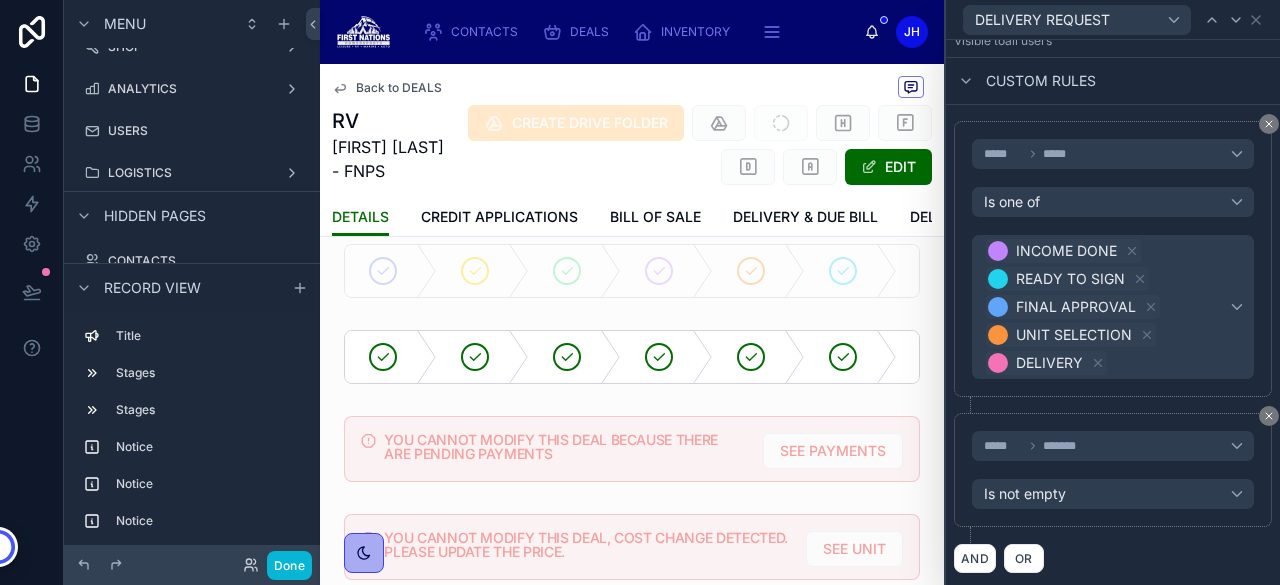 scroll, scrollTop: 338, scrollLeft: 0, axis: vertical 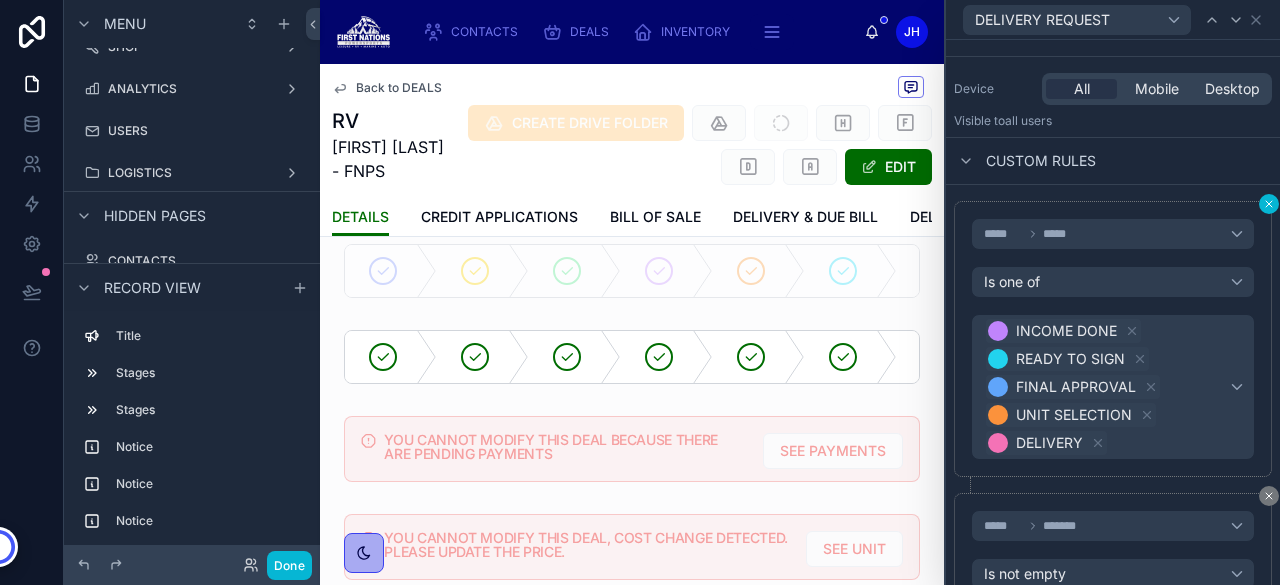 click at bounding box center [1269, 204] 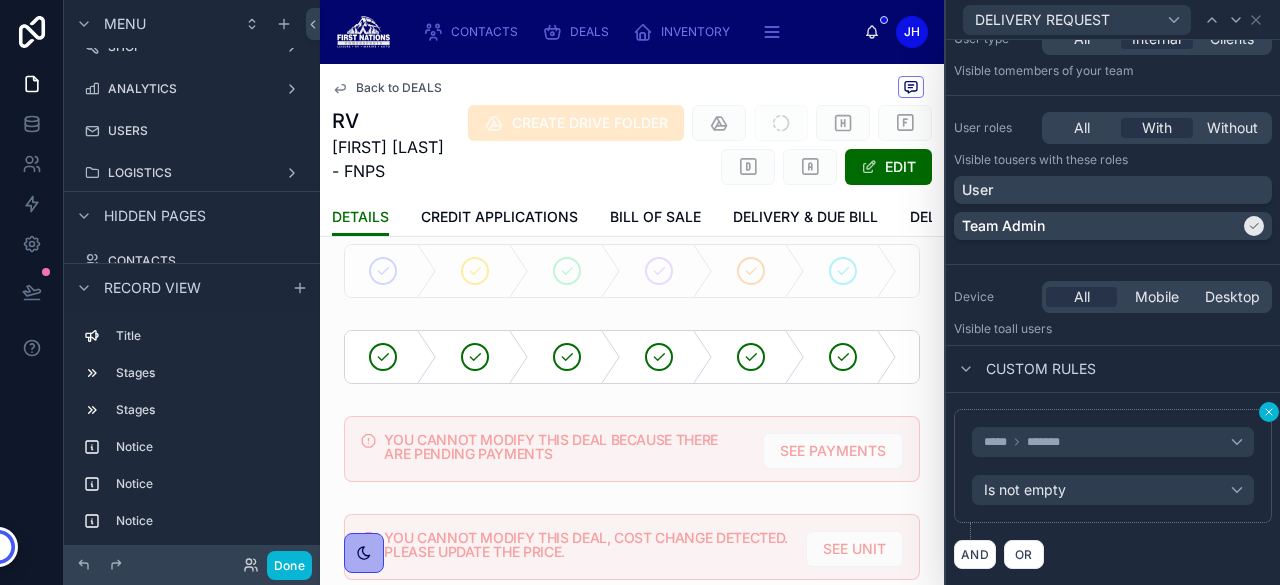scroll, scrollTop: 127, scrollLeft: 0, axis: vertical 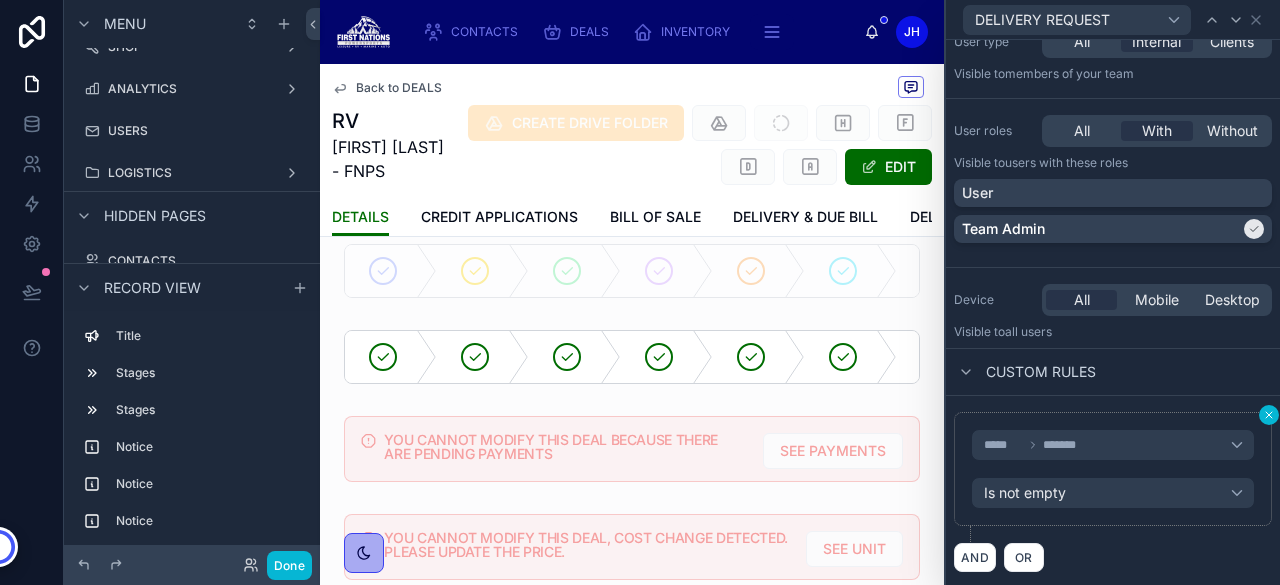 click 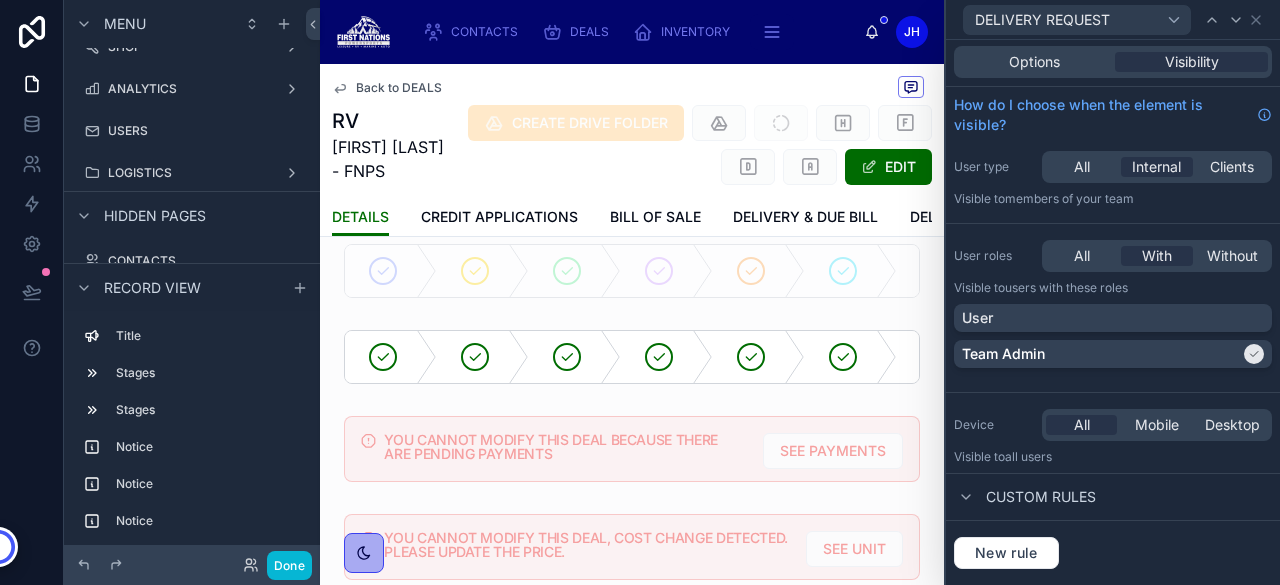 scroll, scrollTop: 0, scrollLeft: 0, axis: both 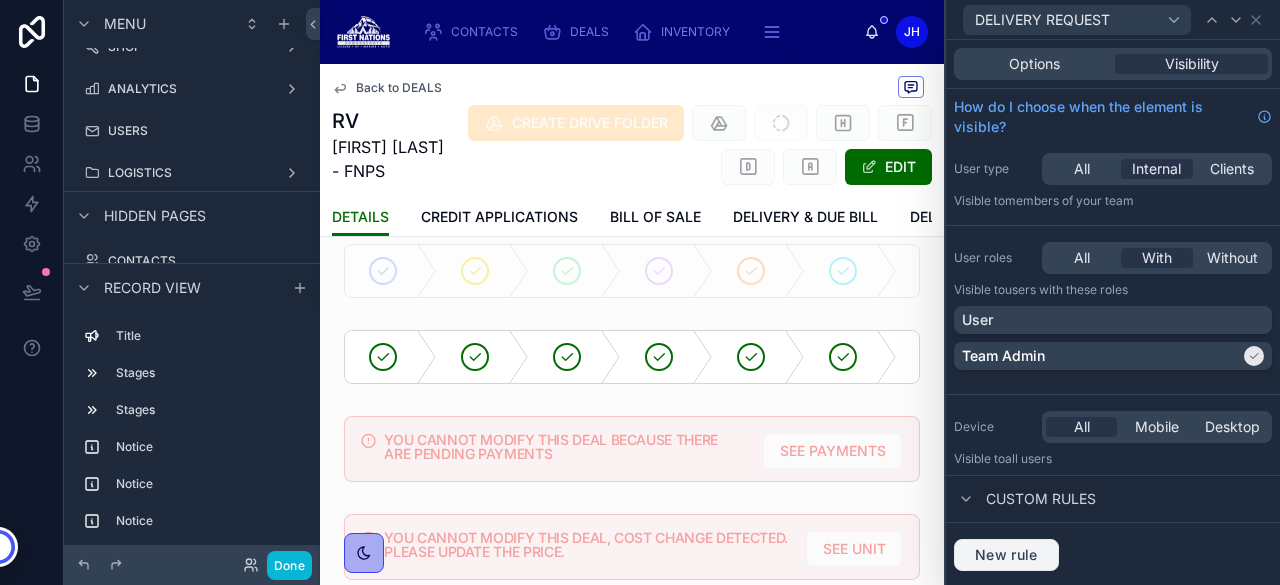 click on "New rule" at bounding box center (1006, 555) 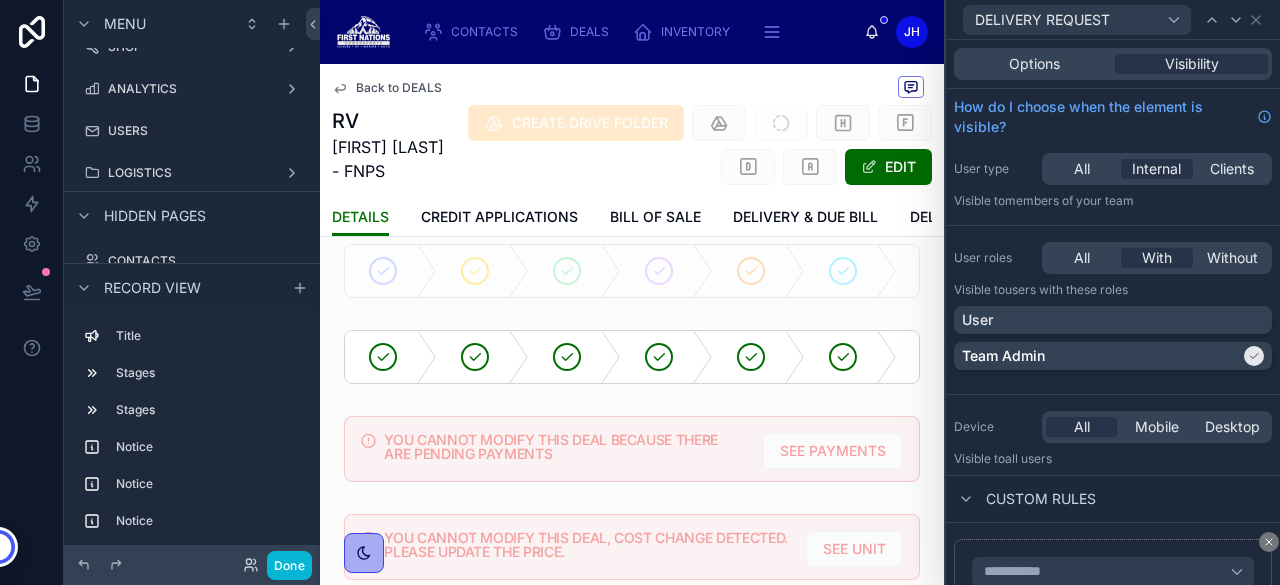 scroll, scrollTop: 175, scrollLeft: 0, axis: vertical 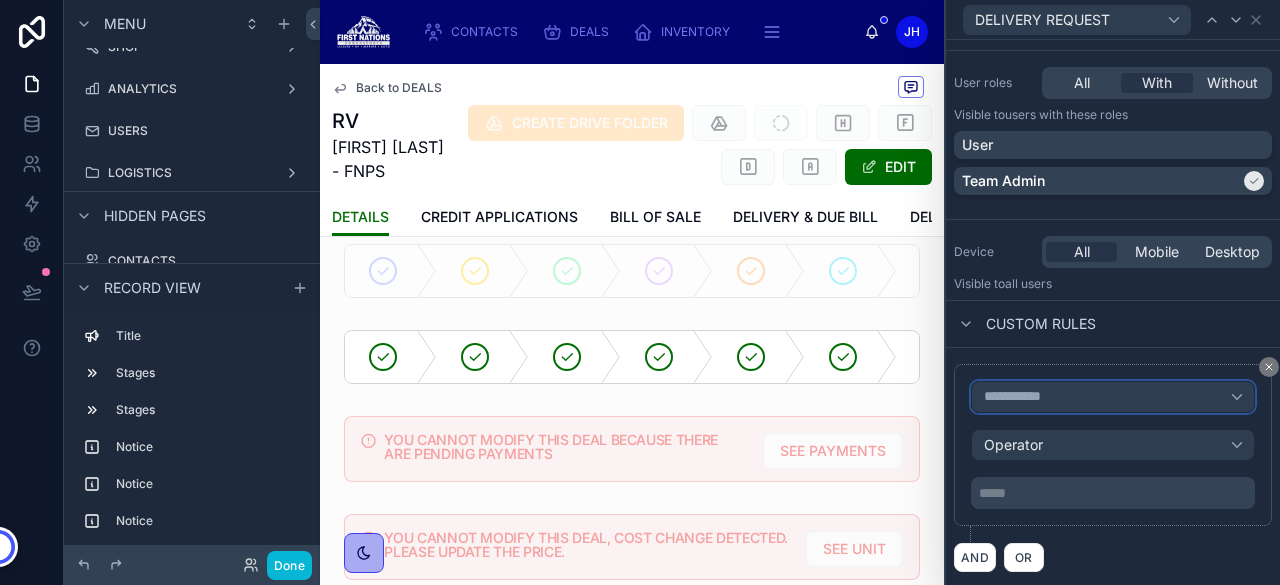 click on "**********" at bounding box center (1113, 397) 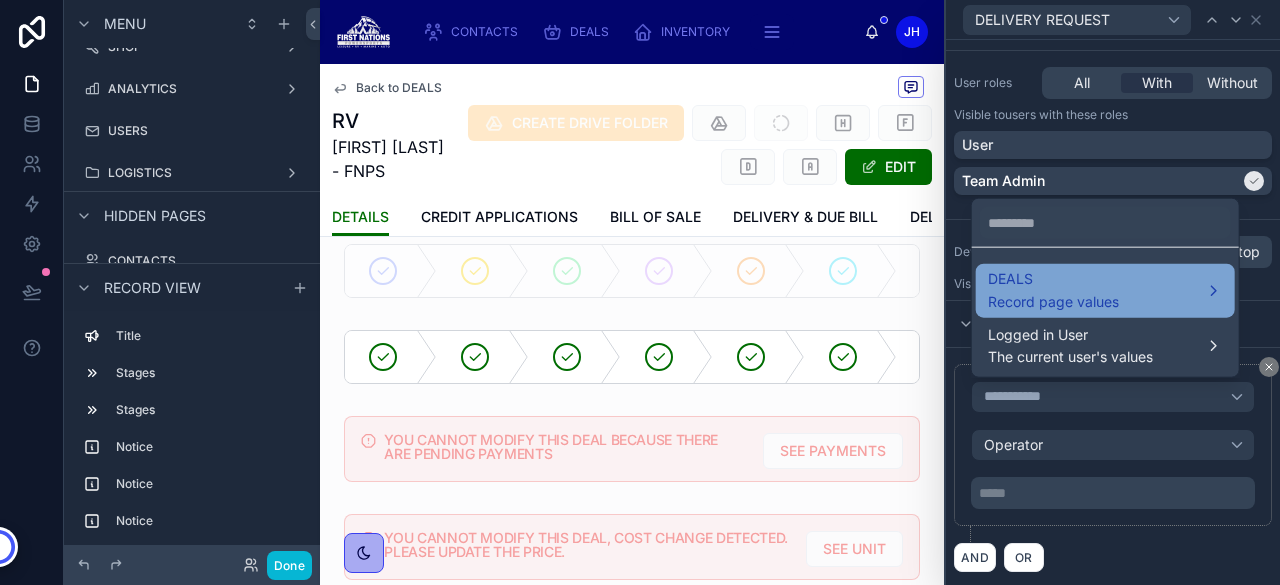 click on "DEALS" at bounding box center [1053, 279] 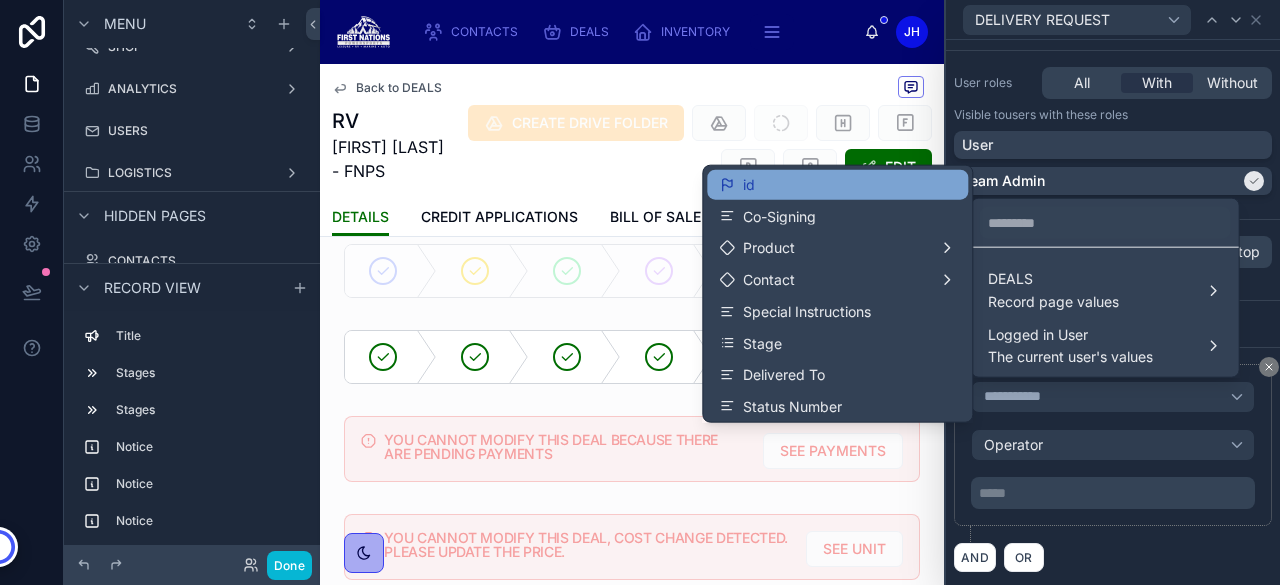 click on "id" at bounding box center (837, 185) 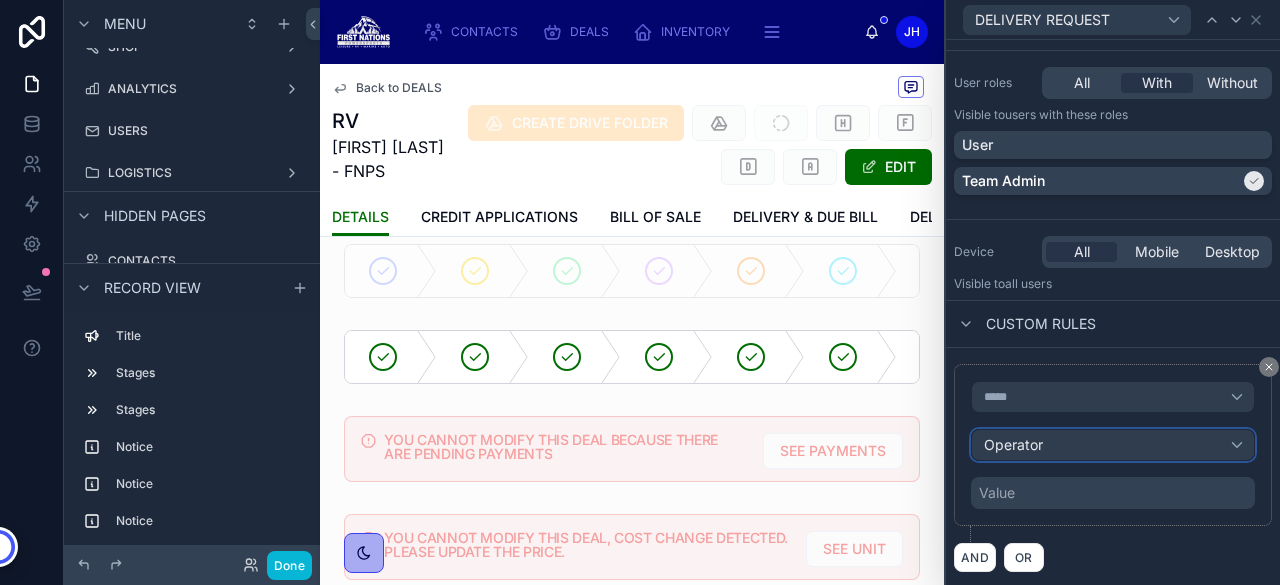 click on "Operator" at bounding box center (1013, 444) 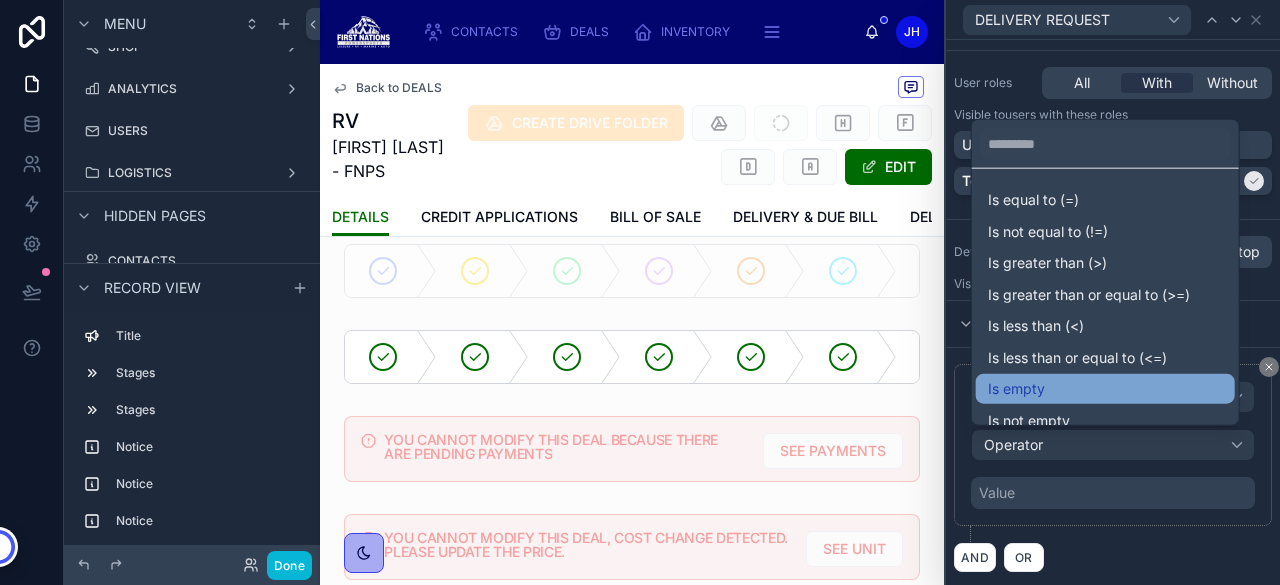 click on "Is empty" at bounding box center (1105, 389) 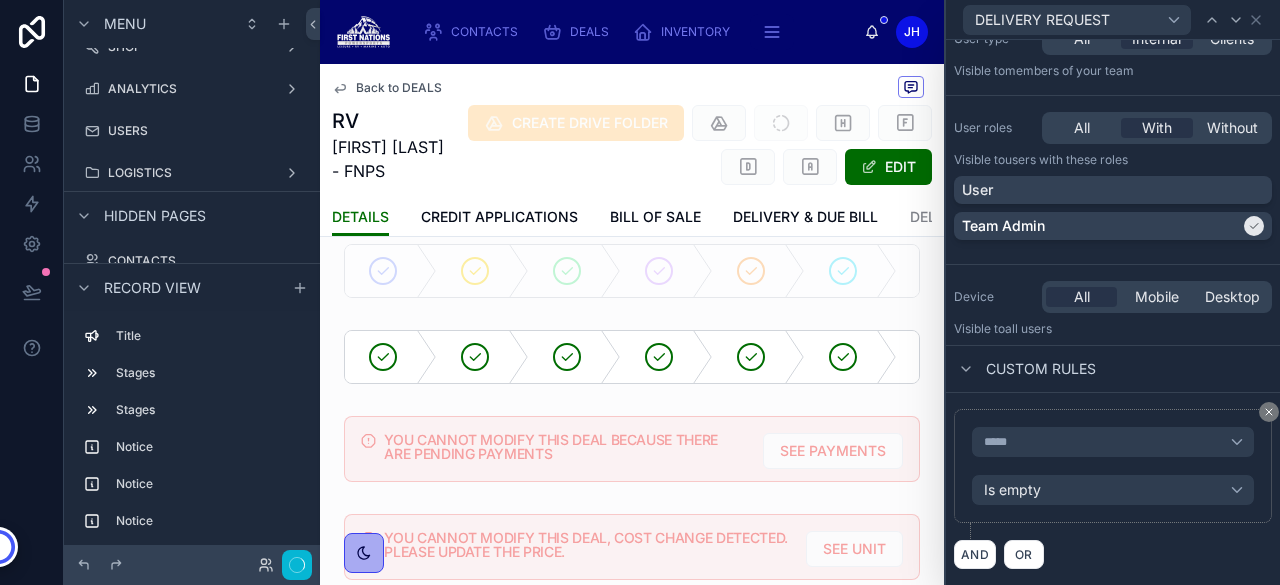 scroll, scrollTop: 127, scrollLeft: 0, axis: vertical 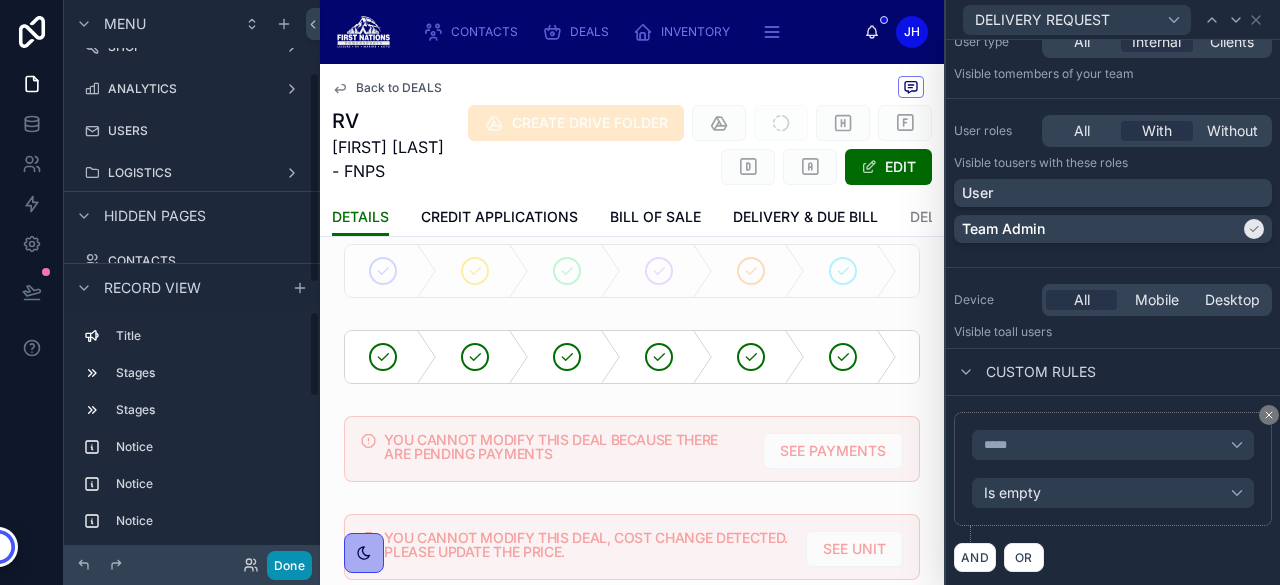 click on "Done" at bounding box center [289, 565] 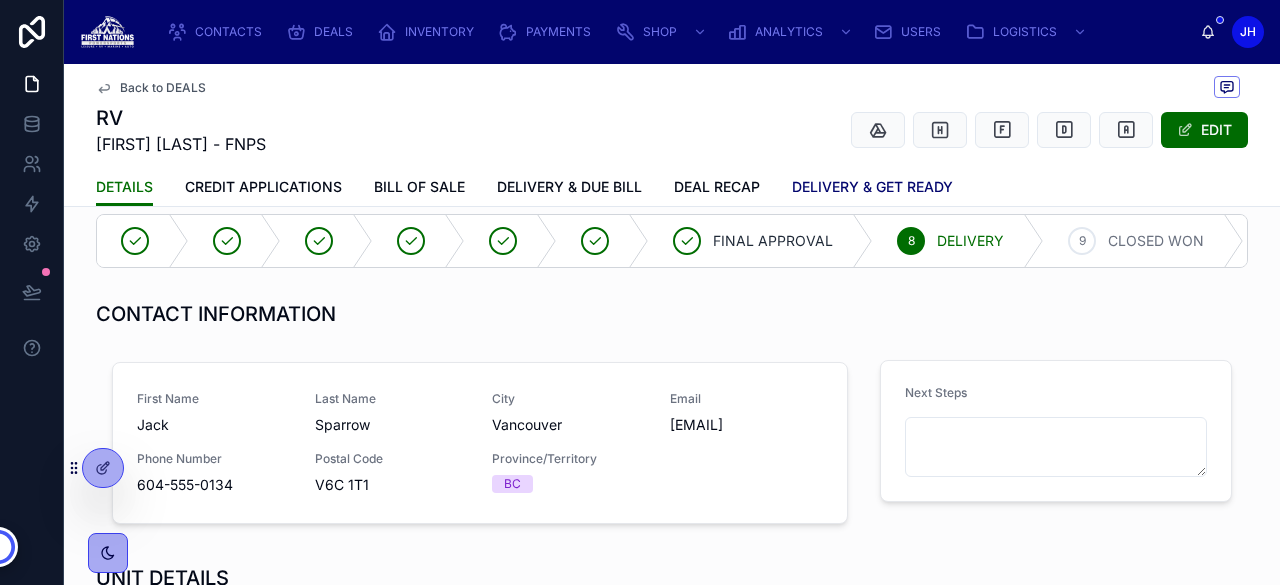 click on "DELIVERY & GET READY" at bounding box center [872, 187] 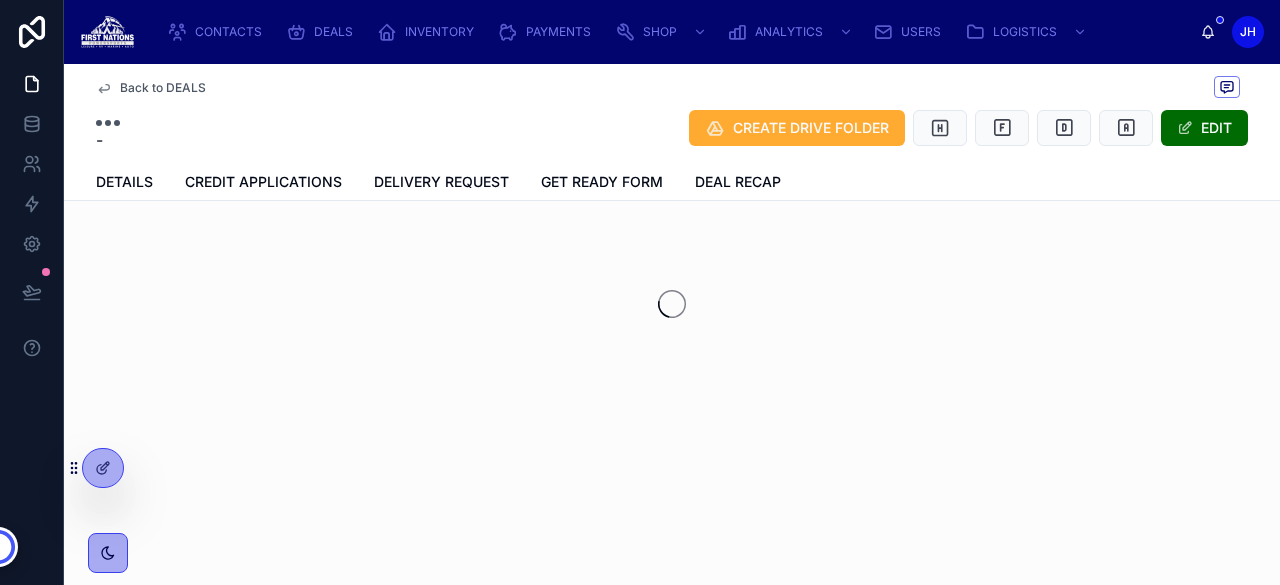 scroll, scrollTop: 0, scrollLeft: 0, axis: both 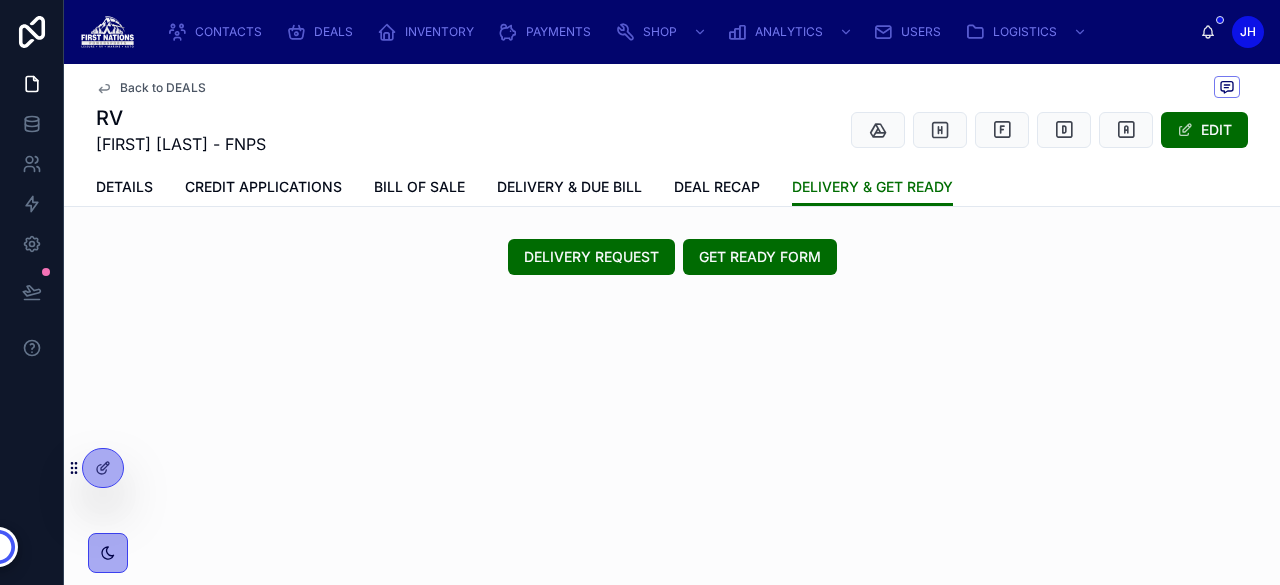 click on "Back to DEALS" at bounding box center (163, 88) 